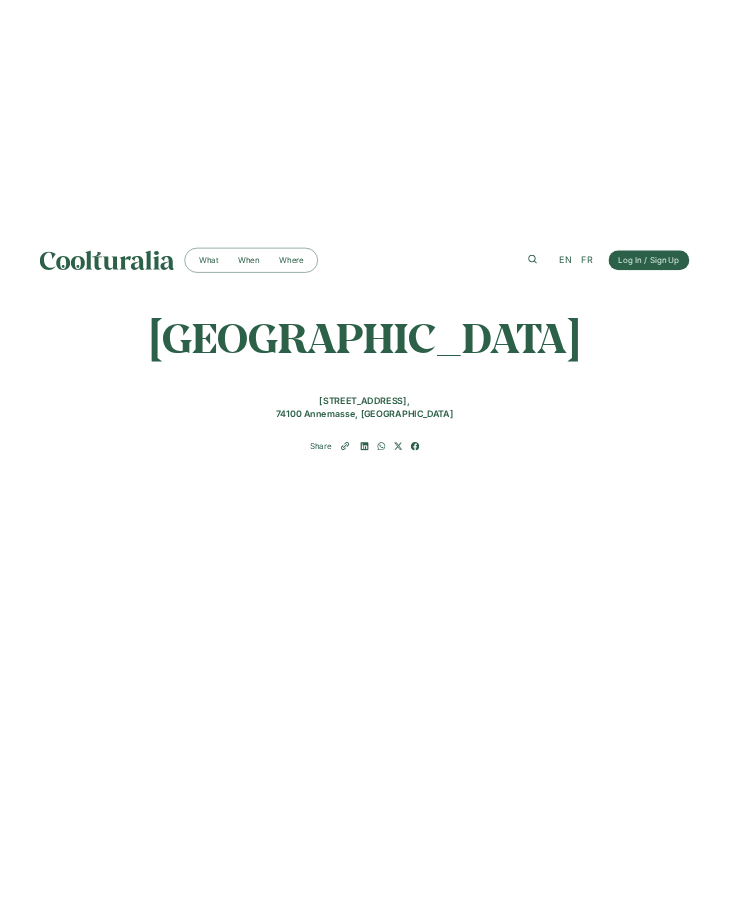 scroll, scrollTop: 0, scrollLeft: 0, axis: both 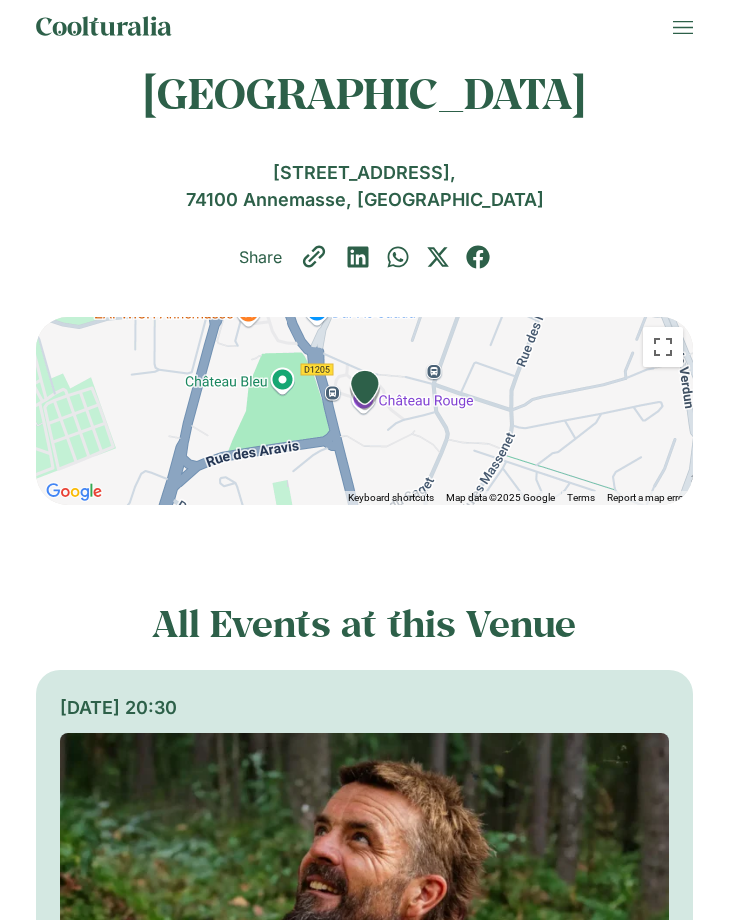 click at bounding box center [364, 26] 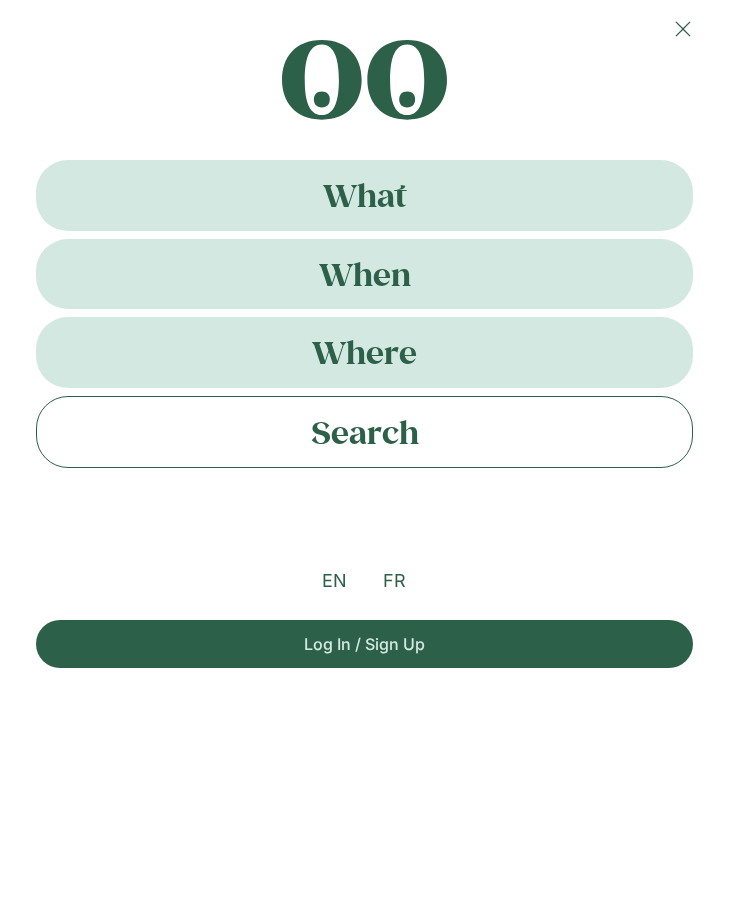 click at bounding box center [683, 29] 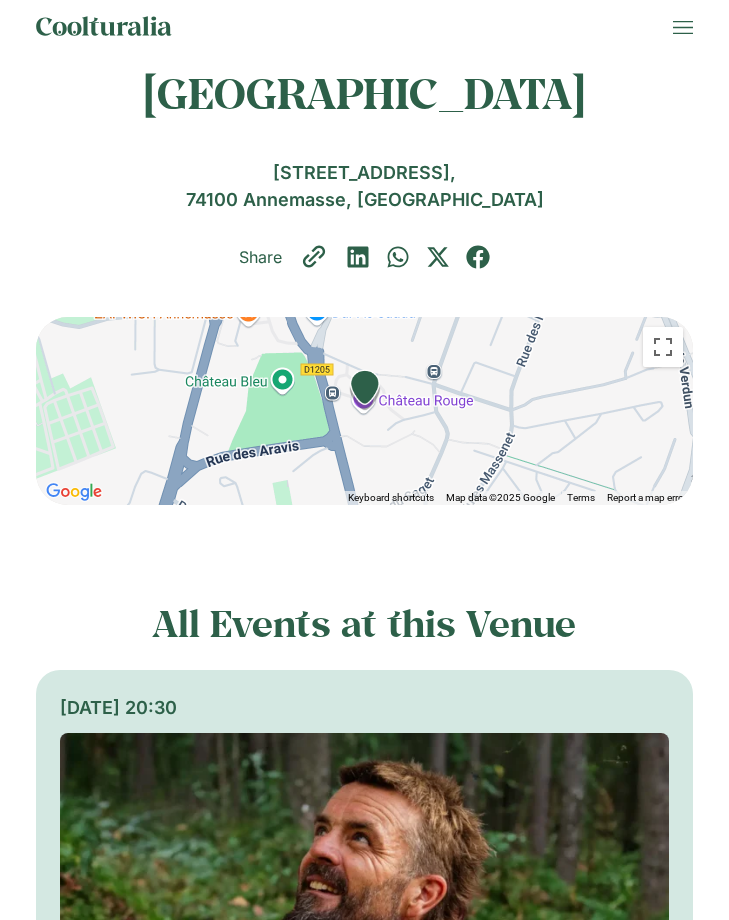 click at bounding box center [104, 26] 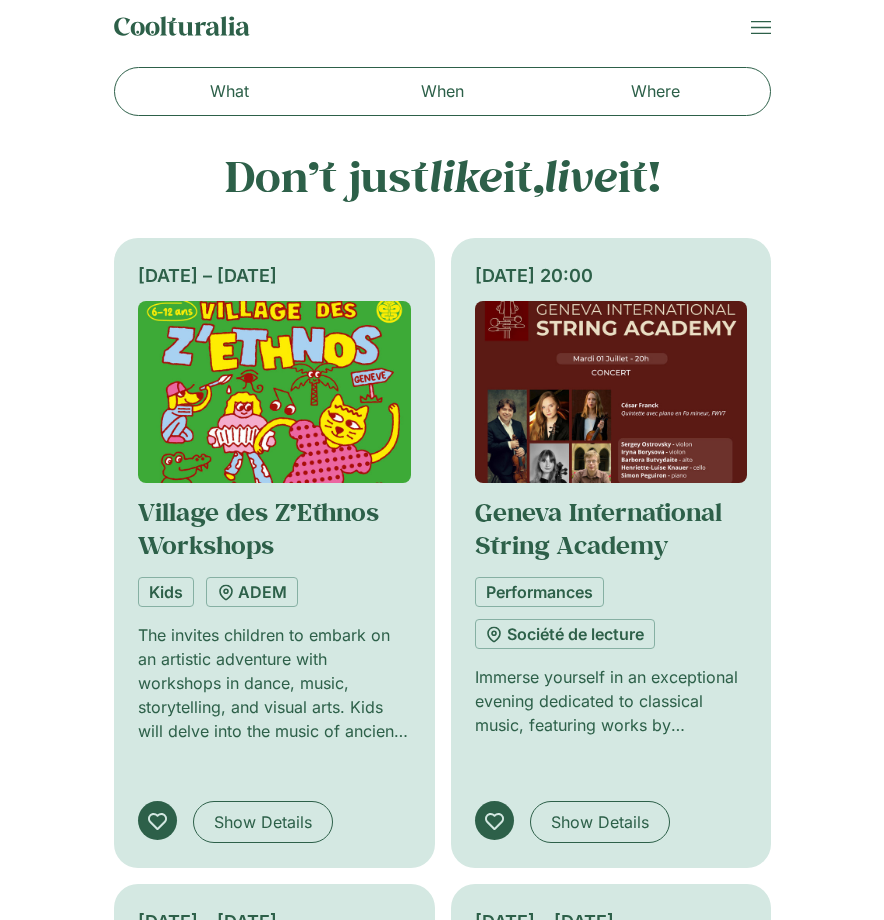 scroll, scrollTop: 13, scrollLeft: 0, axis: vertical 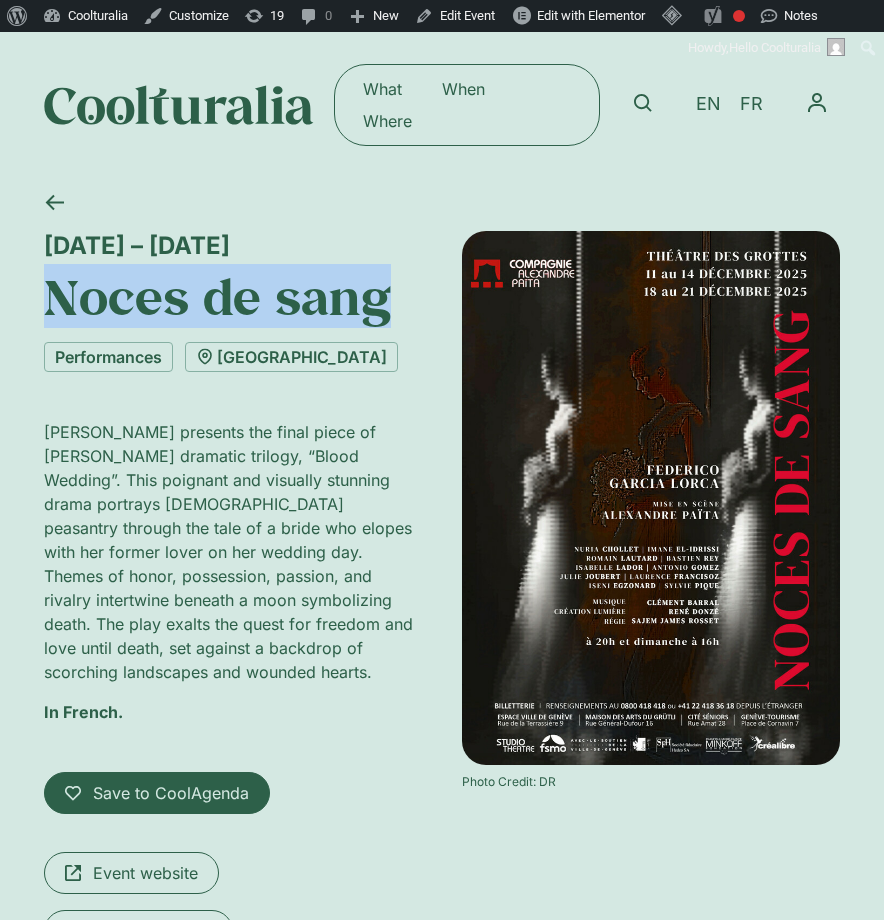 drag, startPoint x: 50, startPoint y: 298, endPoint x: 397, endPoint y: 305, distance: 347.0706 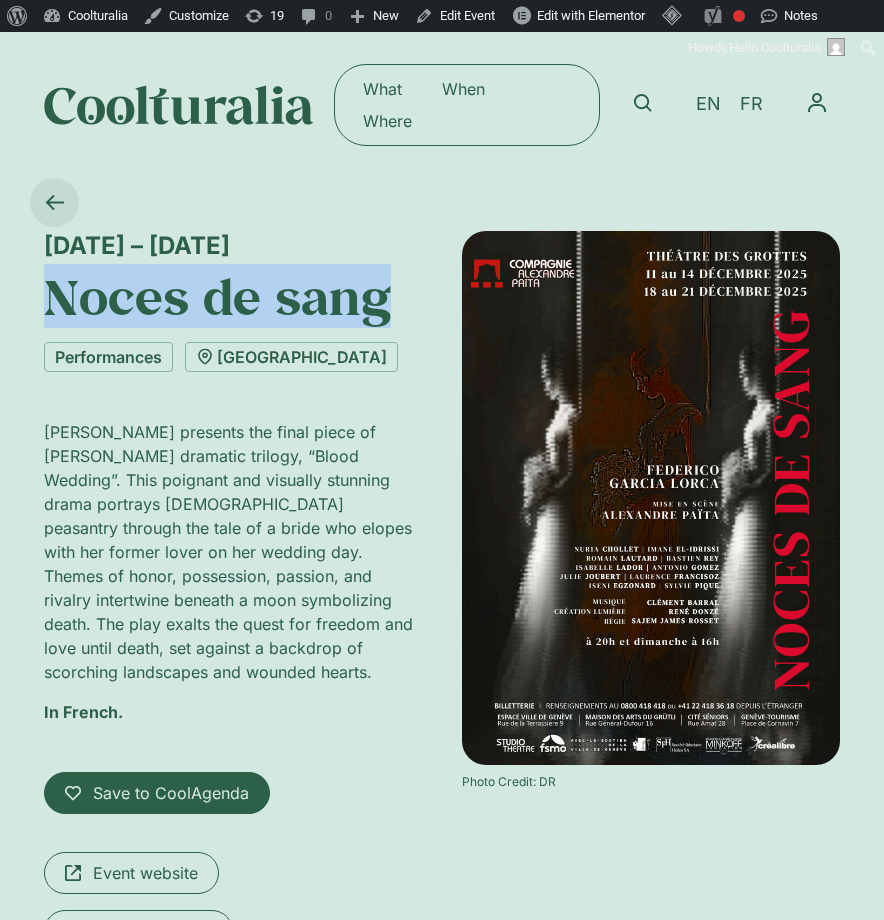 click 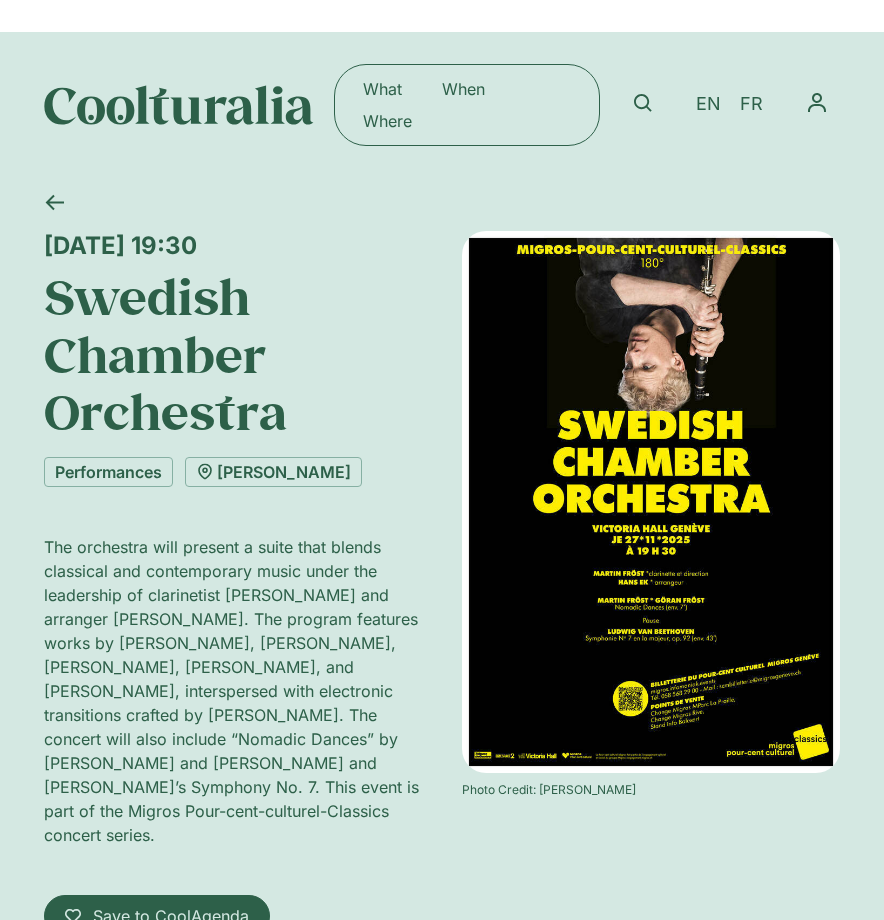 scroll, scrollTop: 0, scrollLeft: 0, axis: both 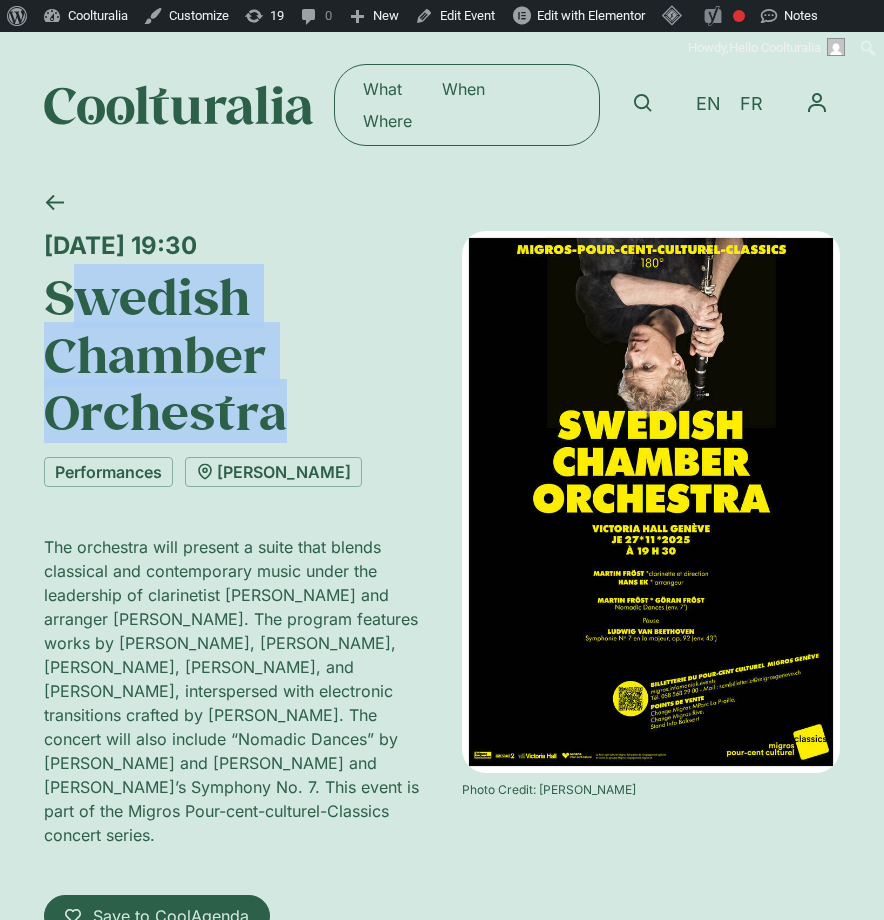 drag, startPoint x: 278, startPoint y: 413, endPoint x: 61, endPoint y: 278, distance: 255.56604 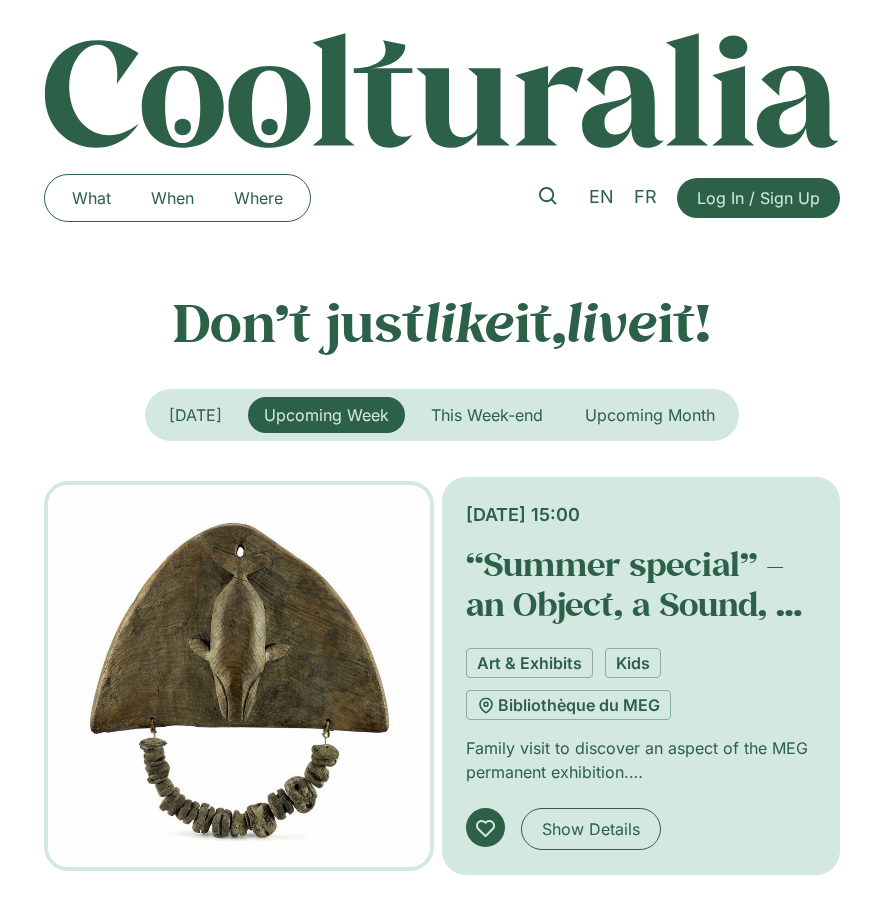 scroll, scrollTop: 0, scrollLeft: 0, axis: both 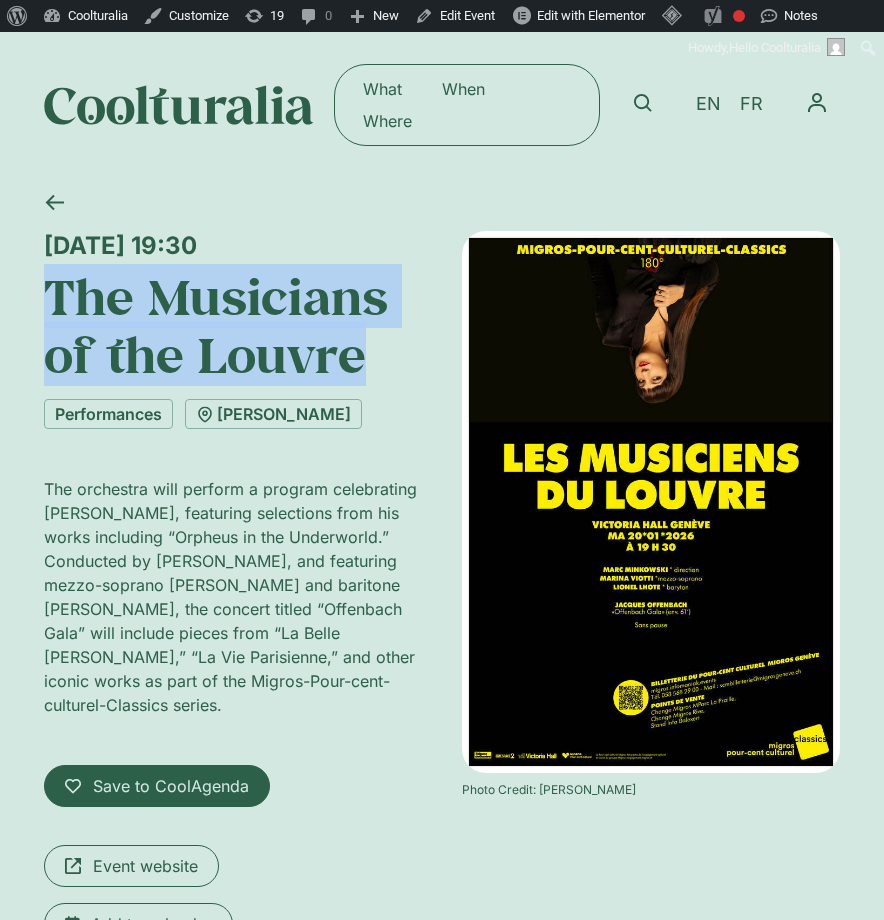 drag, startPoint x: 367, startPoint y: 381, endPoint x: 0, endPoint y: 303, distance: 375.1973 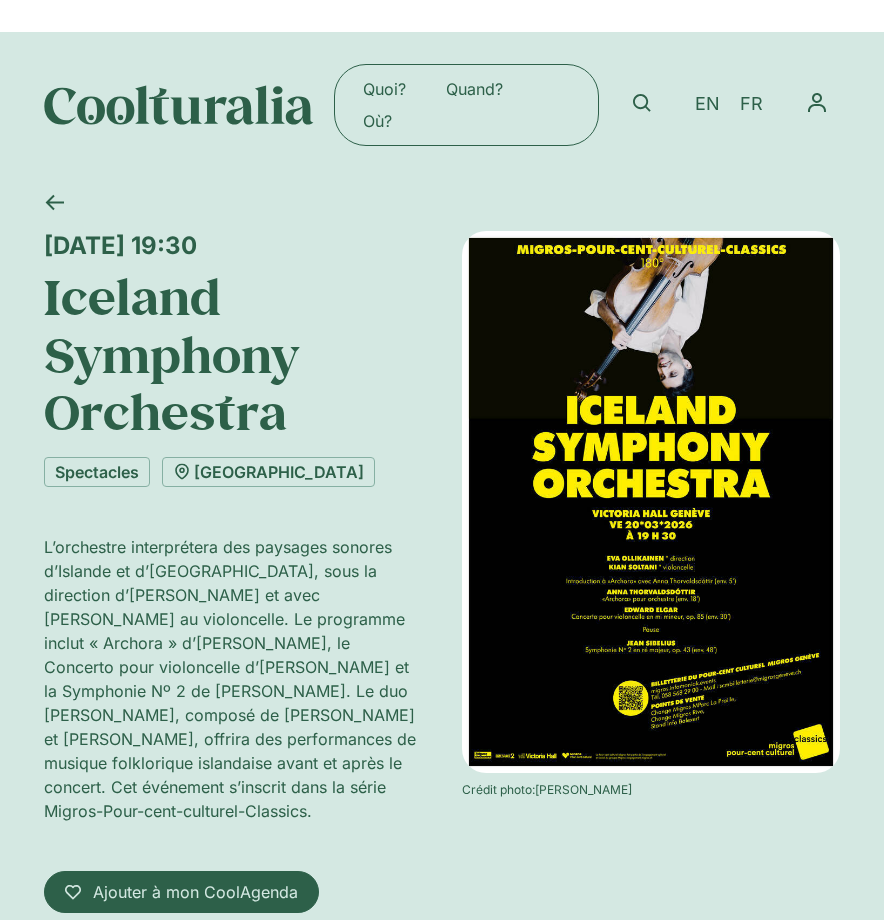 scroll, scrollTop: 0, scrollLeft: 0, axis: both 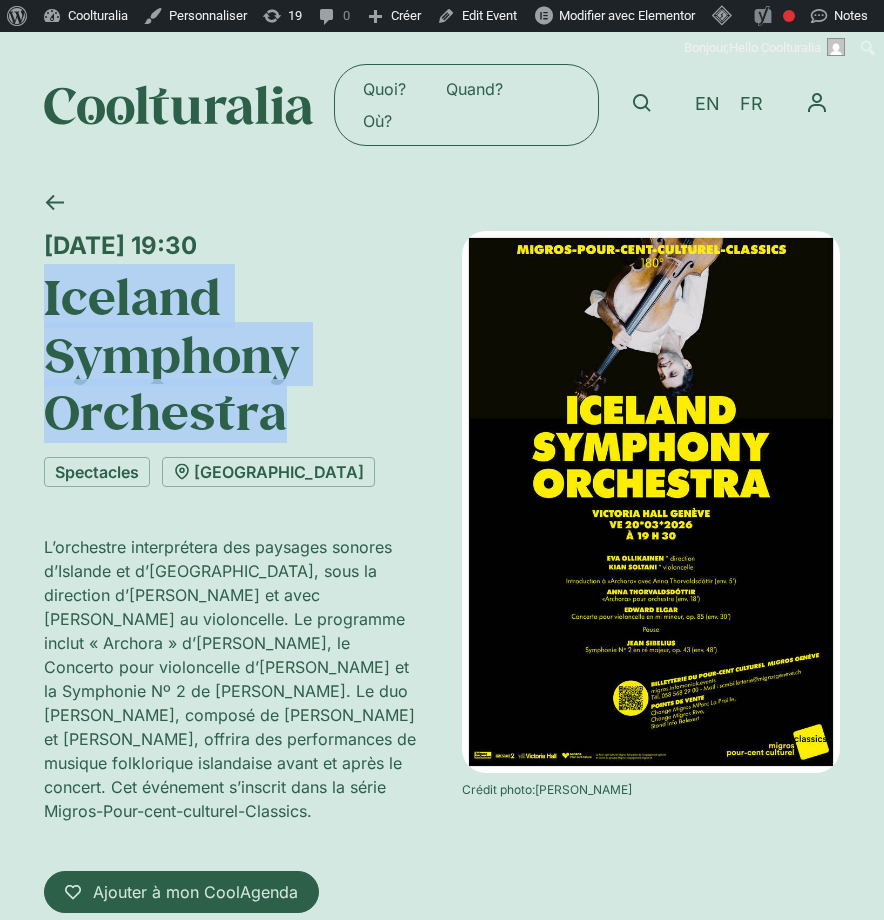 drag, startPoint x: 302, startPoint y: 424, endPoint x: 45, endPoint y: 307, distance: 282.37918 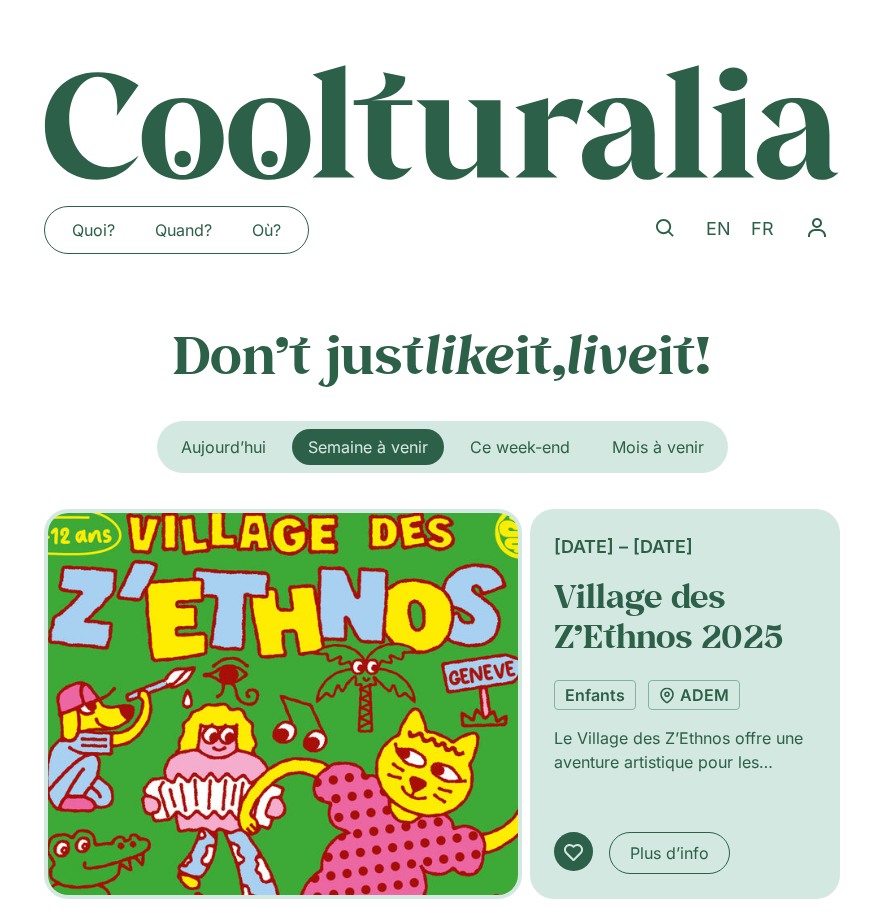 scroll, scrollTop: 0, scrollLeft: 0, axis: both 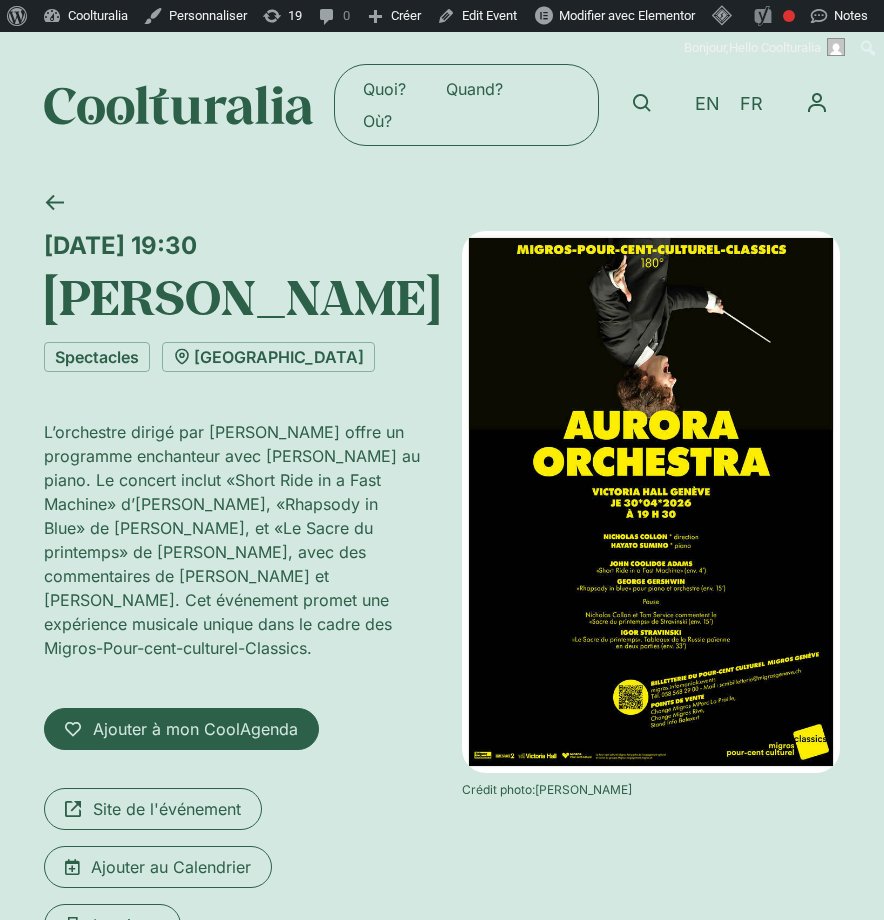 drag, startPoint x: 295, startPoint y: 371, endPoint x: 52, endPoint y: 285, distance: 257.7693 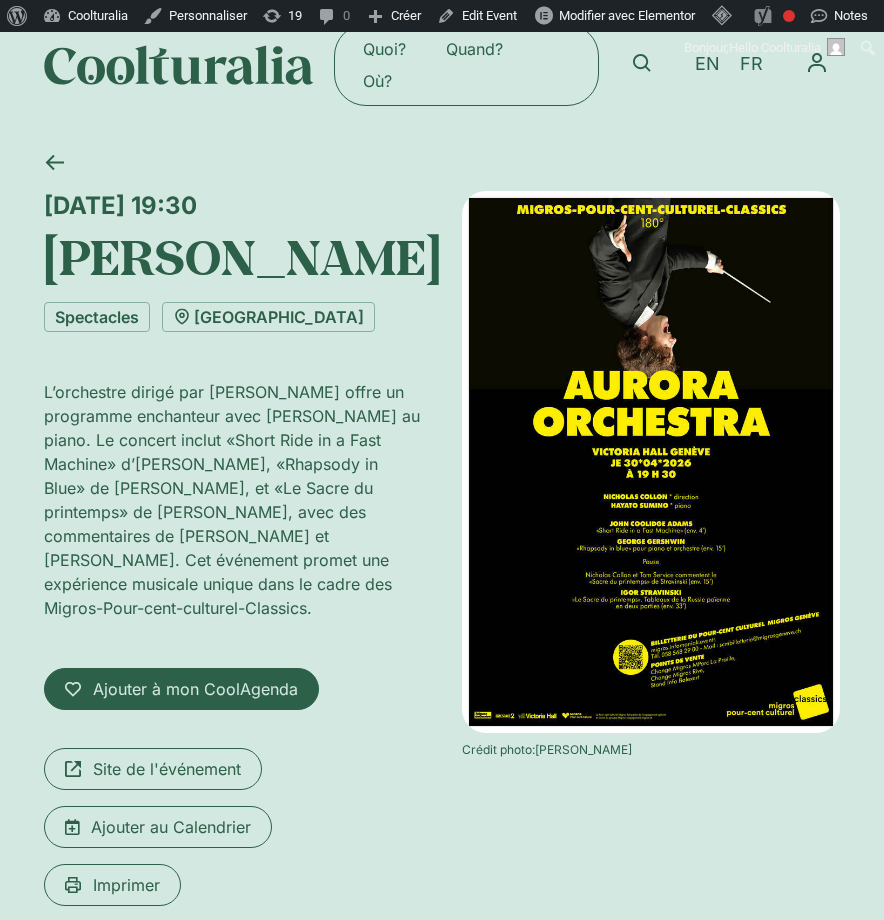scroll, scrollTop: 26, scrollLeft: 0, axis: vertical 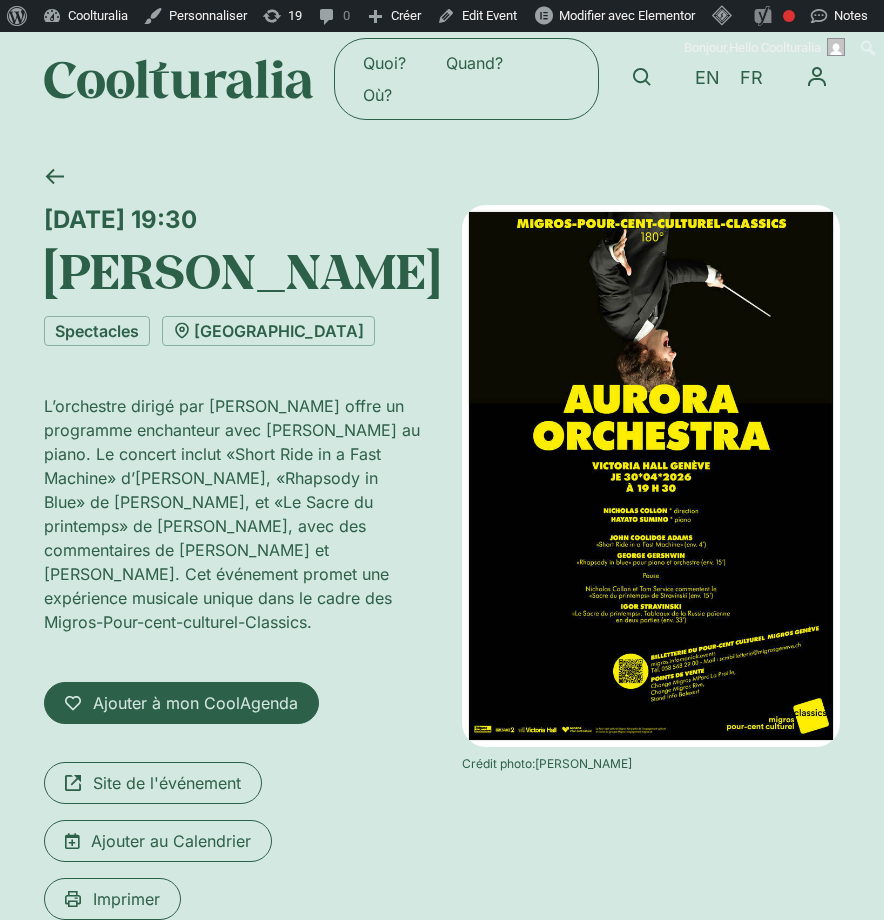 click on "Quoi?
Quand?
Où?" 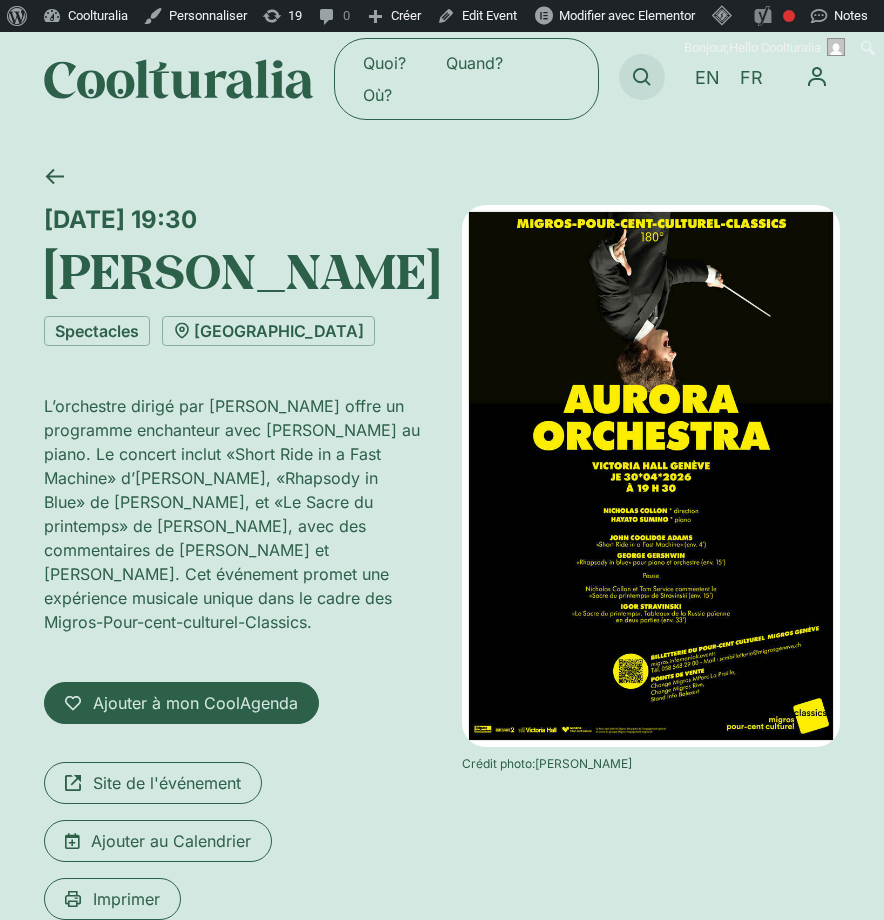 click 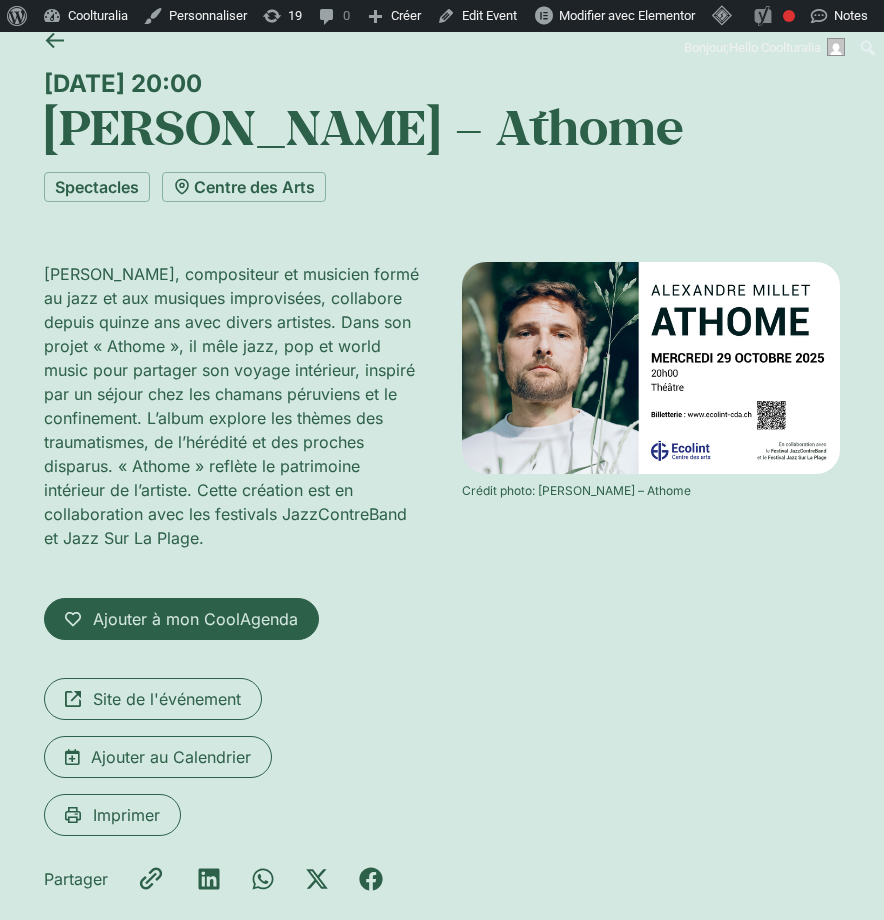 scroll, scrollTop: 167, scrollLeft: 0, axis: vertical 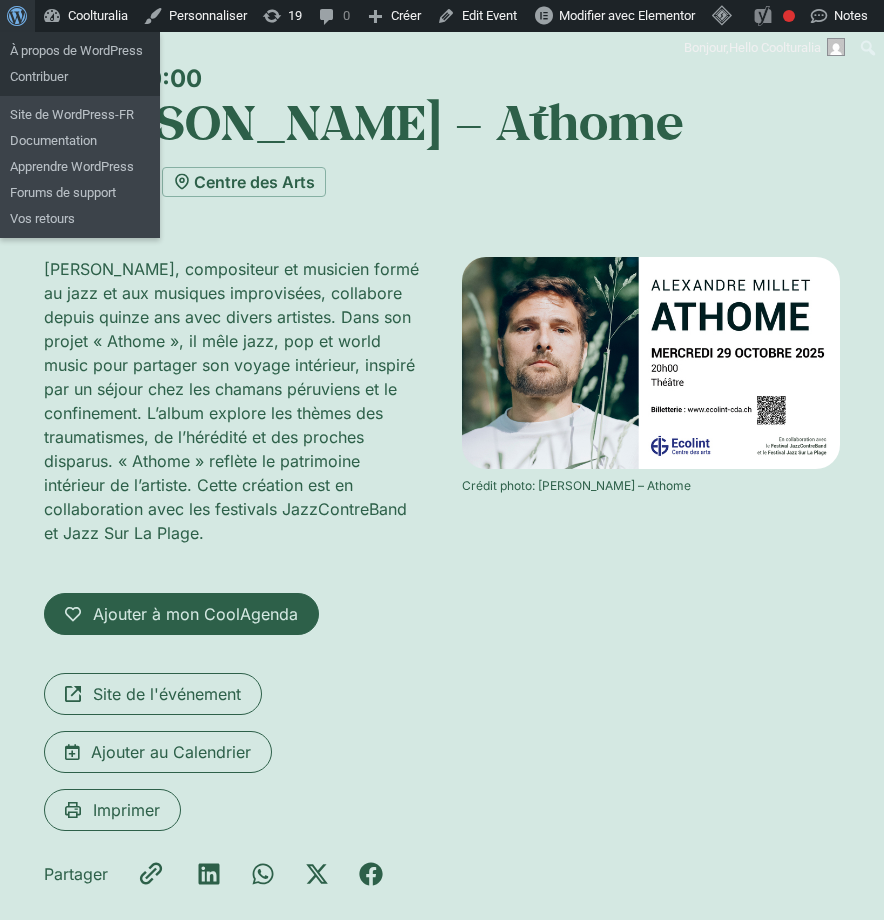 click at bounding box center [14, 14] 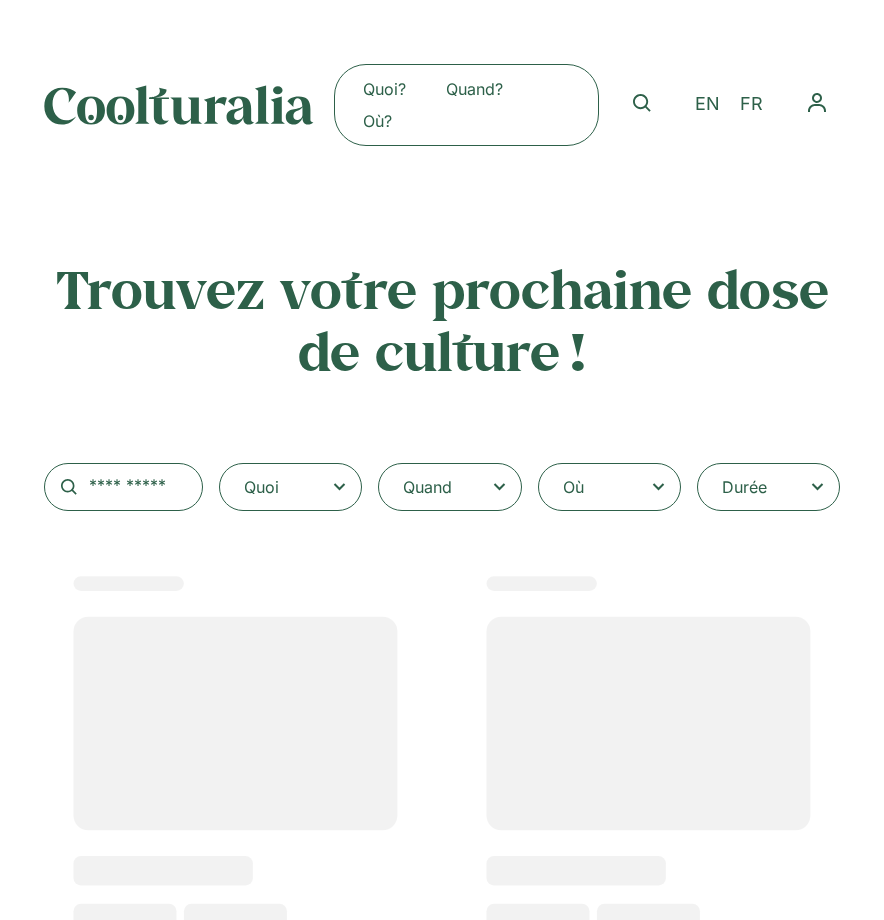 scroll, scrollTop: 0, scrollLeft: 0, axis: both 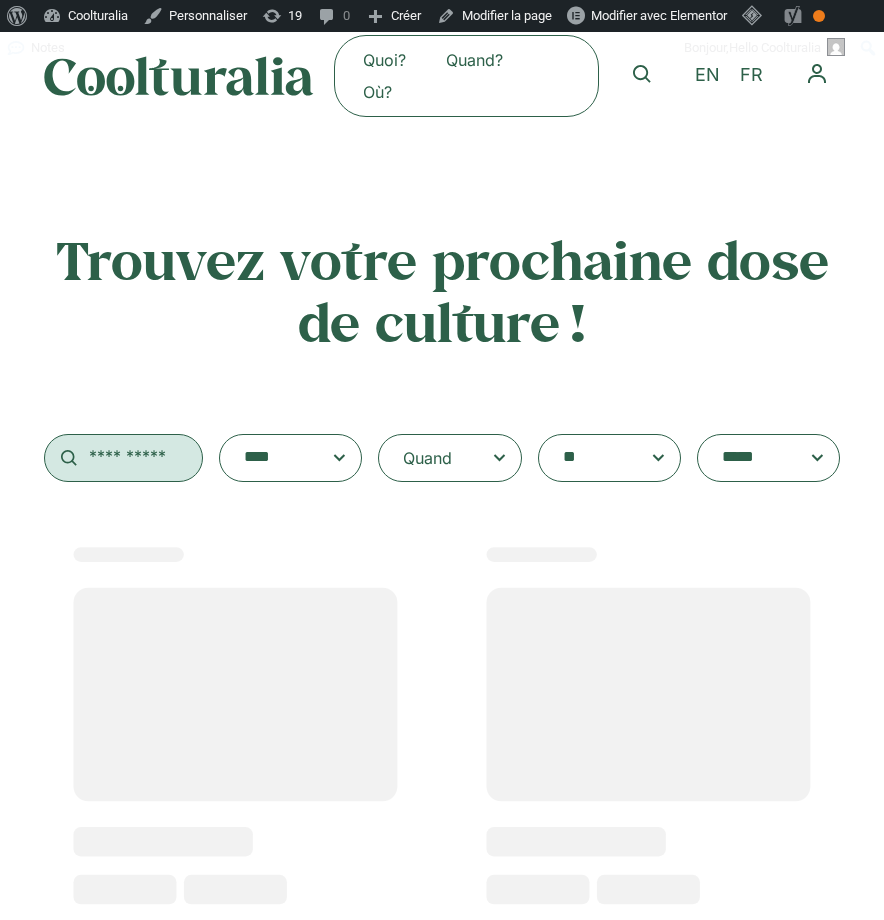 click at bounding box center [123, 458] 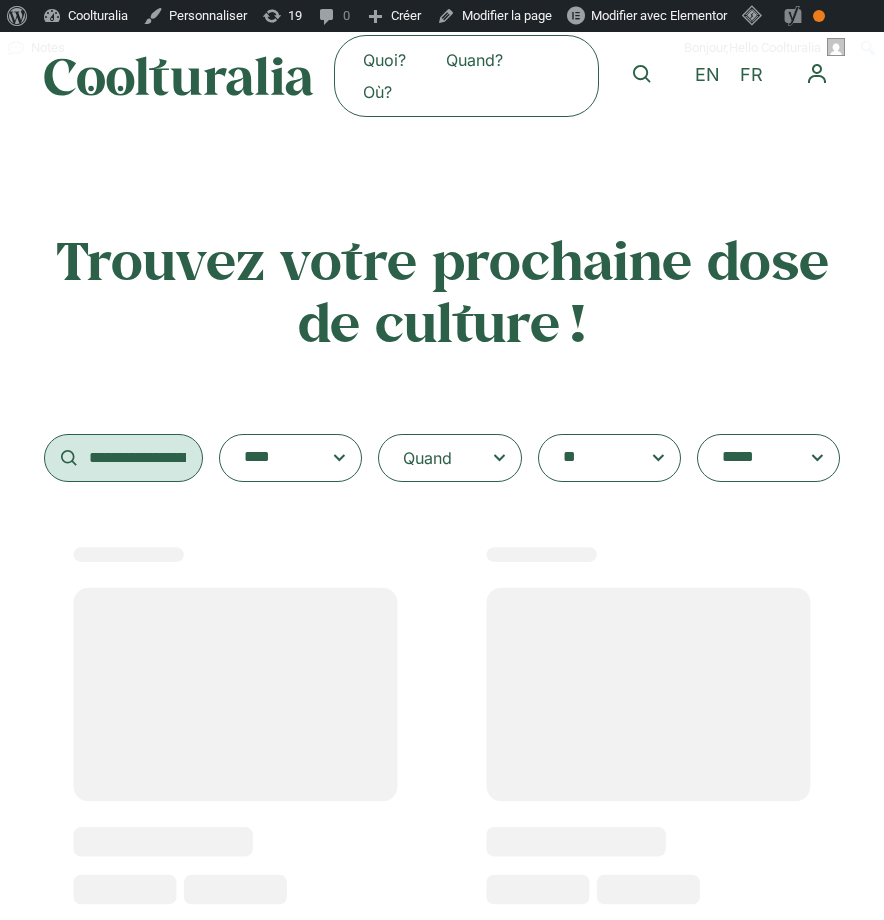 scroll, scrollTop: 0, scrollLeft: 98, axis: horizontal 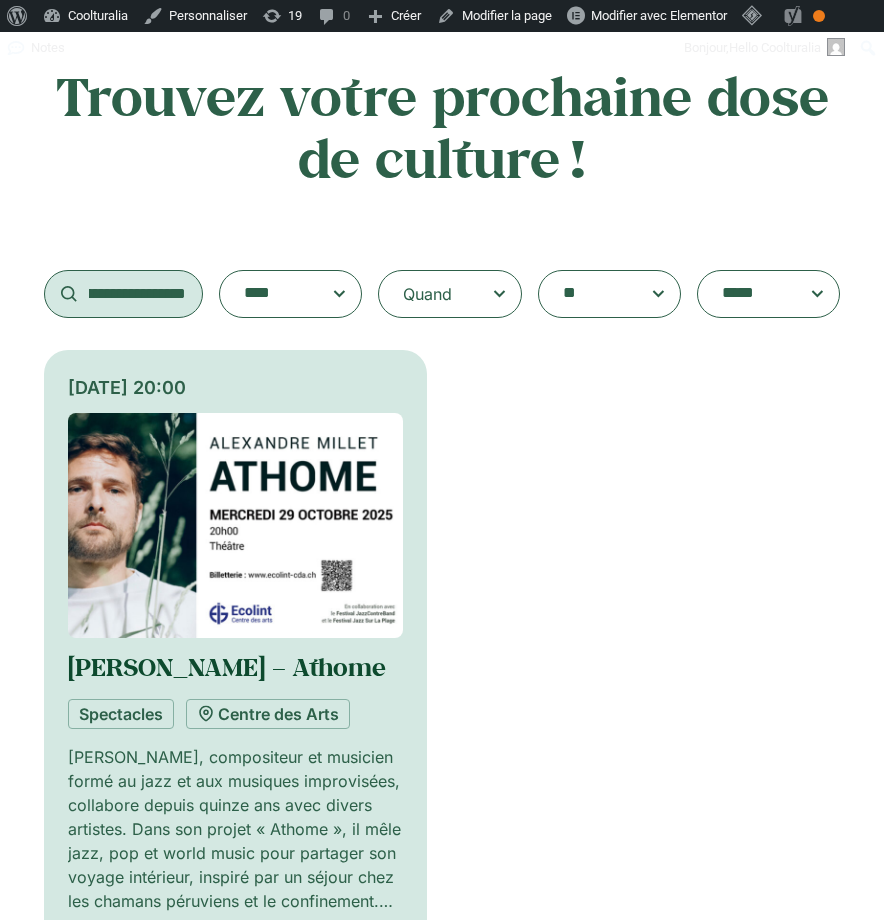 type on "**********" 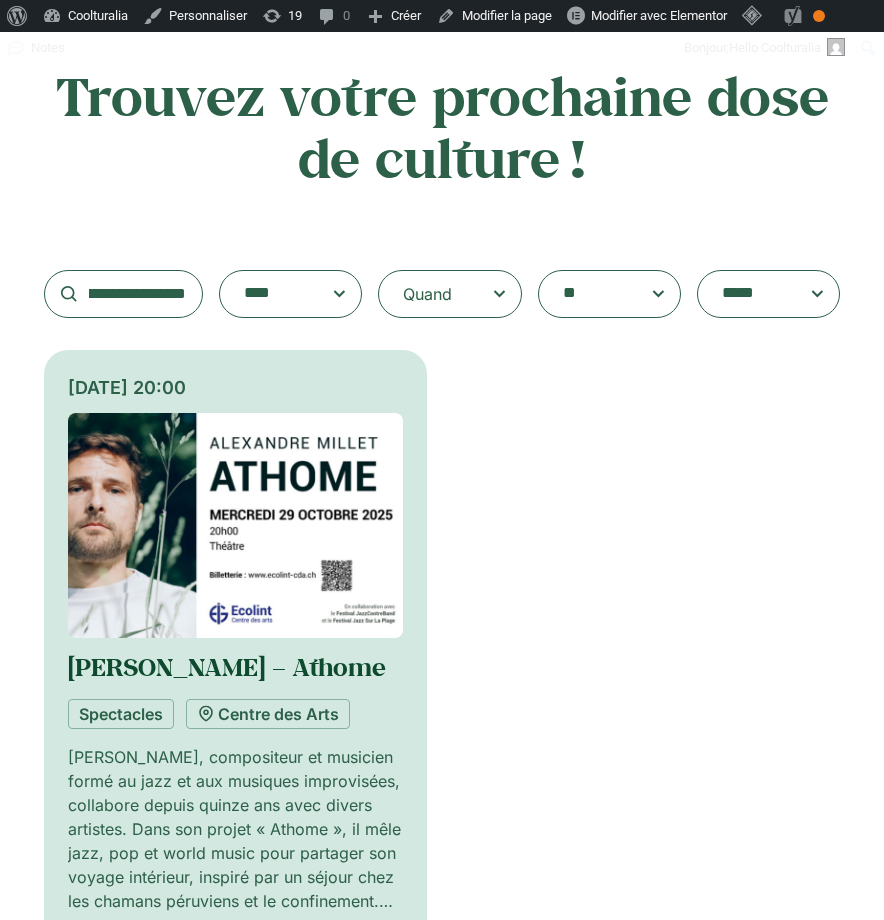 click on "Alexandre Millet – Athome" 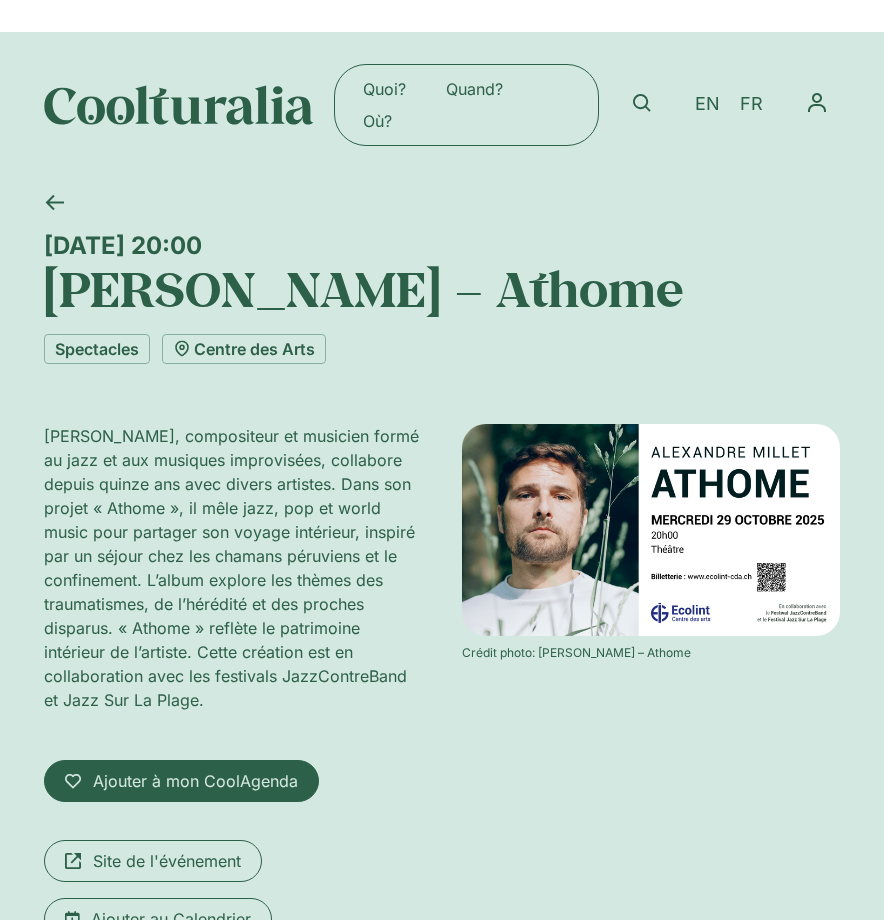 scroll, scrollTop: 39, scrollLeft: 0, axis: vertical 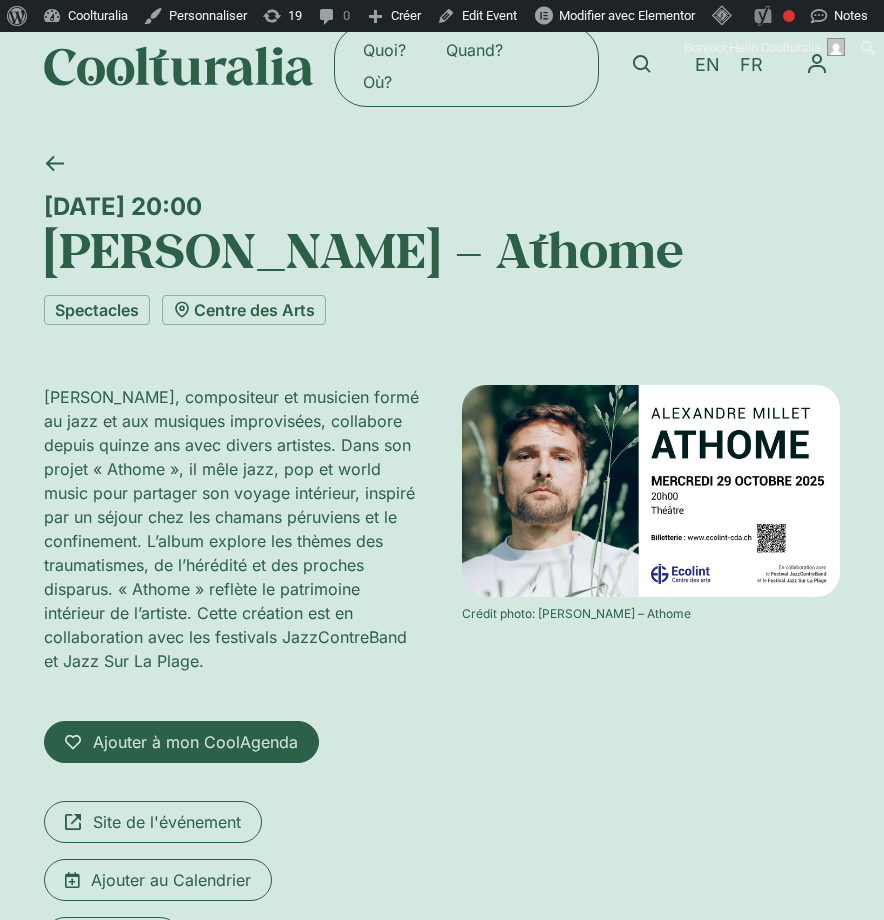 drag, startPoint x: 51, startPoint y: 255, endPoint x: 659, endPoint y: 254, distance: 608.0008 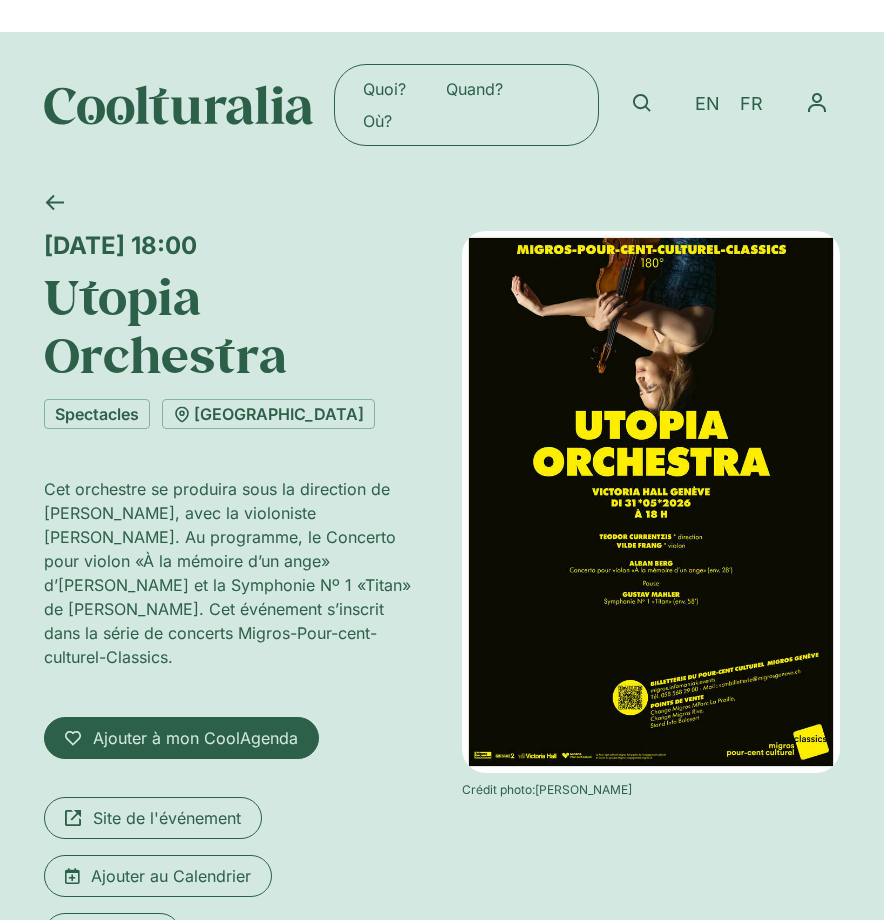scroll, scrollTop: 0, scrollLeft: 0, axis: both 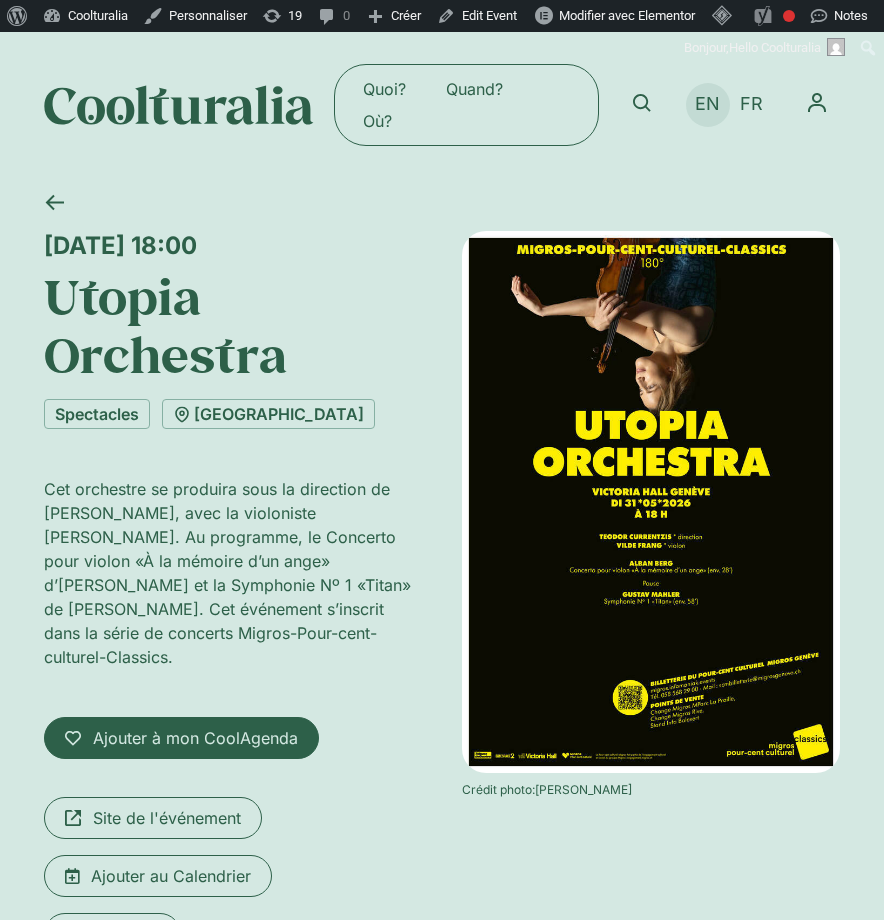 click on "EN" at bounding box center [707, 104] 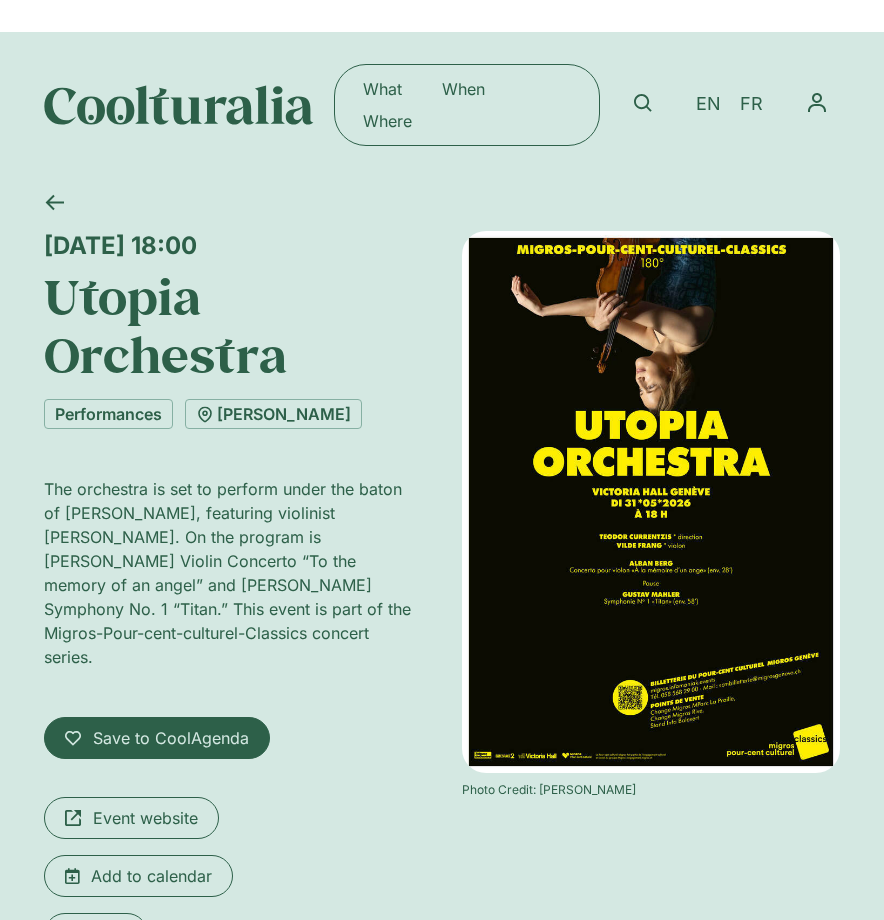 scroll, scrollTop: 0, scrollLeft: 0, axis: both 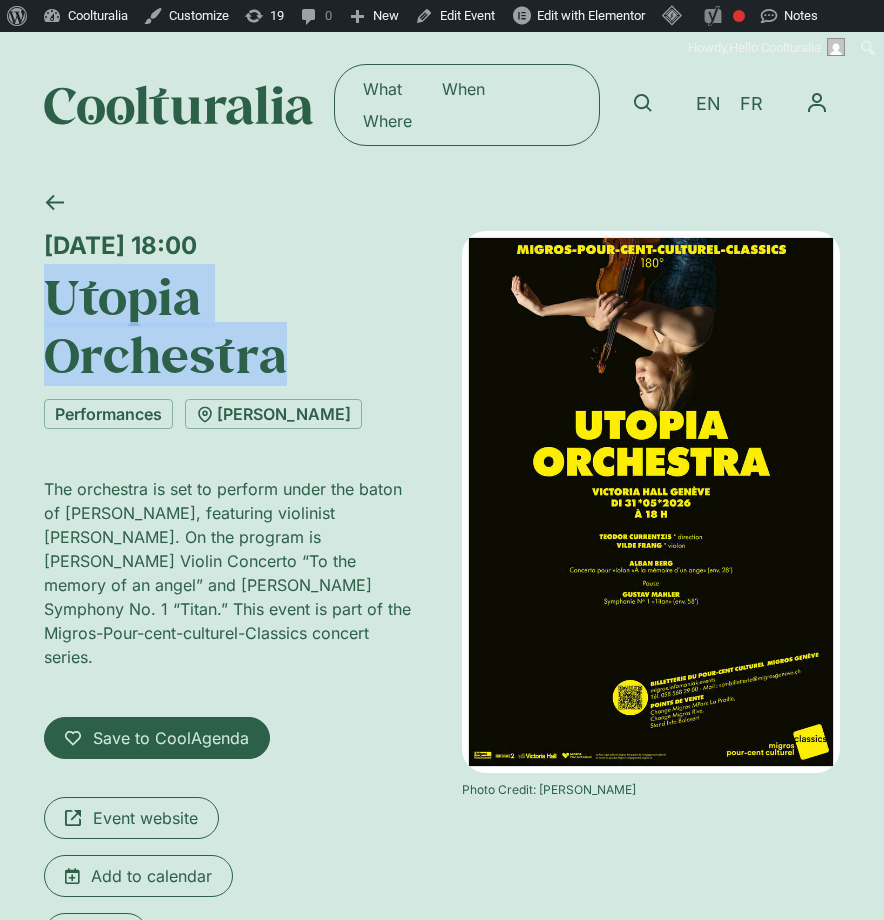 drag, startPoint x: 307, startPoint y: 362, endPoint x: 32, endPoint y: 311, distance: 279.68912 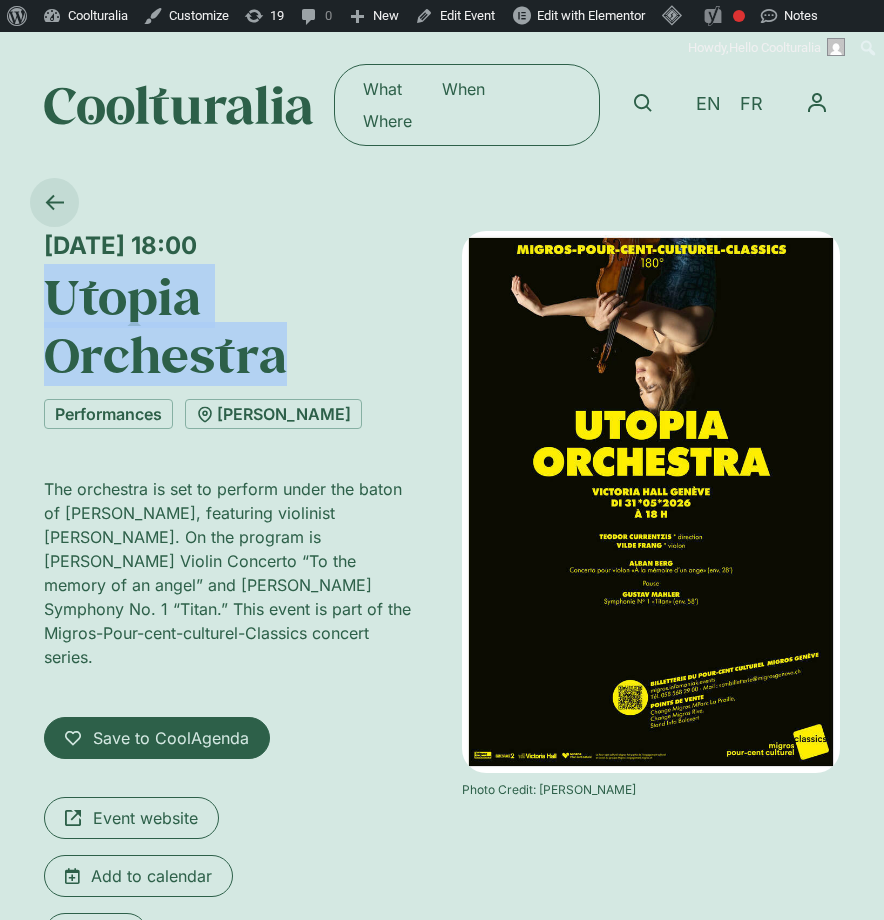 click at bounding box center (54, 202) 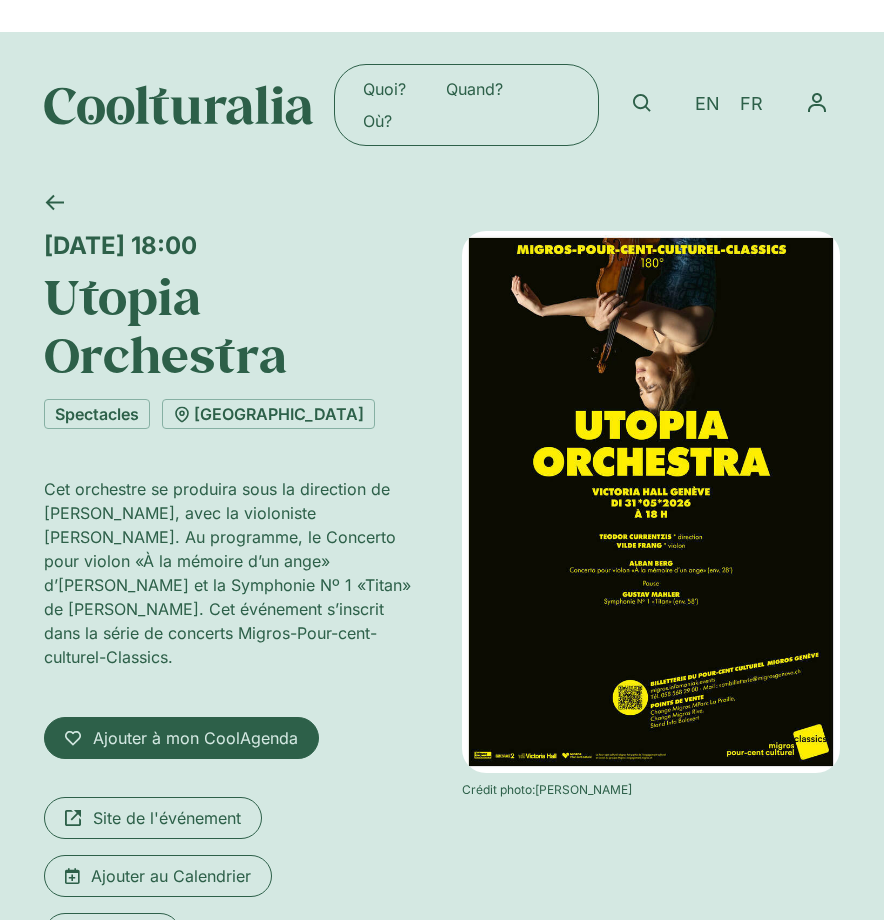 scroll, scrollTop: 0, scrollLeft: 0, axis: both 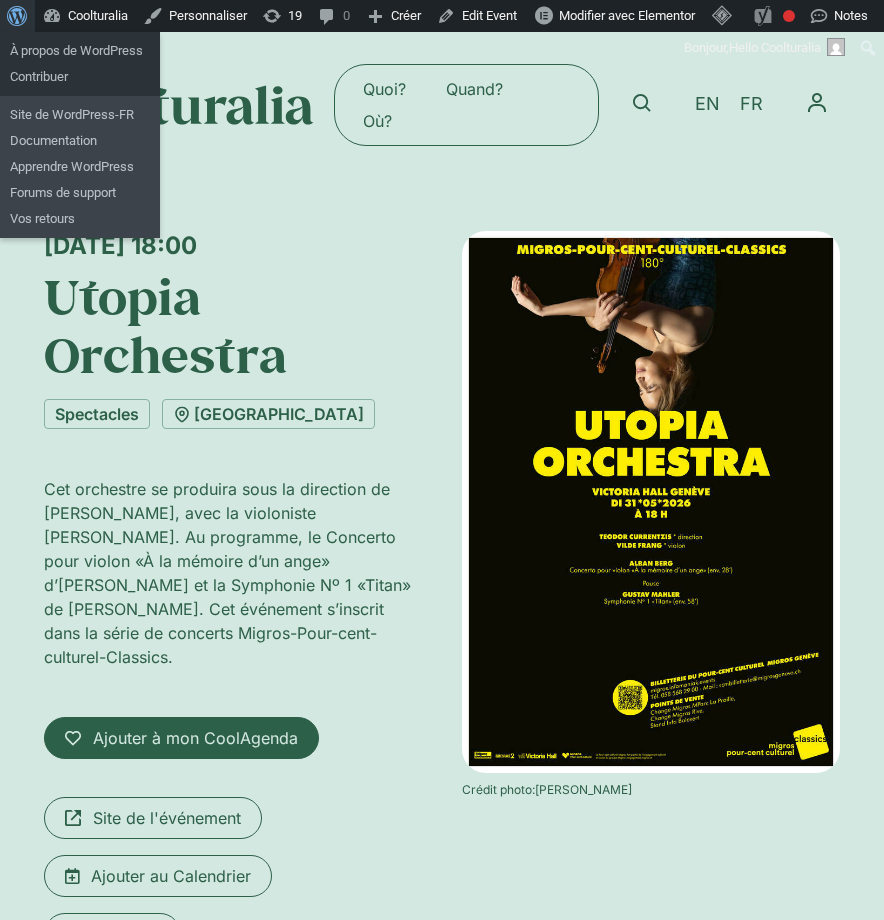 click at bounding box center [14, 14] 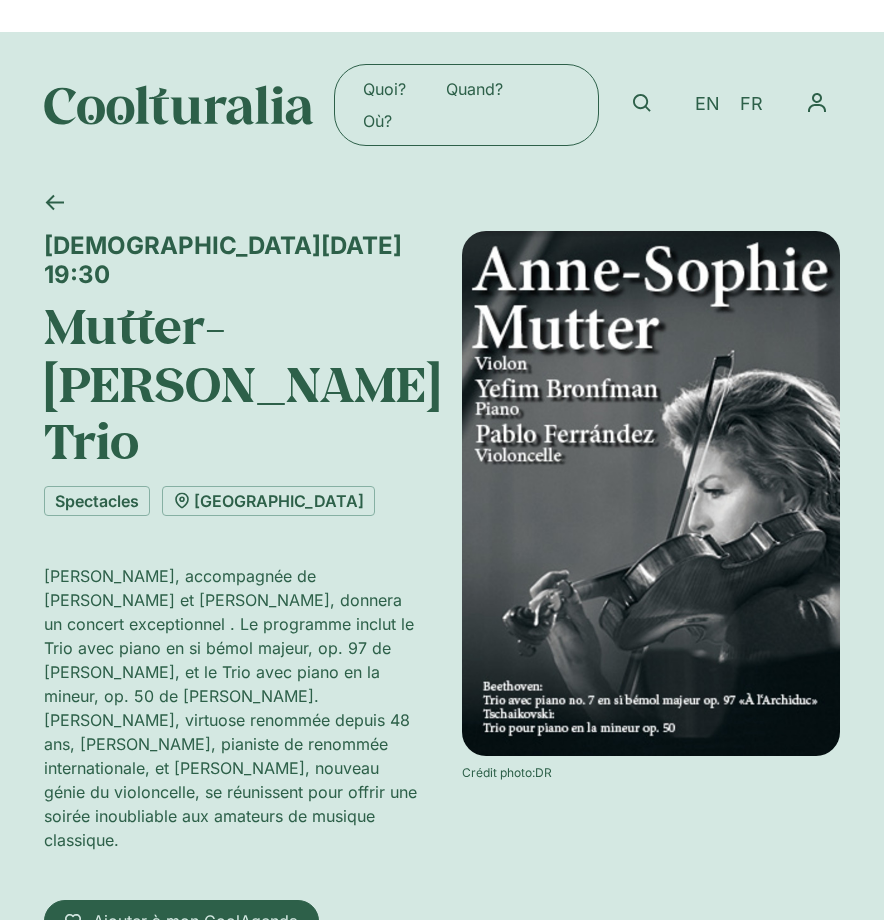 scroll, scrollTop: 0, scrollLeft: 0, axis: both 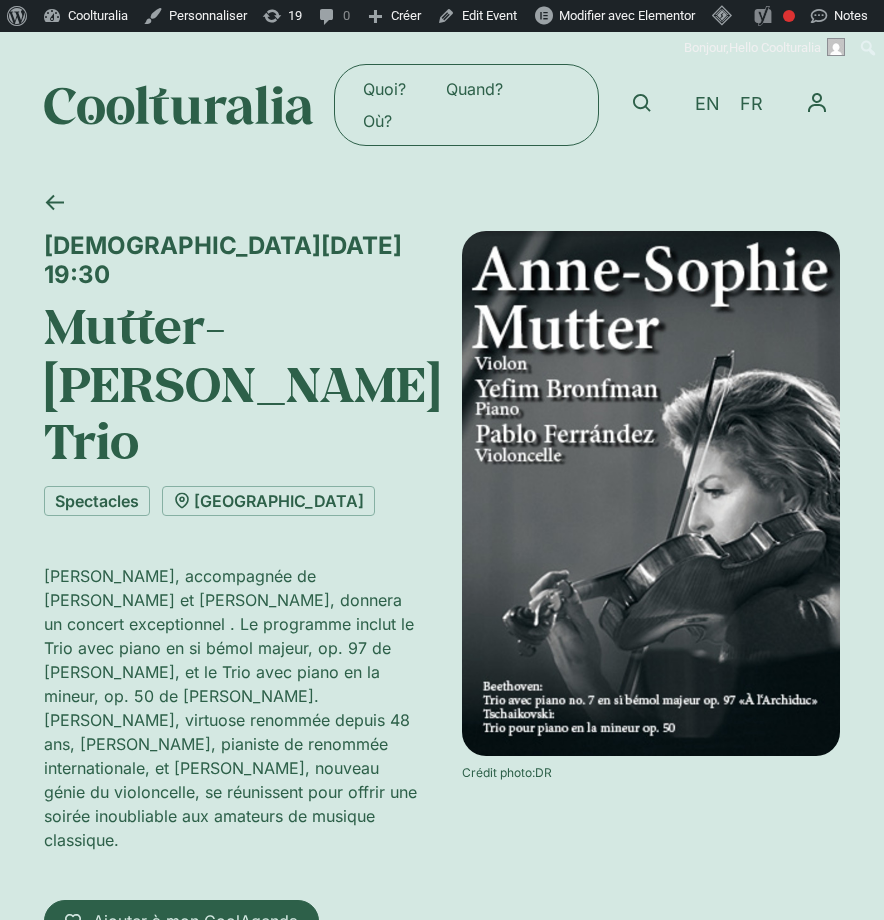 drag, startPoint x: 46, startPoint y: 310, endPoint x: 384, endPoint y: 410, distance: 352.48264 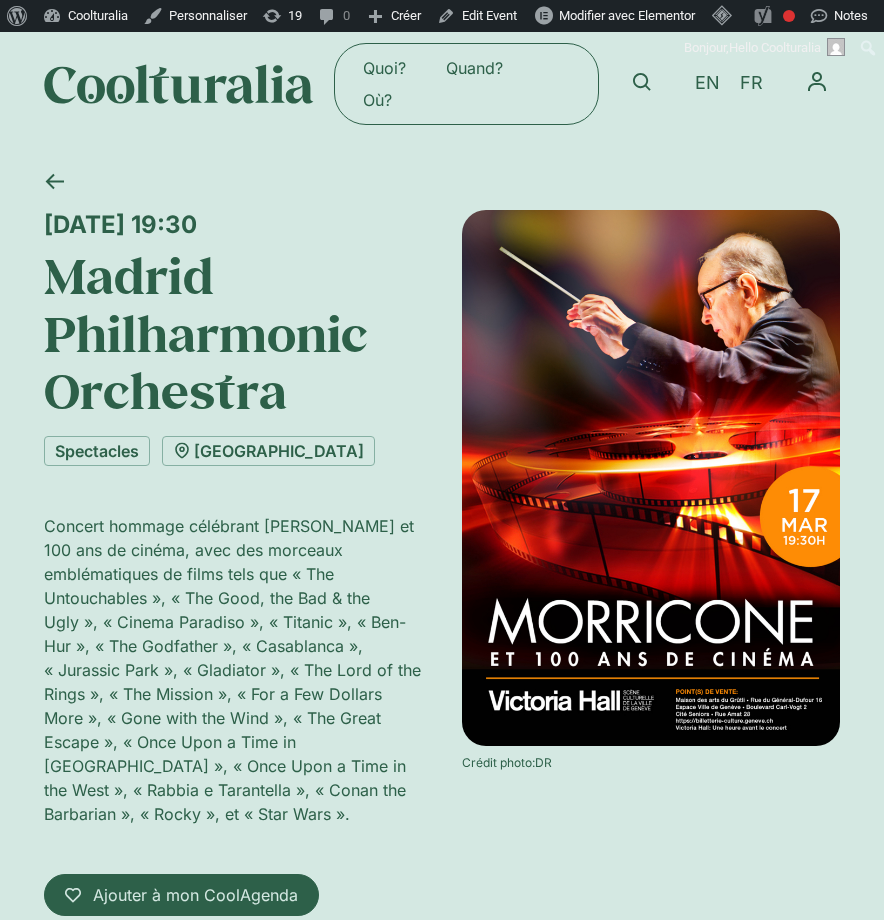 scroll, scrollTop: 0, scrollLeft: 0, axis: both 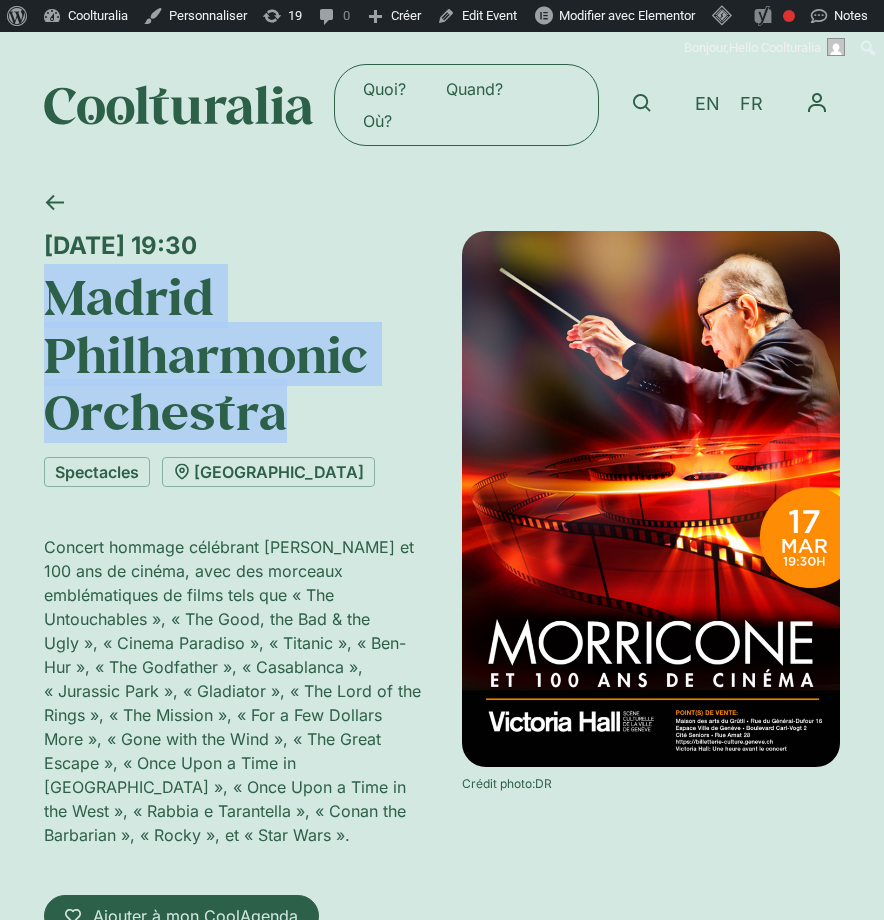 drag, startPoint x: 304, startPoint y: 406, endPoint x: 58, endPoint y: 307, distance: 265.17352 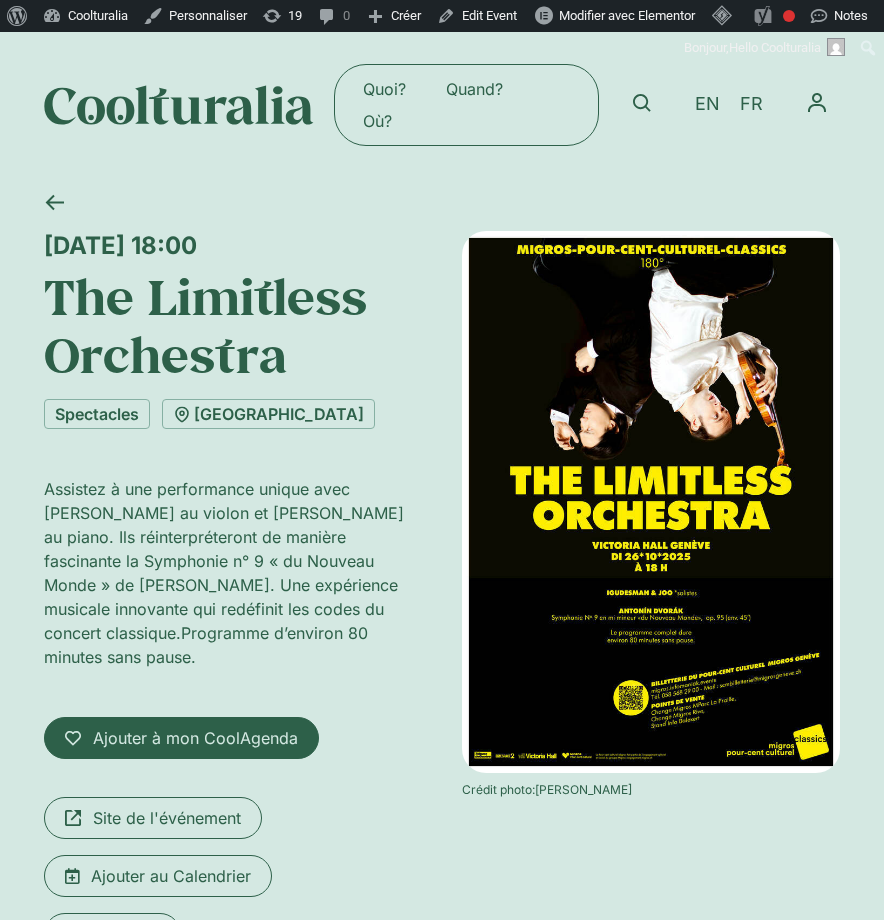 scroll, scrollTop: 0, scrollLeft: 0, axis: both 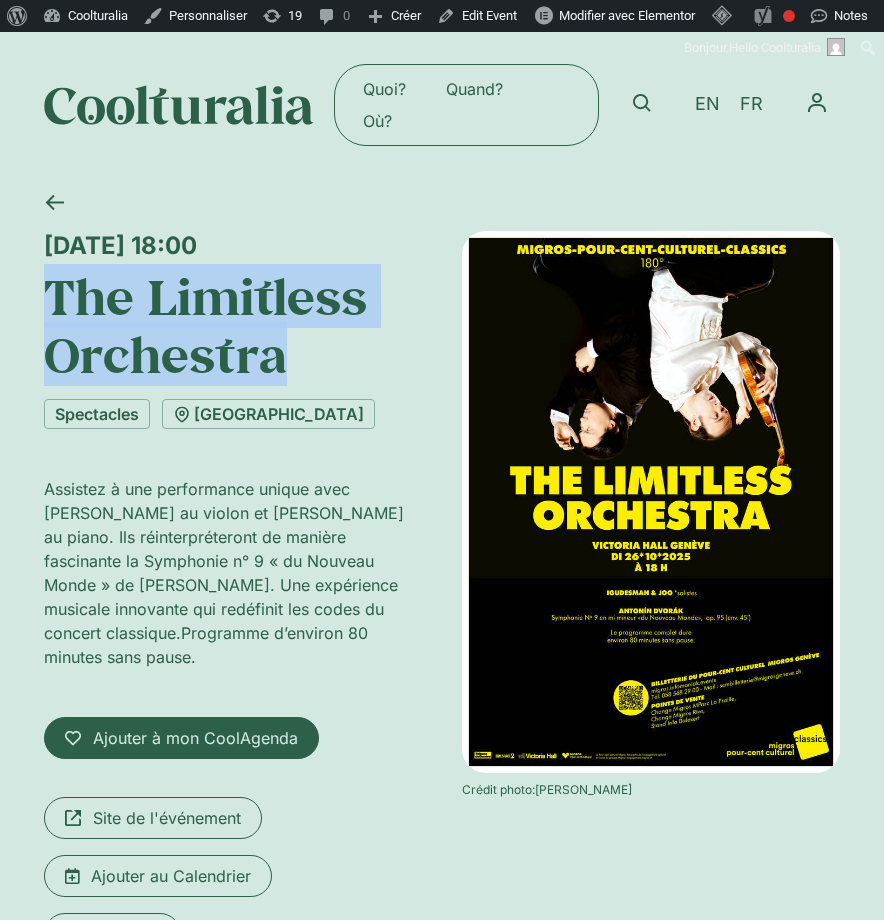 drag, startPoint x: 55, startPoint y: 296, endPoint x: 290, endPoint y: 372, distance: 246.98381 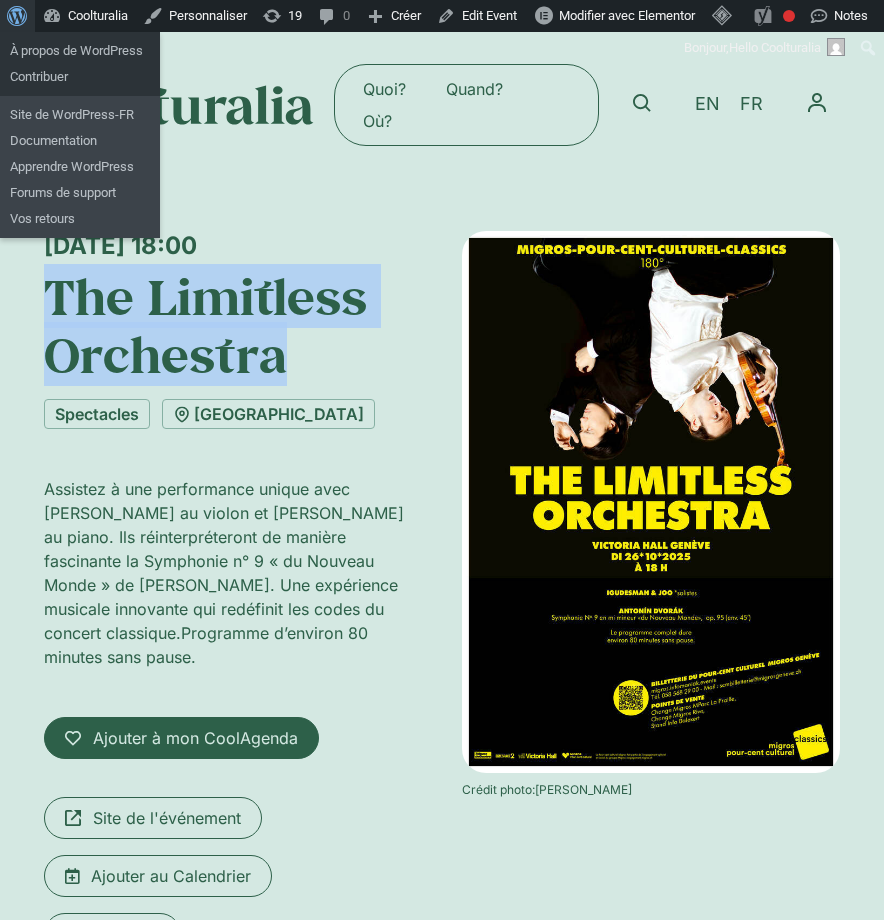 click at bounding box center (14, 14) 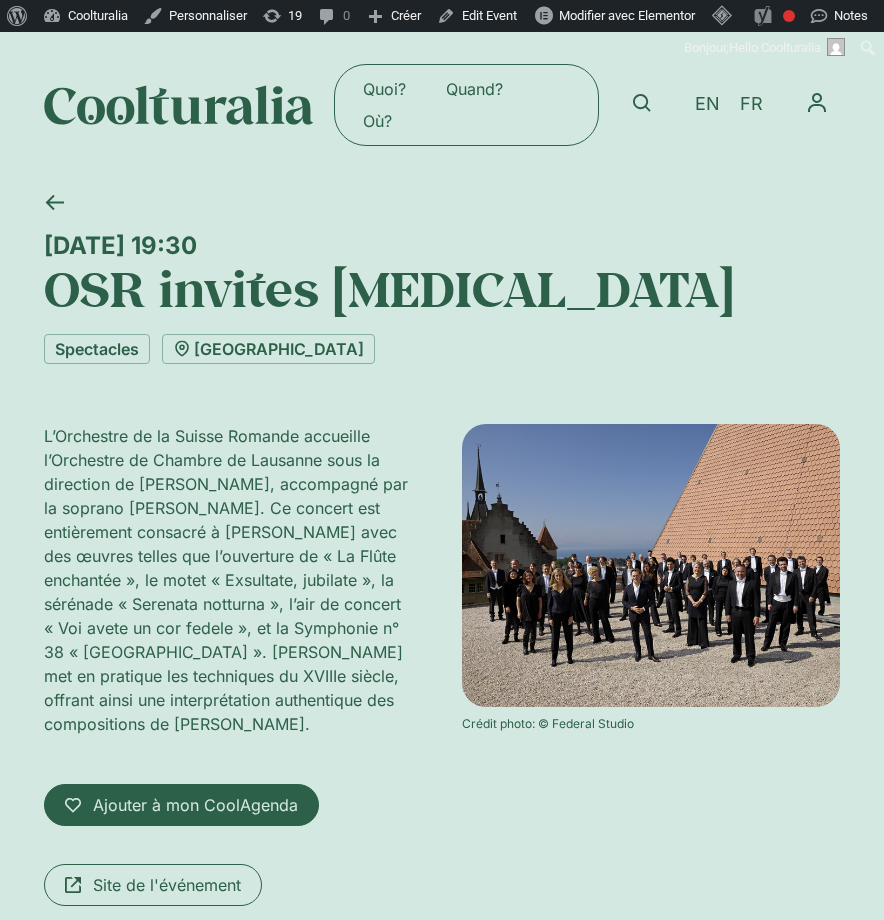 scroll, scrollTop: 0, scrollLeft: 0, axis: both 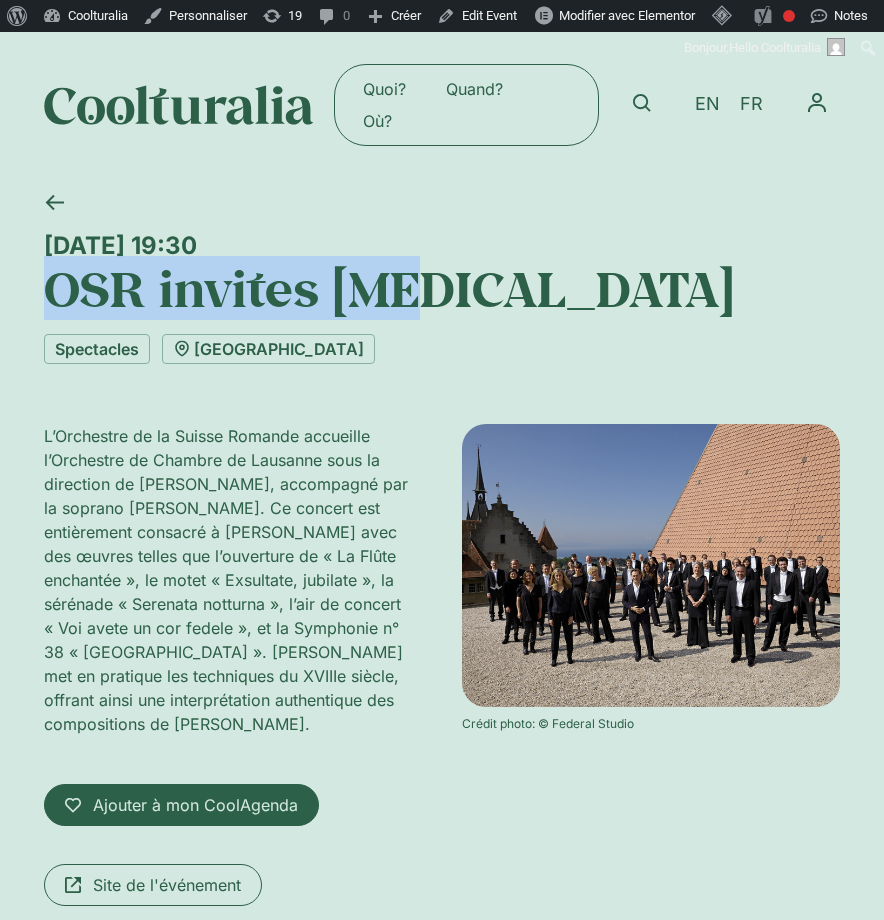 drag, startPoint x: 45, startPoint y: 298, endPoint x: 428, endPoint y: 295, distance: 383.01175 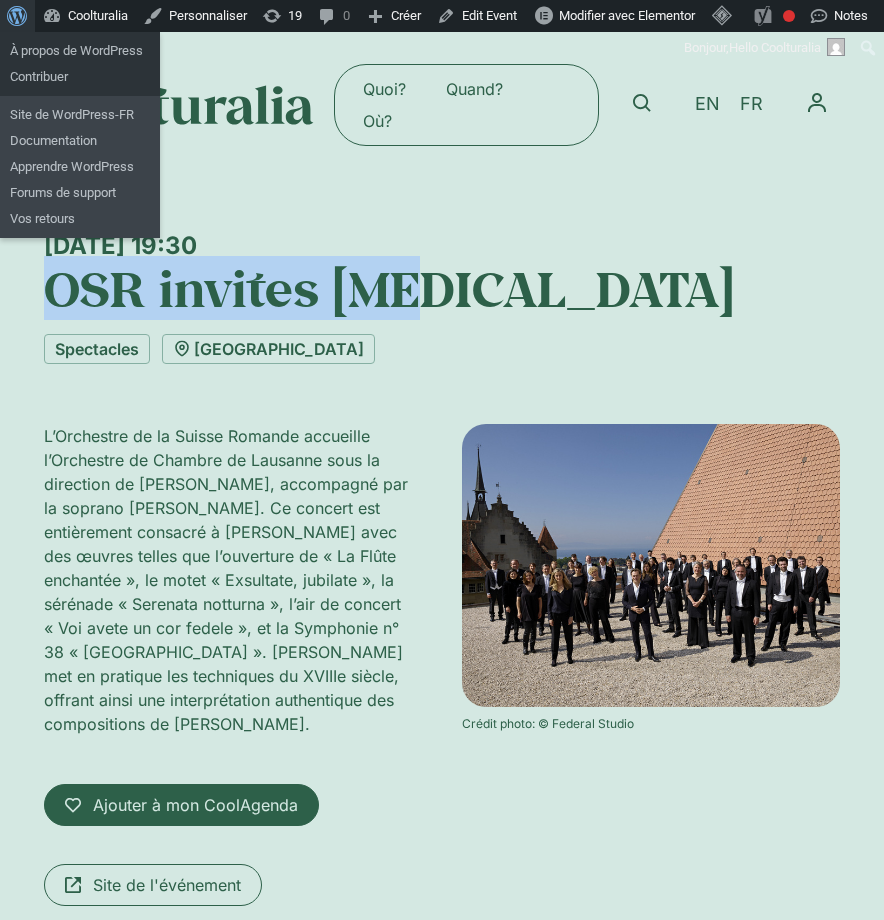 click at bounding box center (14, 14) 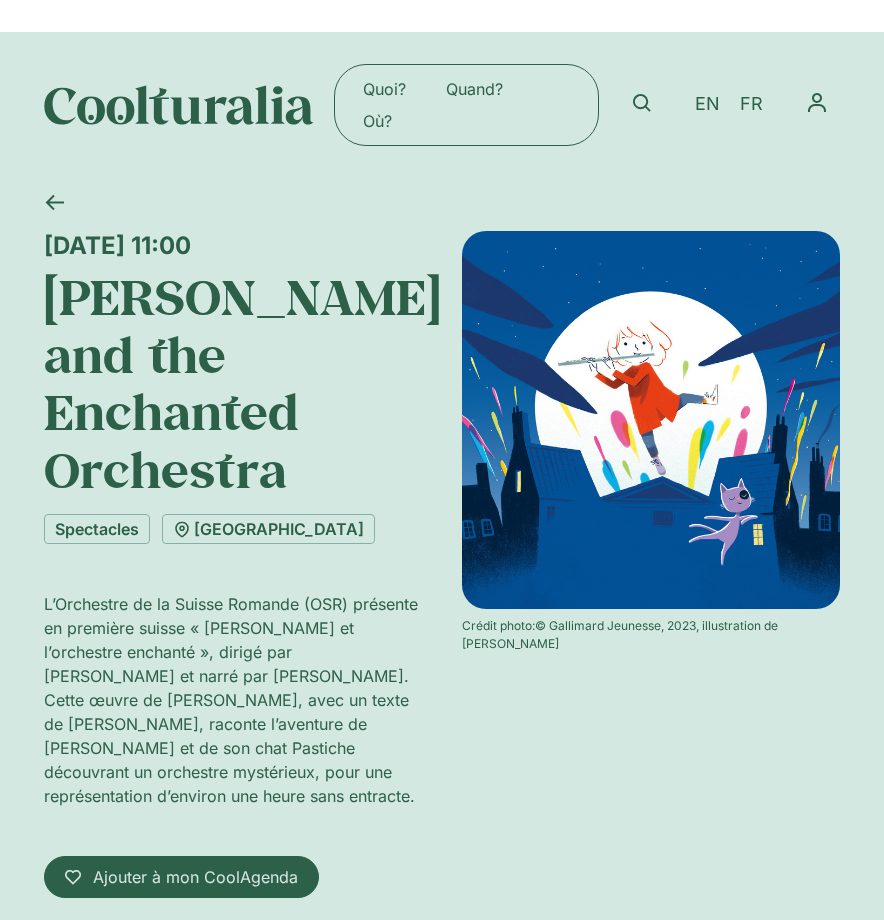 scroll, scrollTop: 0, scrollLeft: 0, axis: both 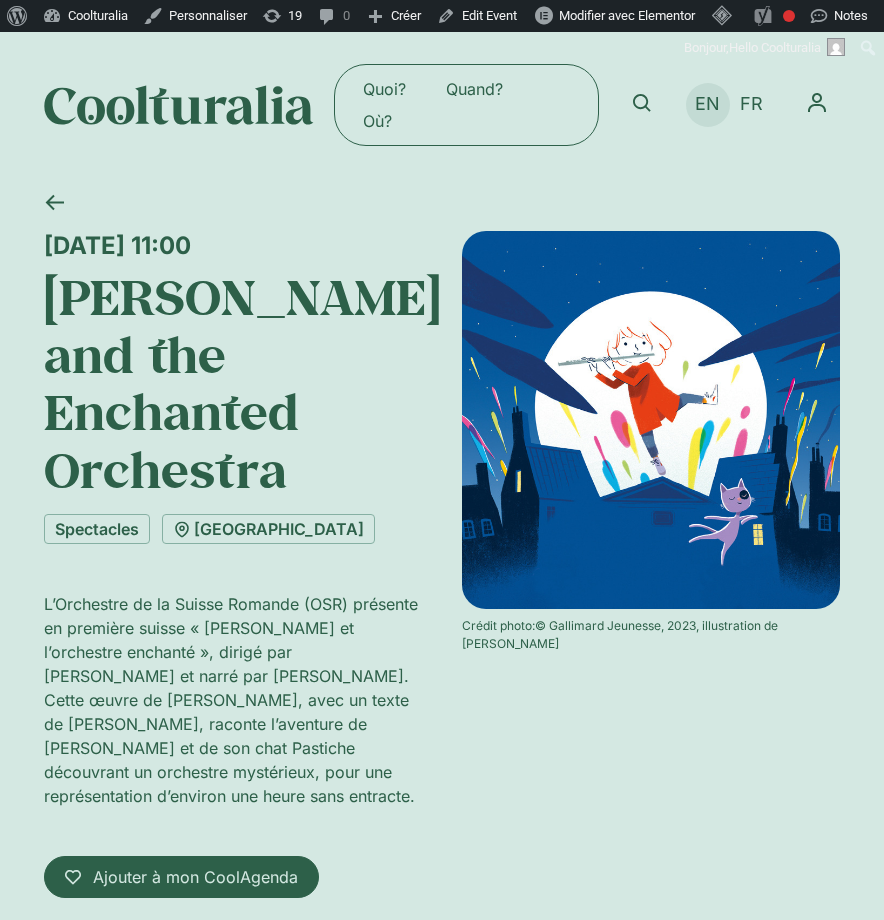 click on "EN" at bounding box center [707, 104] 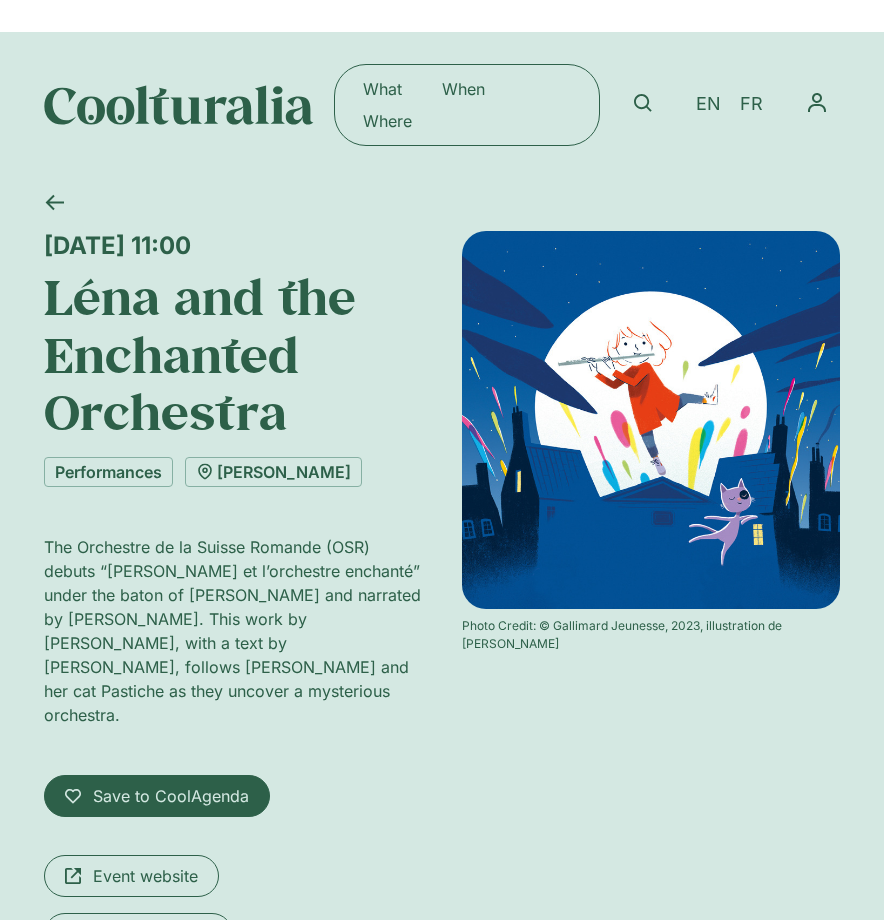 scroll, scrollTop: 0, scrollLeft: 0, axis: both 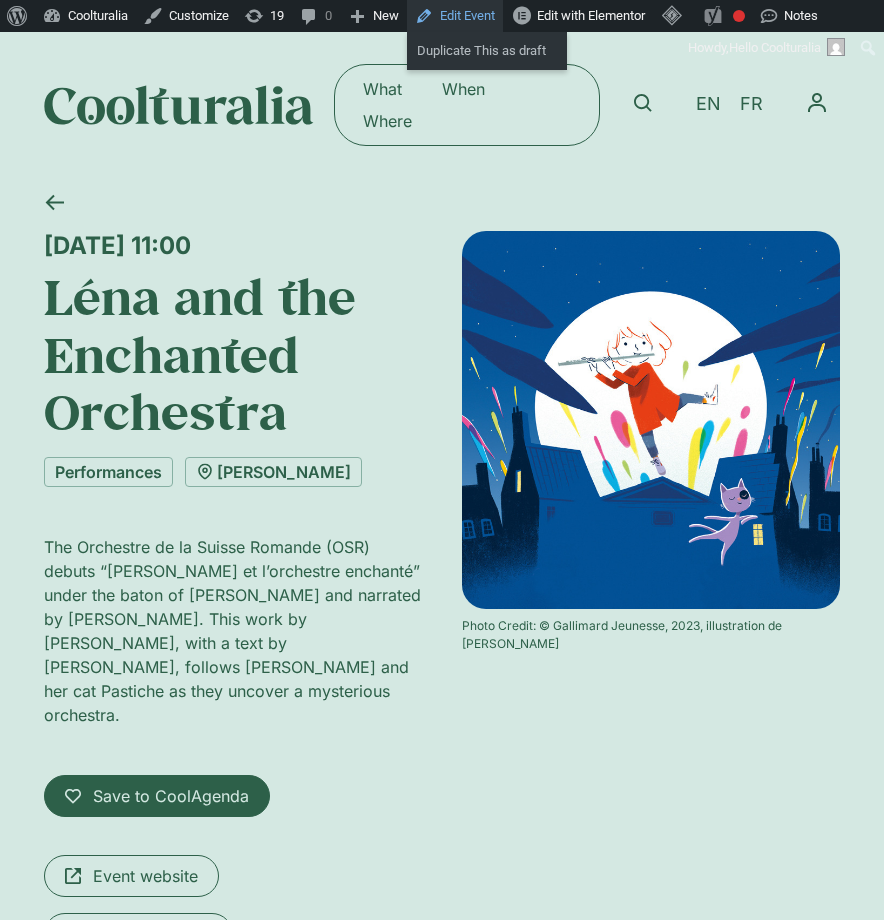 click on "Edit Event" at bounding box center (455, 16) 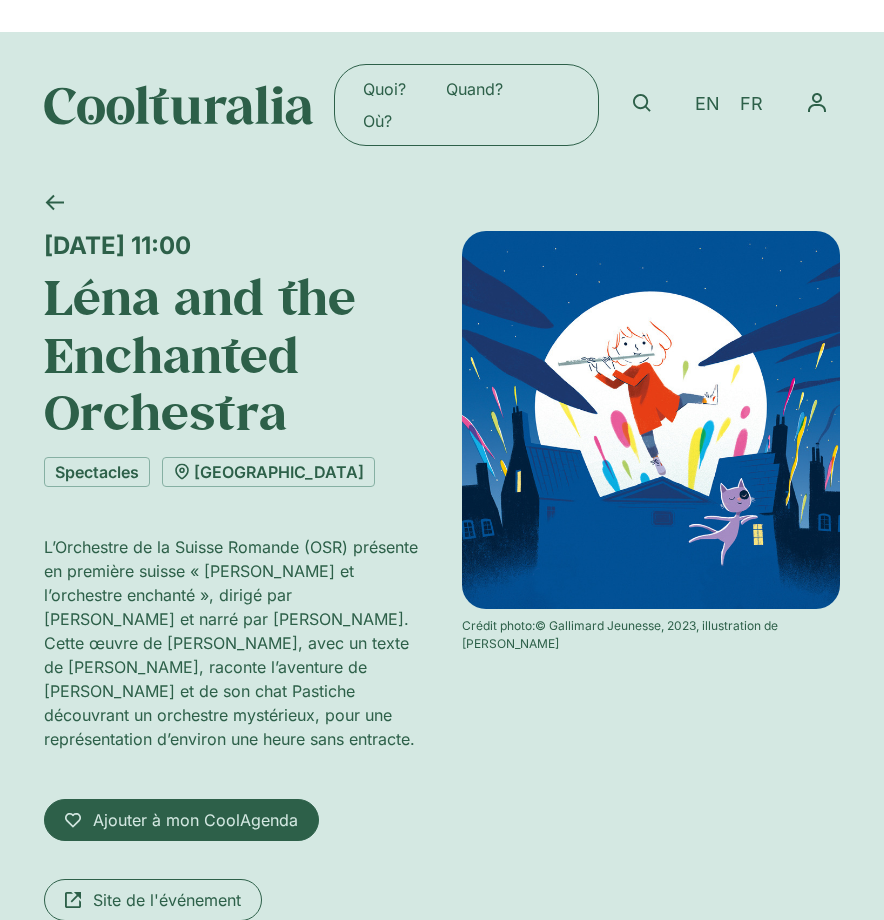 scroll, scrollTop: 0, scrollLeft: 0, axis: both 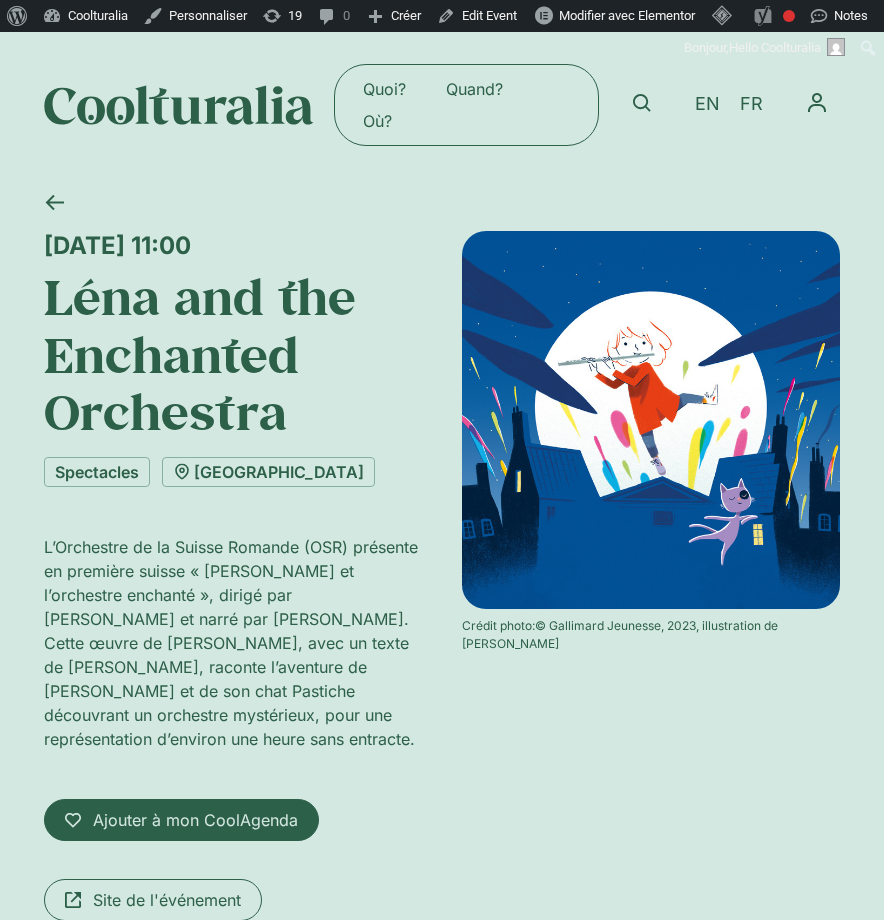 click at bounding box center (179, 105) 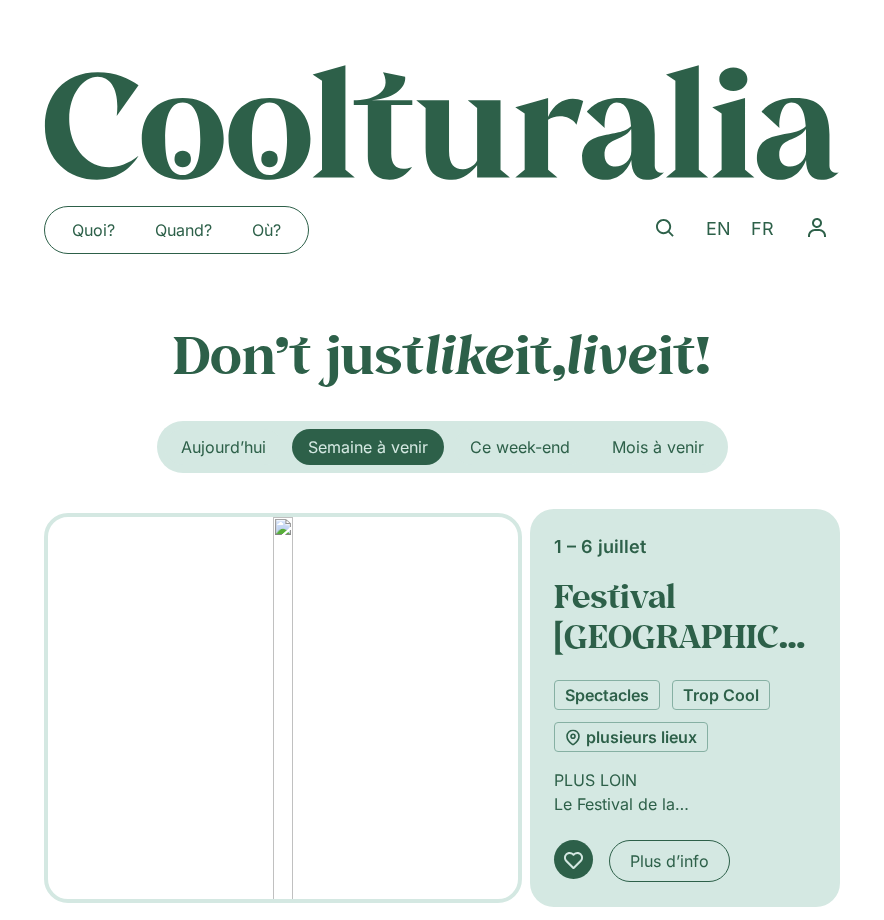 scroll, scrollTop: 0, scrollLeft: 0, axis: both 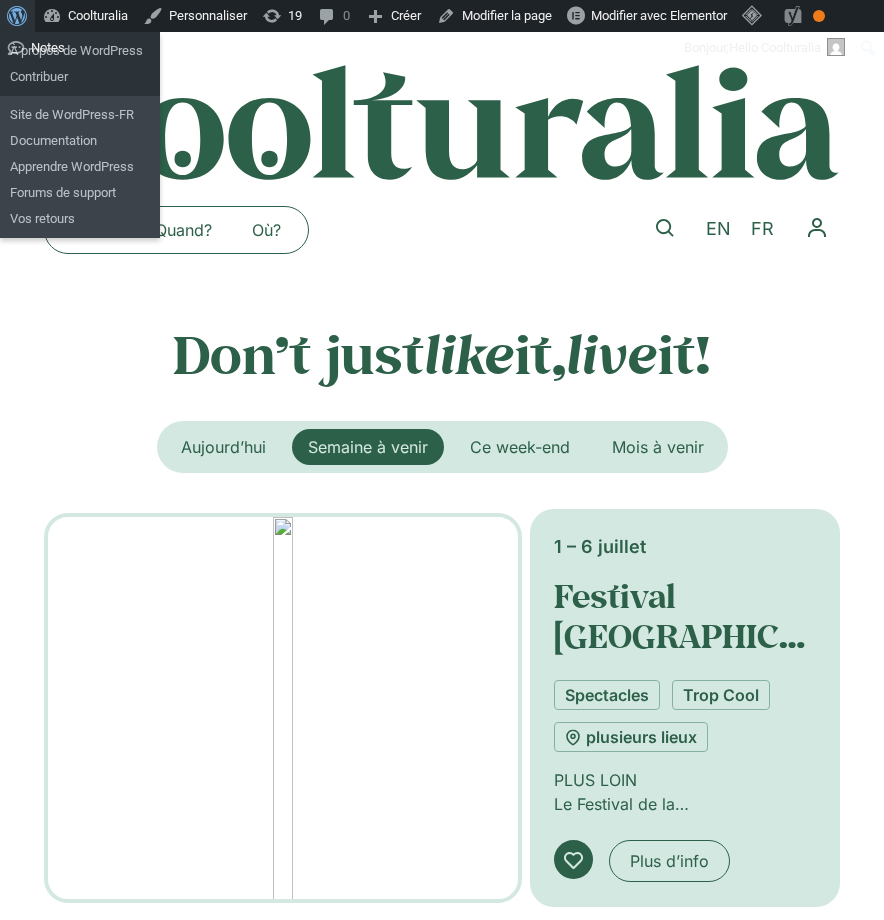 click at bounding box center (14, 14) 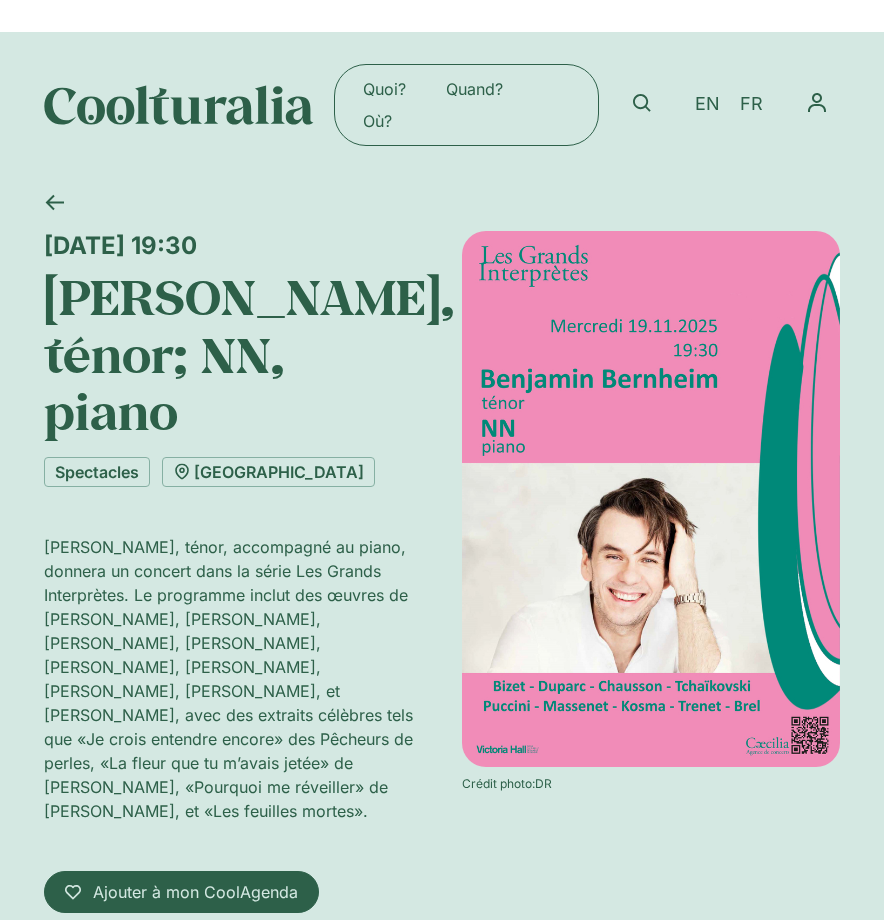 scroll, scrollTop: 0, scrollLeft: 0, axis: both 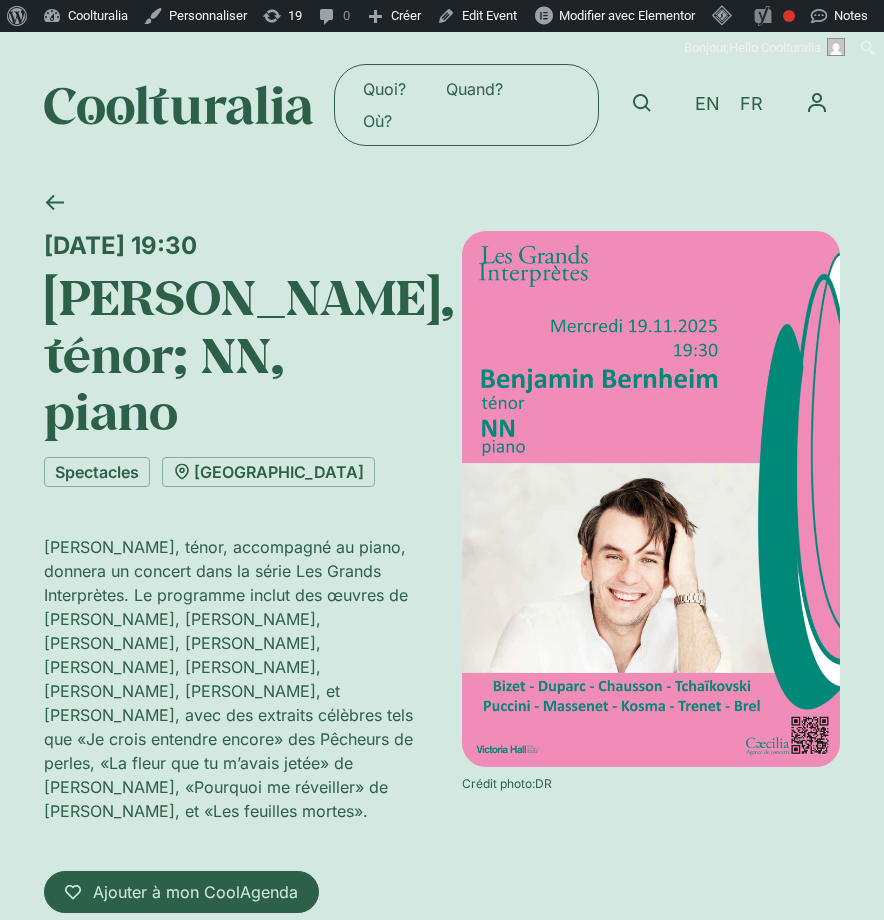 drag, startPoint x: 195, startPoint y: 465, endPoint x: 19, endPoint y: 320, distance: 228.03728 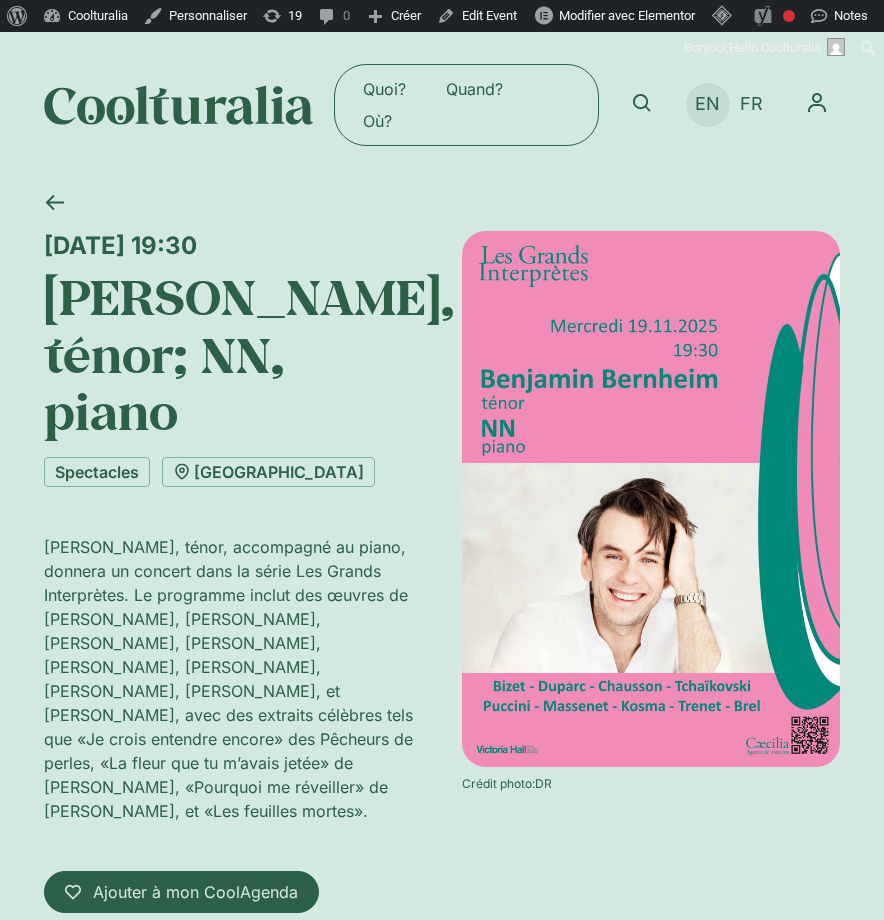 click on "EN" at bounding box center [707, 104] 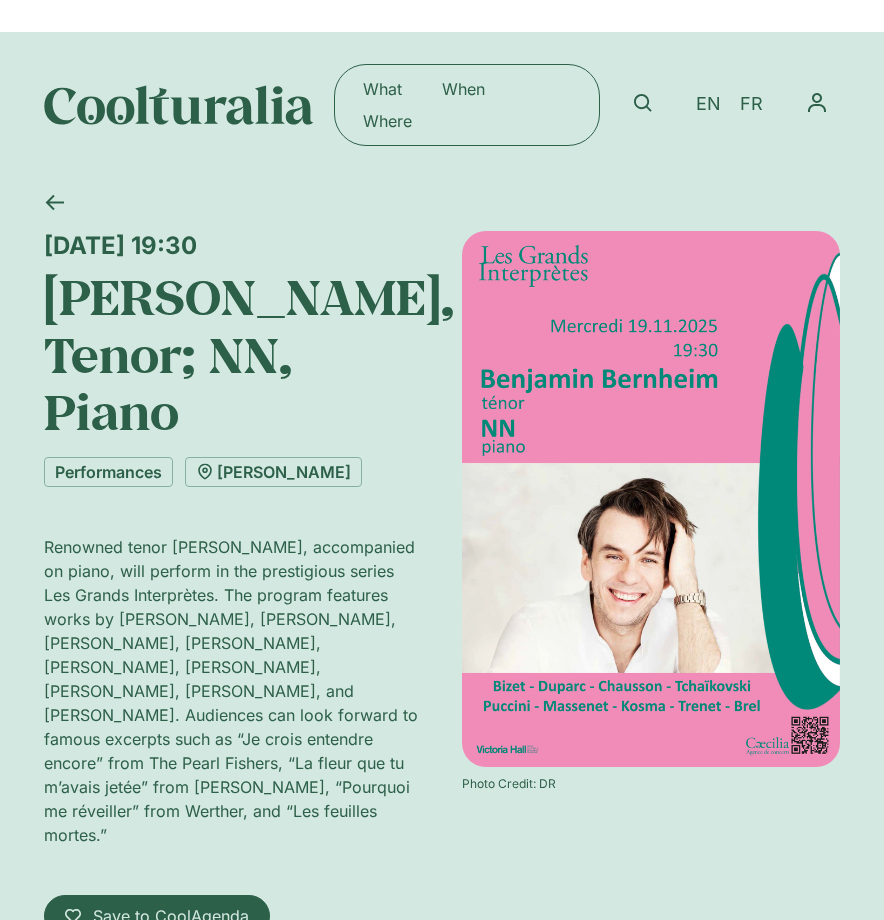 scroll, scrollTop: 0, scrollLeft: 0, axis: both 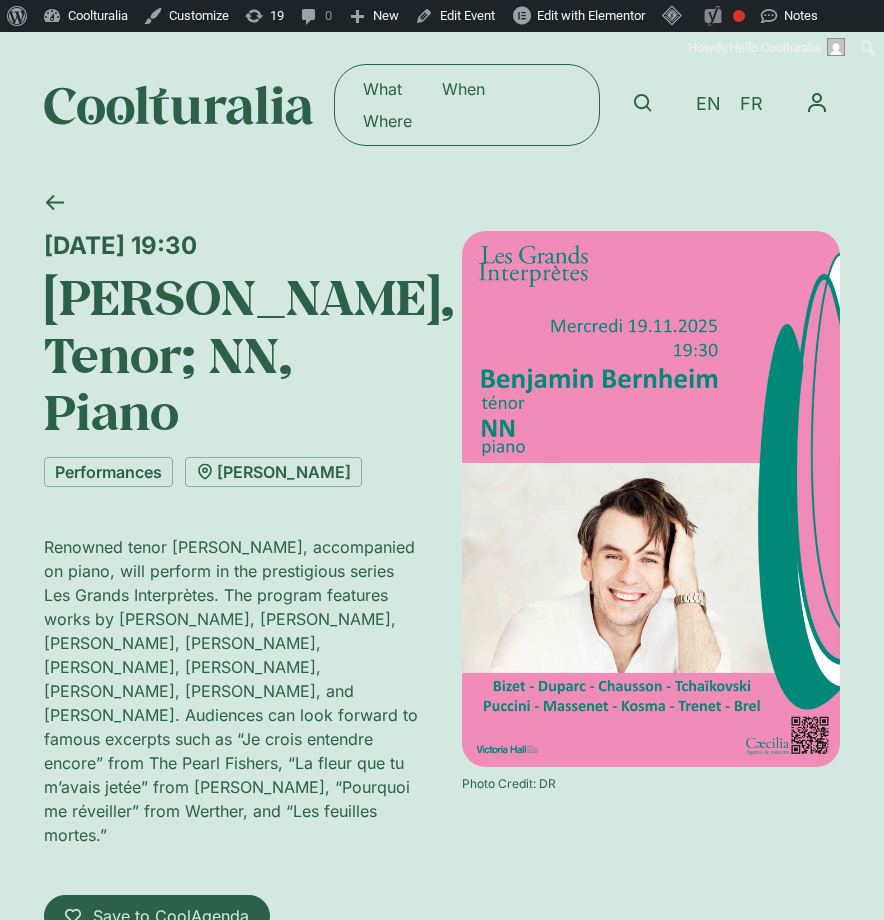 drag, startPoint x: 200, startPoint y: 469, endPoint x: 47, endPoint y: 283, distance: 240.84227 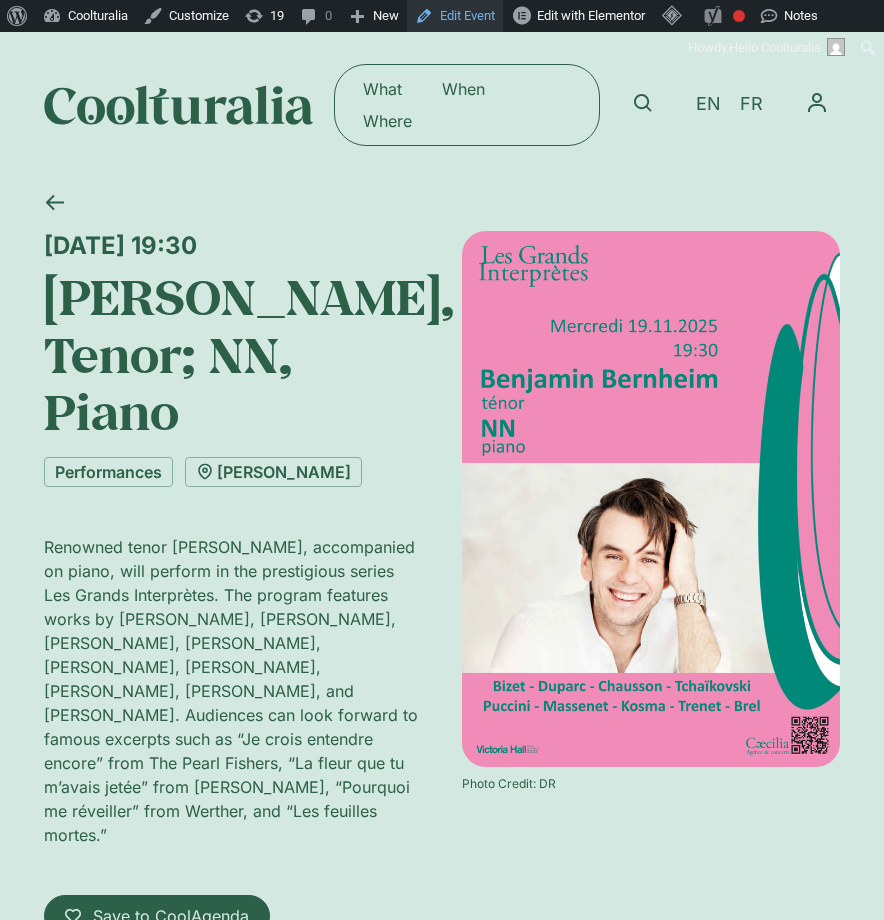 click on "Edit Event" at bounding box center (455, 16) 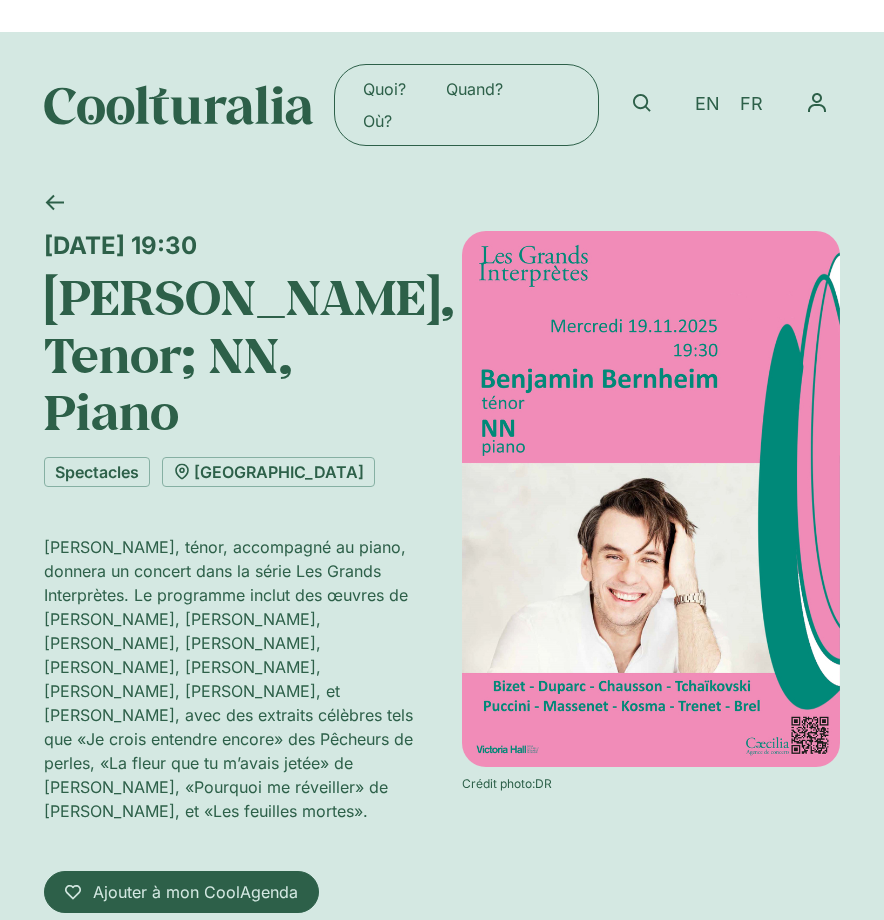 scroll, scrollTop: 0, scrollLeft: 0, axis: both 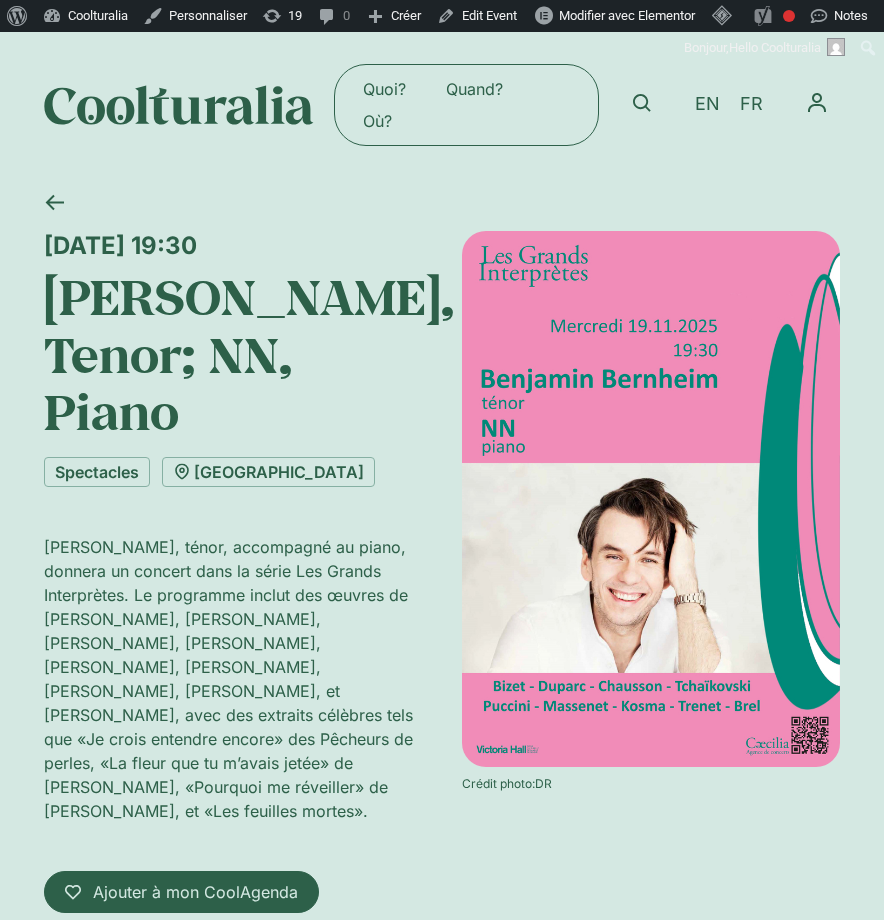 click at bounding box center (179, 105) 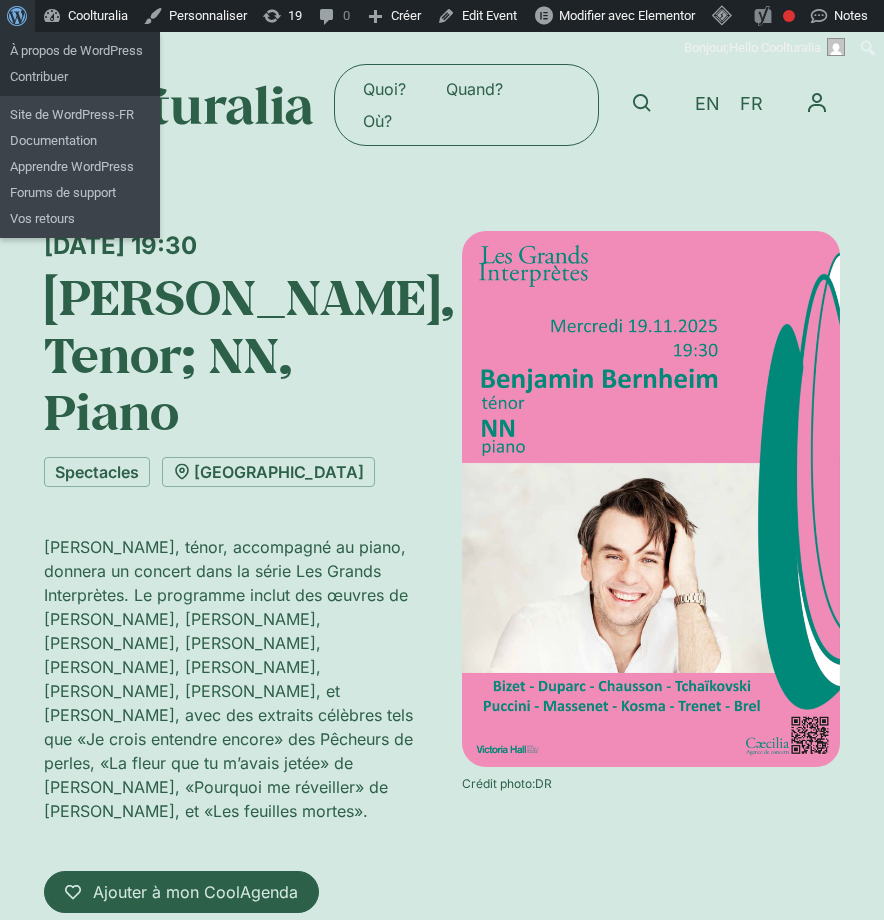 click at bounding box center (14, 14) 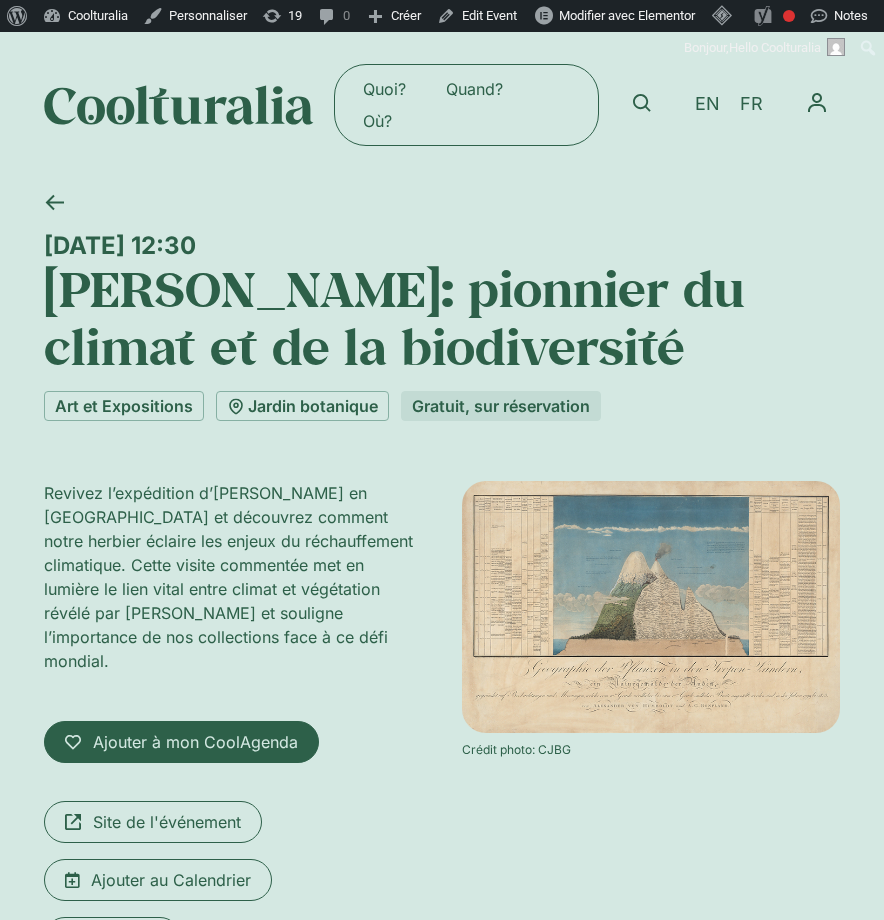 scroll, scrollTop: 0, scrollLeft: 0, axis: both 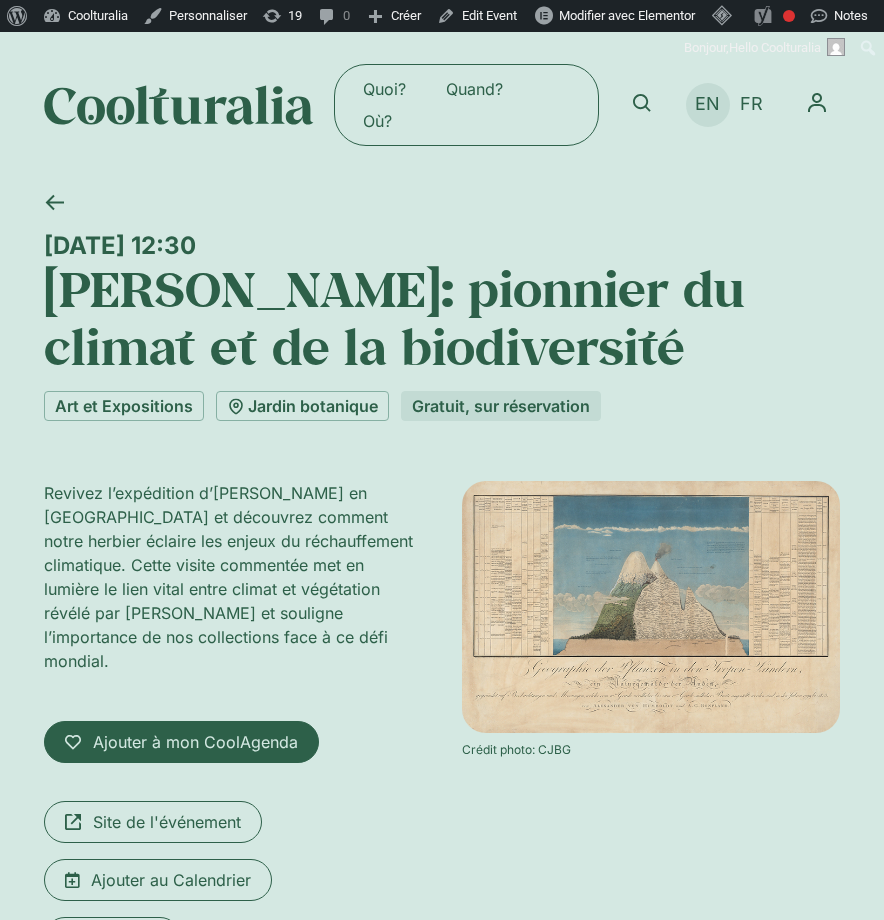 click on "EN" at bounding box center [707, 104] 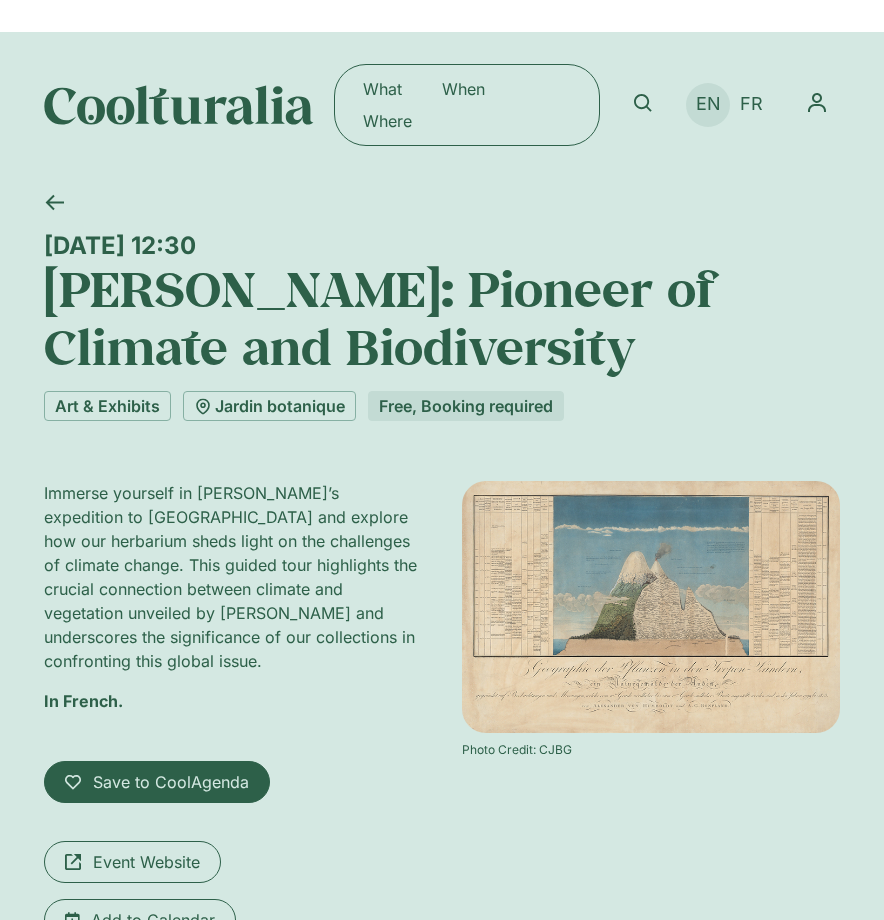 scroll, scrollTop: 0, scrollLeft: 0, axis: both 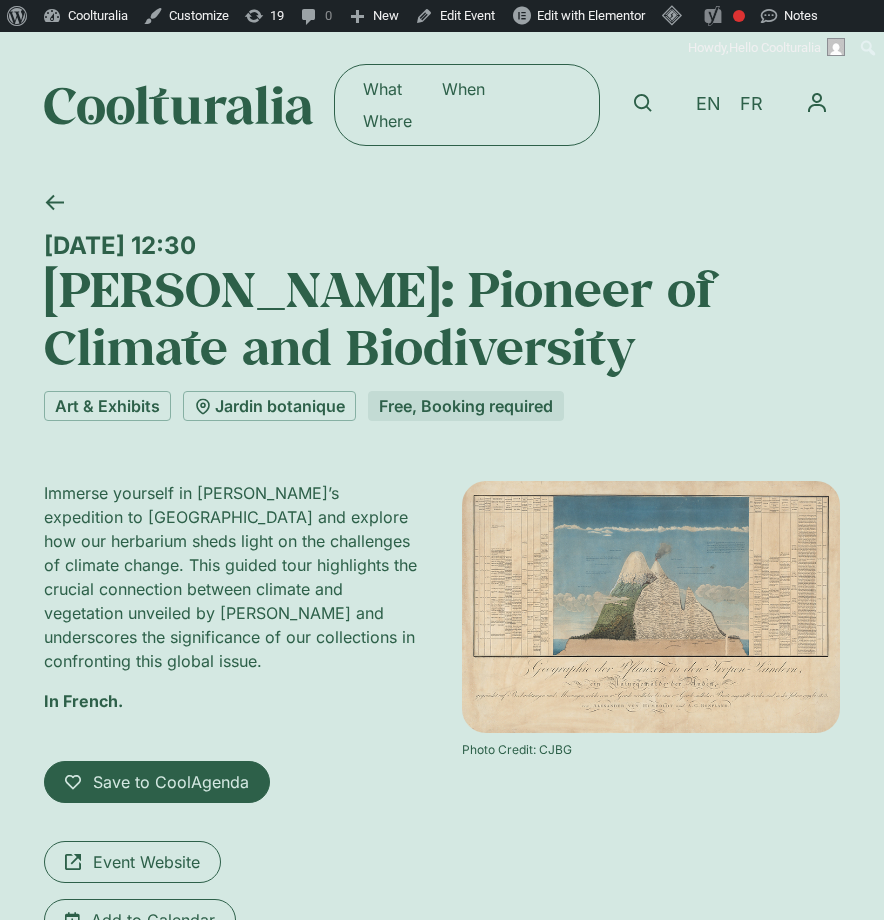 drag, startPoint x: 373, startPoint y: 404, endPoint x: 23, endPoint y: 294, distance: 366.87872 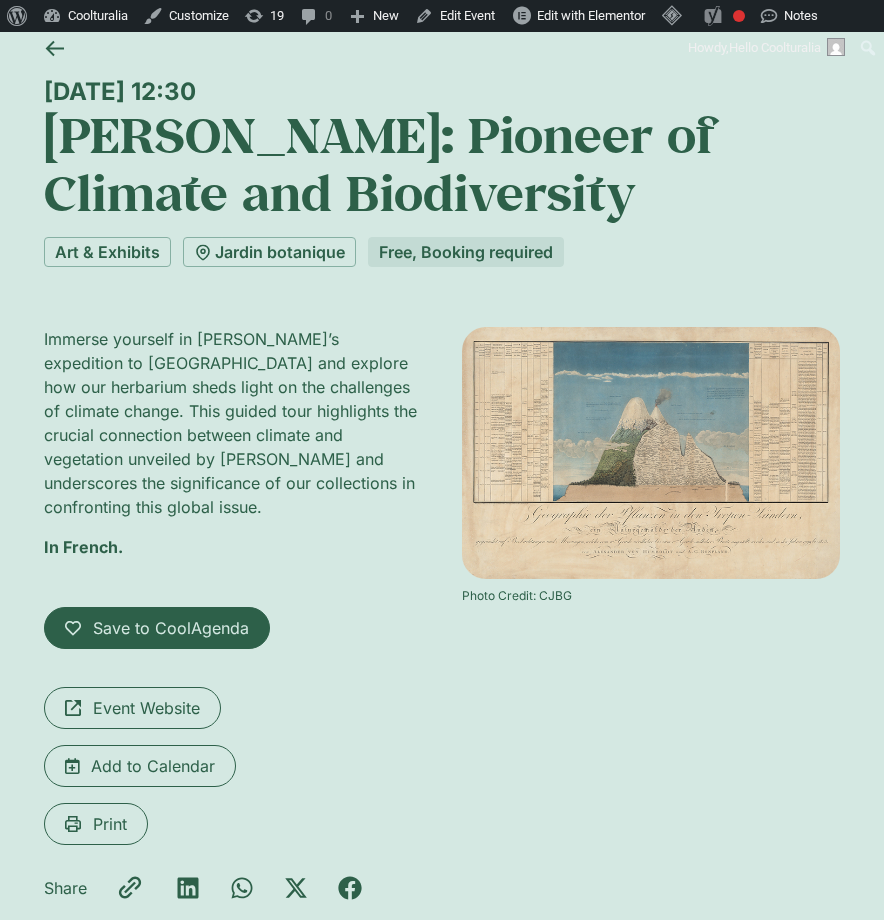 scroll, scrollTop: 9, scrollLeft: 0, axis: vertical 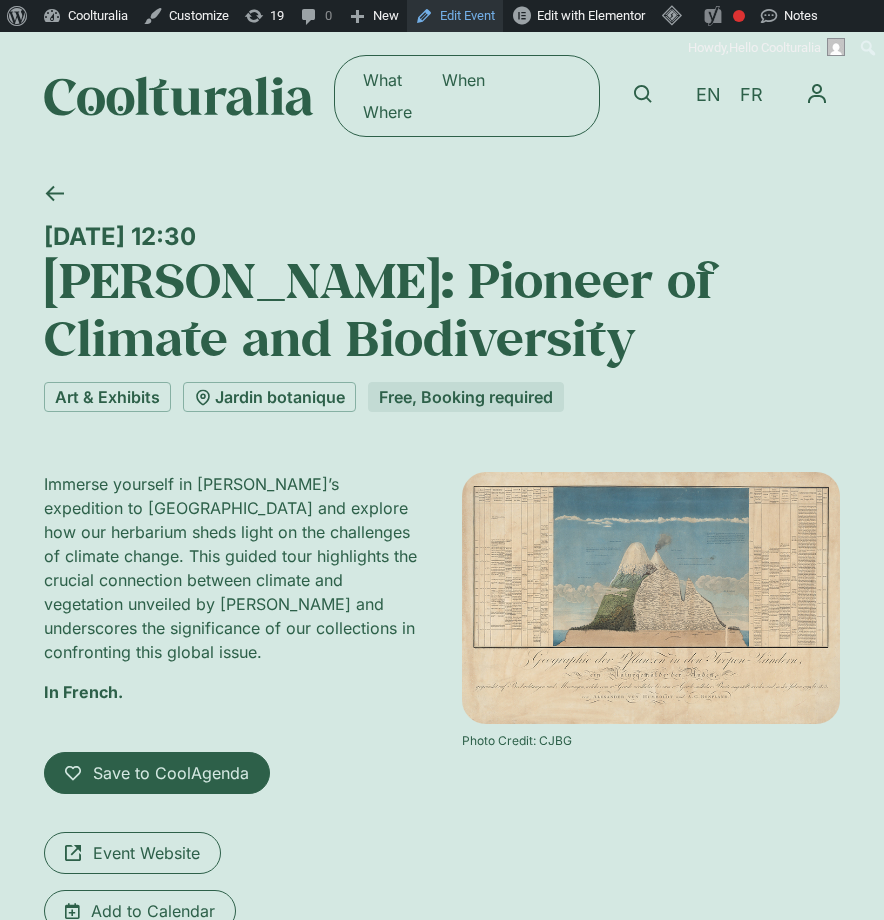 click on "Edit Event" at bounding box center [455, 16] 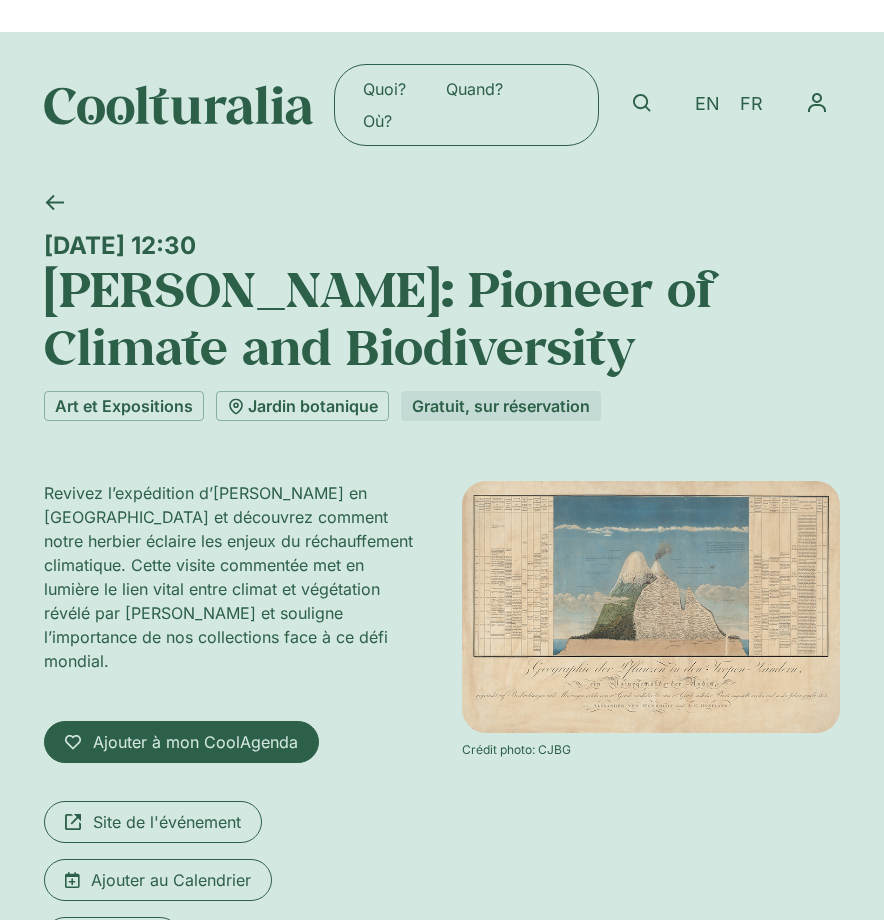 scroll, scrollTop: 0, scrollLeft: 0, axis: both 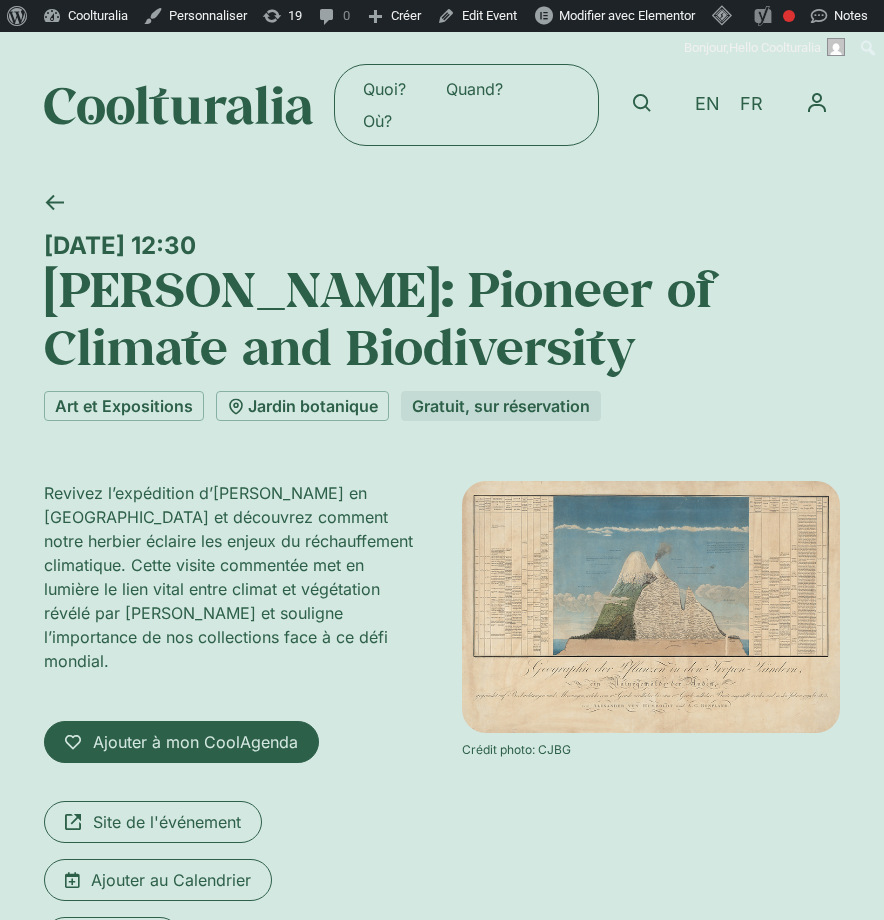 click at bounding box center (179, 105) 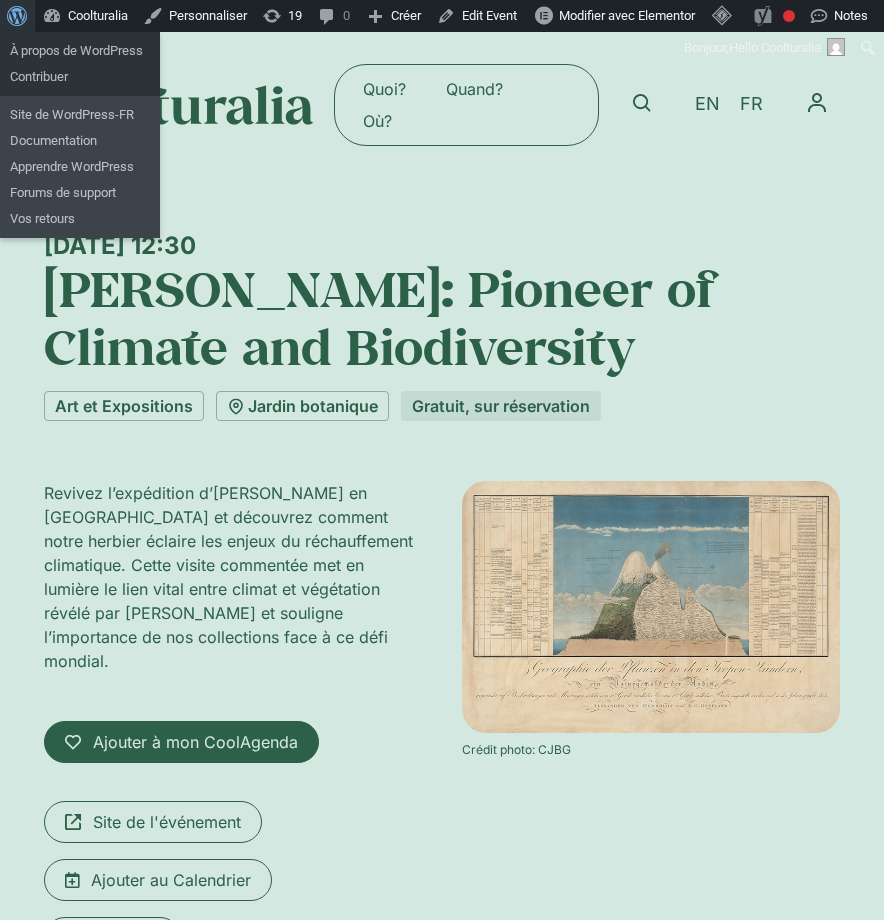 click at bounding box center [14, 14] 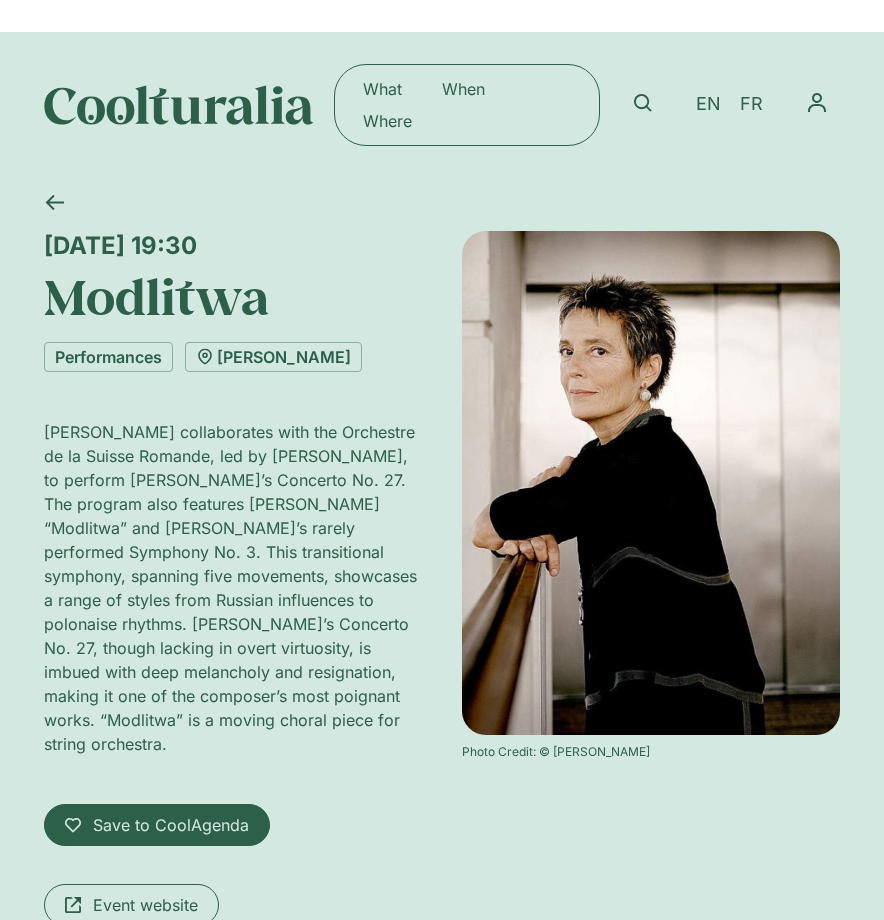 scroll, scrollTop: 0, scrollLeft: 0, axis: both 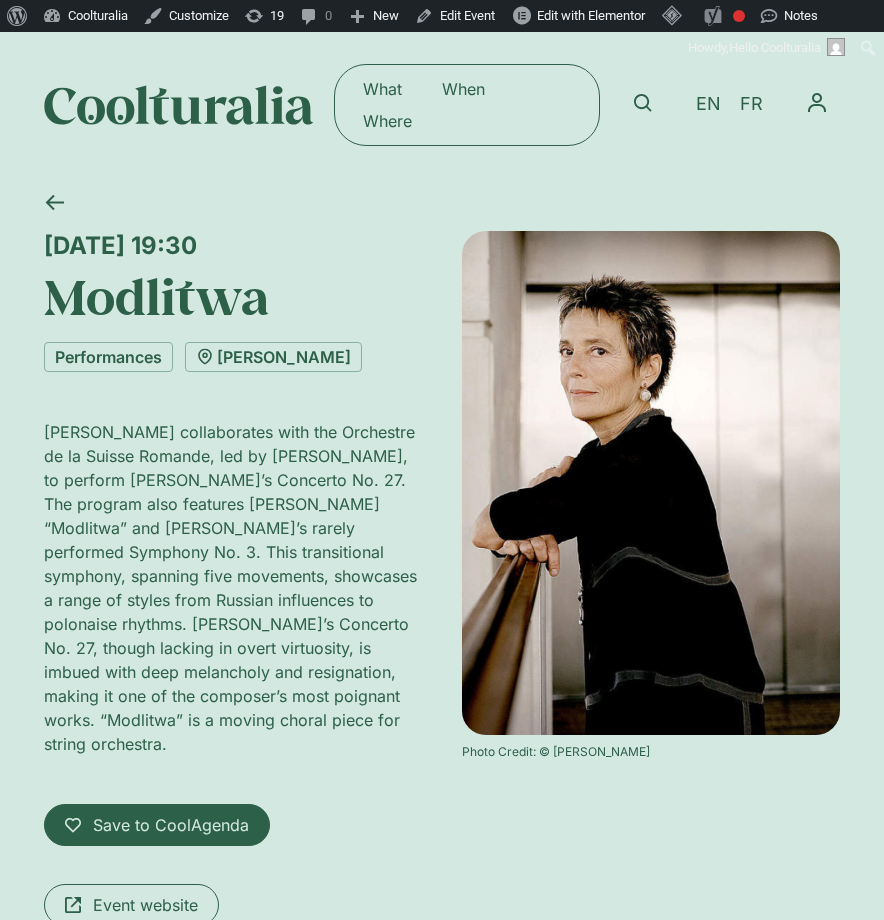 click on "Modlitwa" at bounding box center [233, 297] 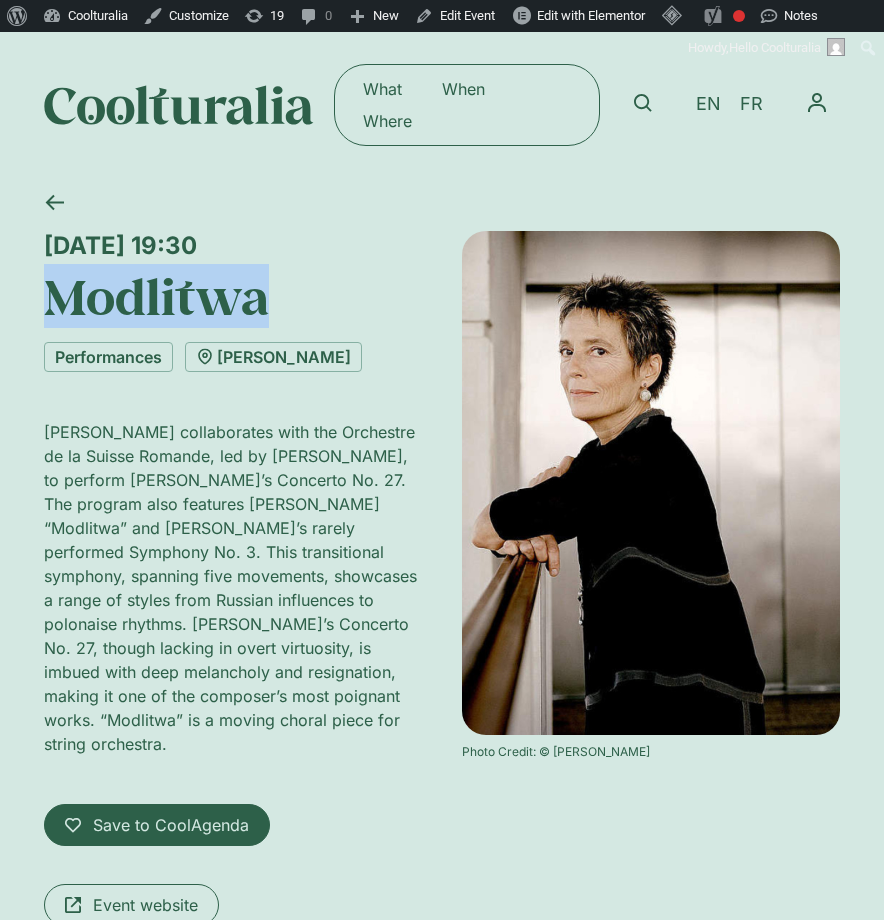 click on "Modlitwa" at bounding box center (233, 297) 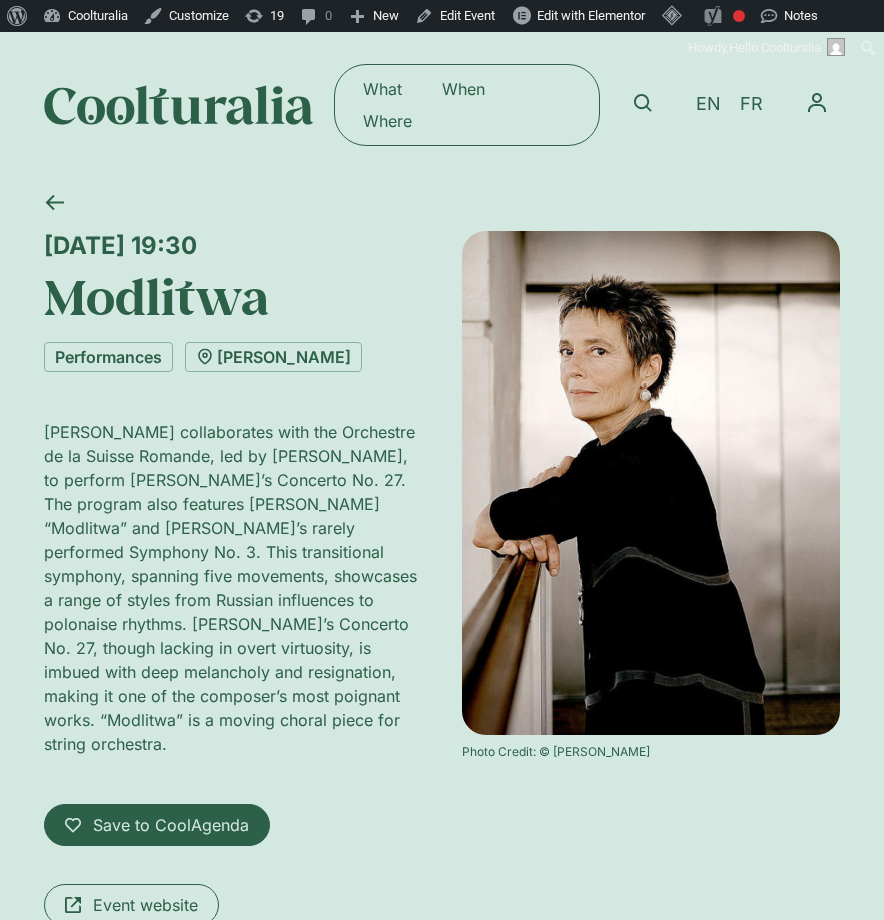 click on "What
When
Where
What
When
Where" at bounding box center (322, 105) 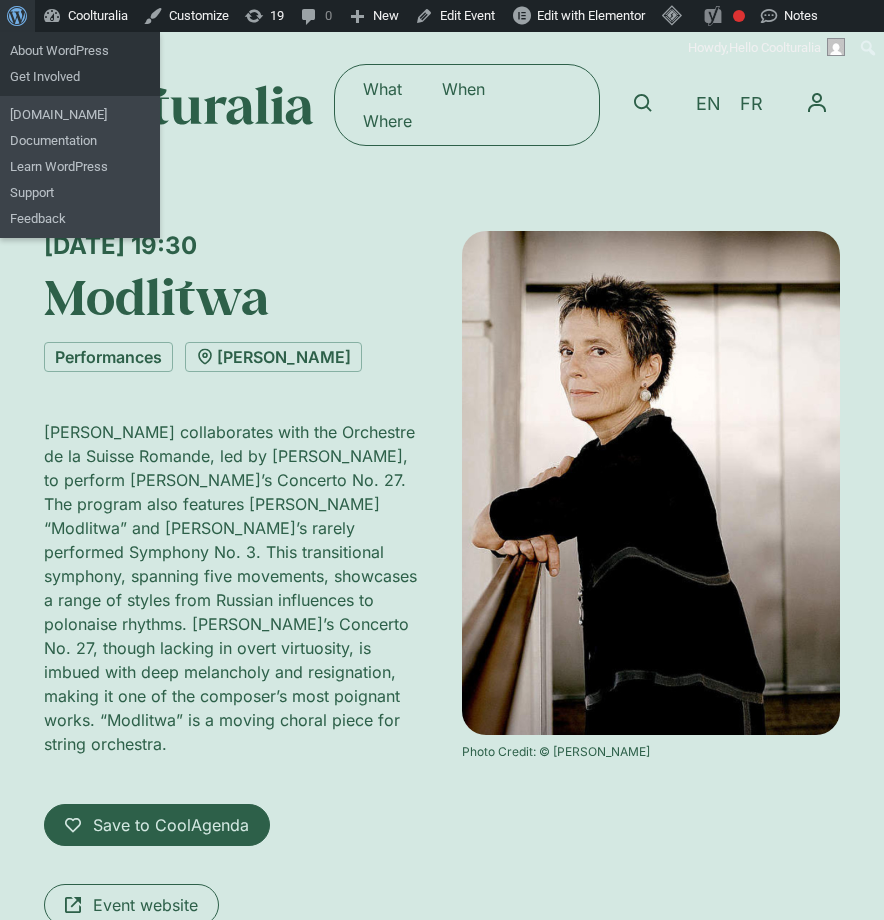 click on "About WordPress" at bounding box center (17, 16) 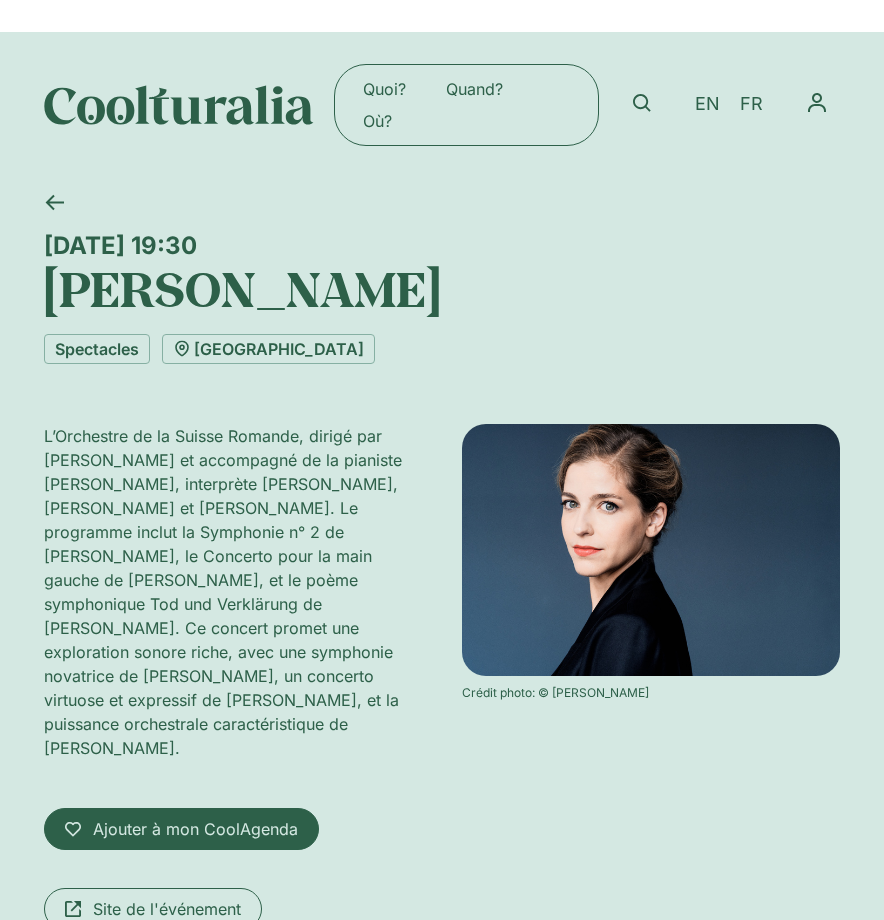 scroll, scrollTop: 0, scrollLeft: 0, axis: both 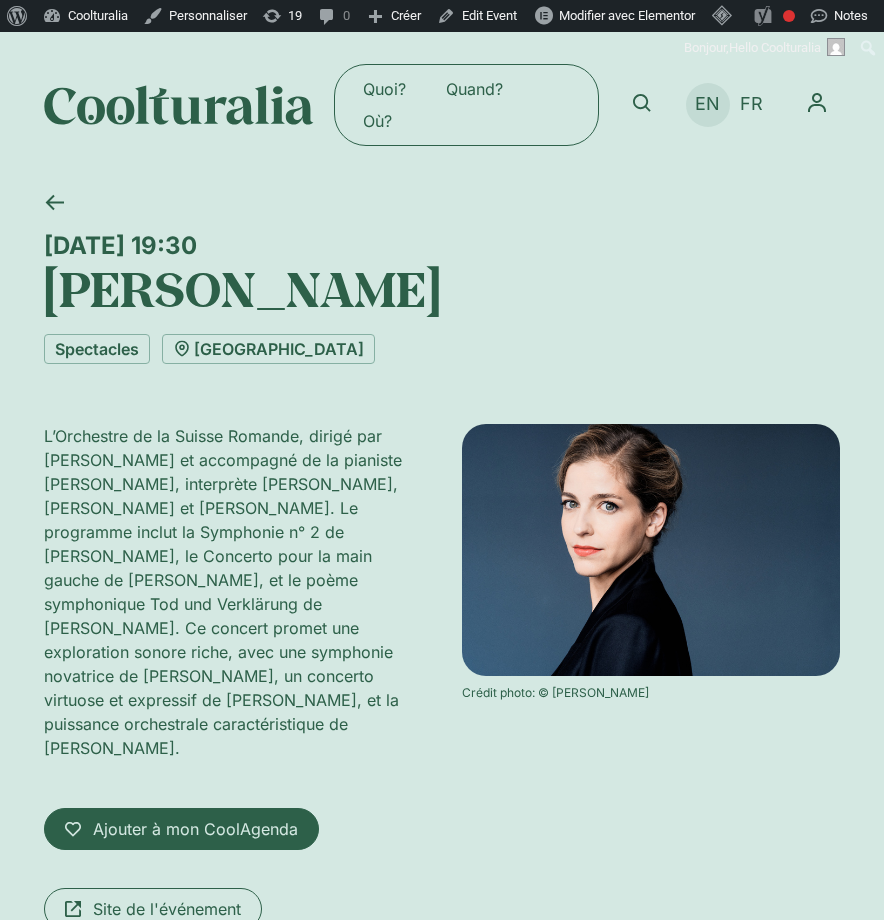 click on "EN" at bounding box center [707, 104] 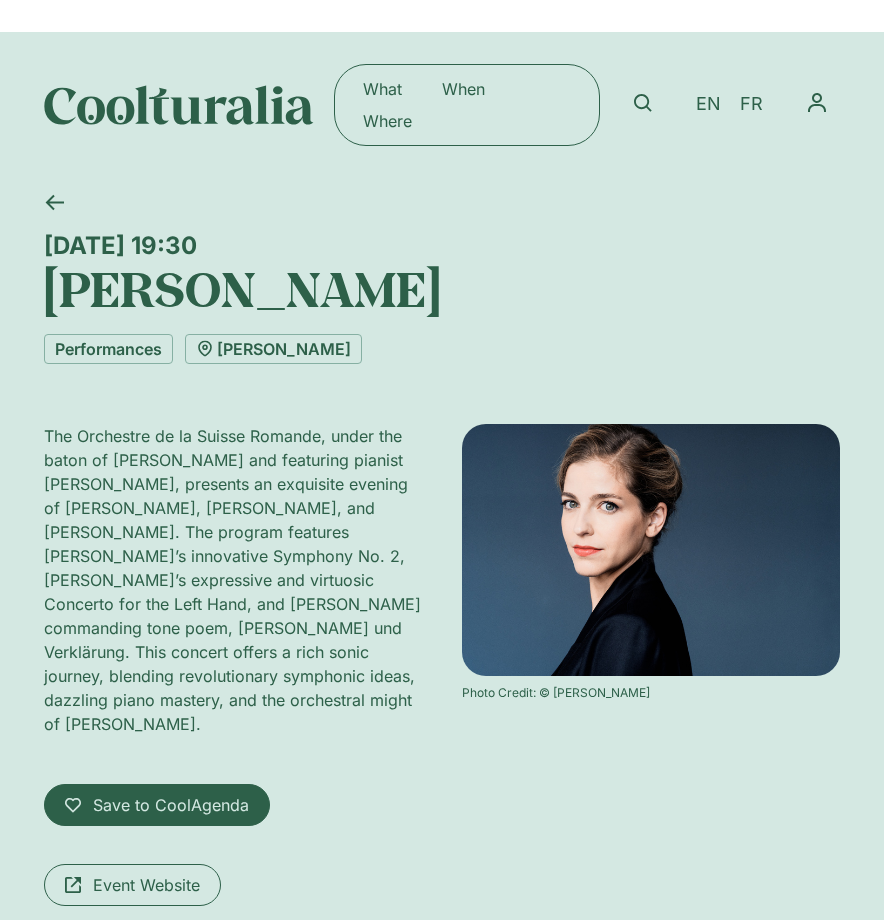 scroll, scrollTop: 0, scrollLeft: 0, axis: both 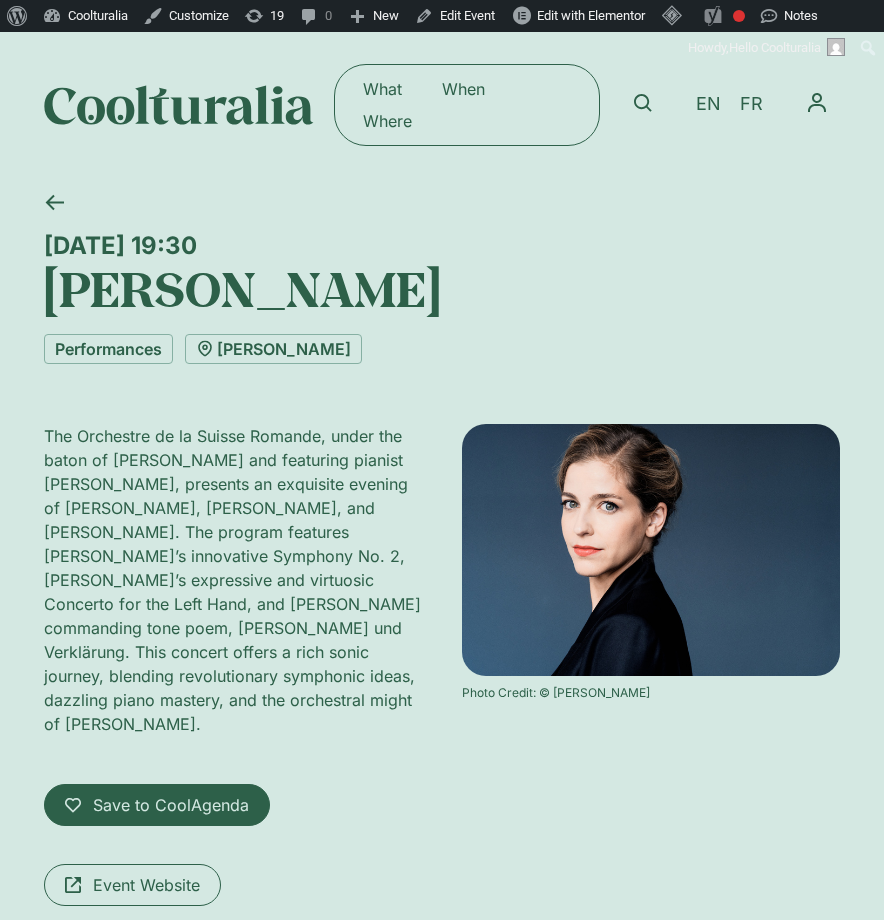 drag, startPoint x: 56, startPoint y: 286, endPoint x: 445, endPoint y: 311, distance: 389.80252 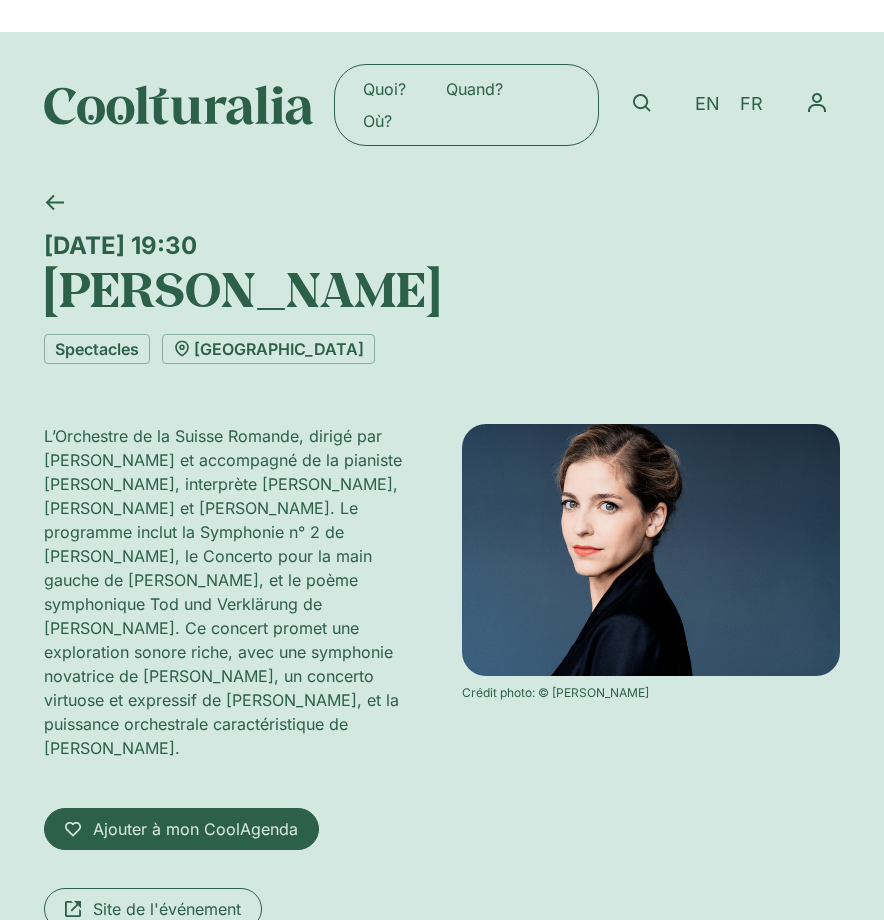 scroll, scrollTop: 0, scrollLeft: 0, axis: both 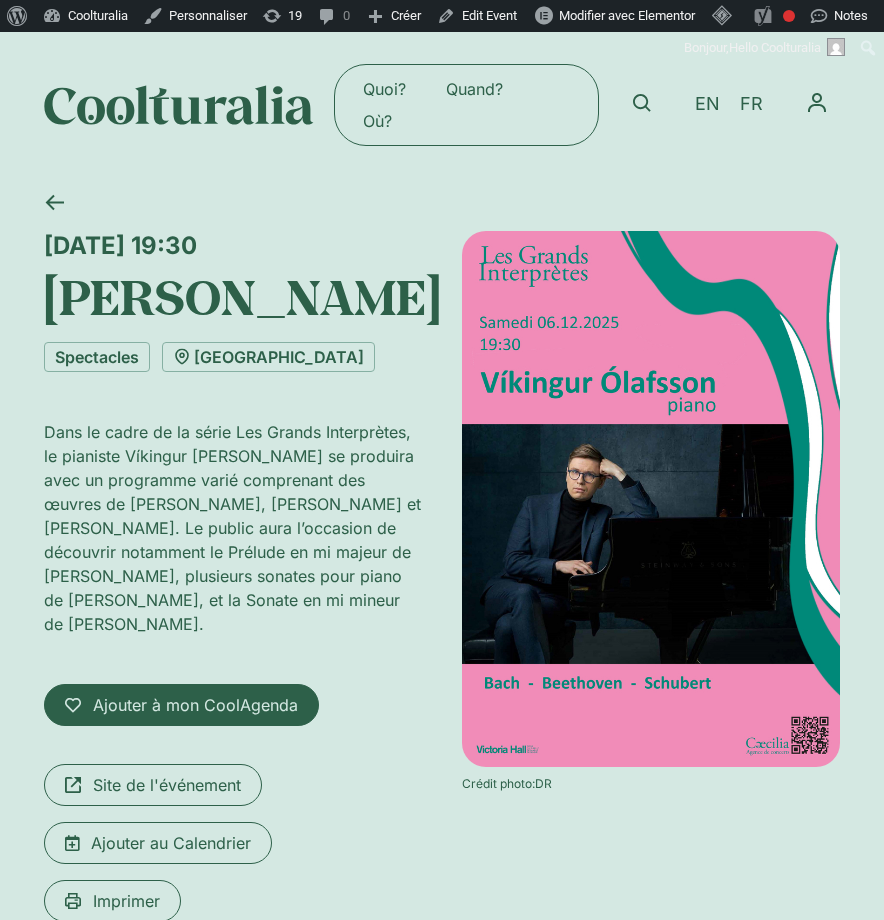 drag, startPoint x: 43, startPoint y: 284, endPoint x: 297, endPoint y: 350, distance: 262.43475 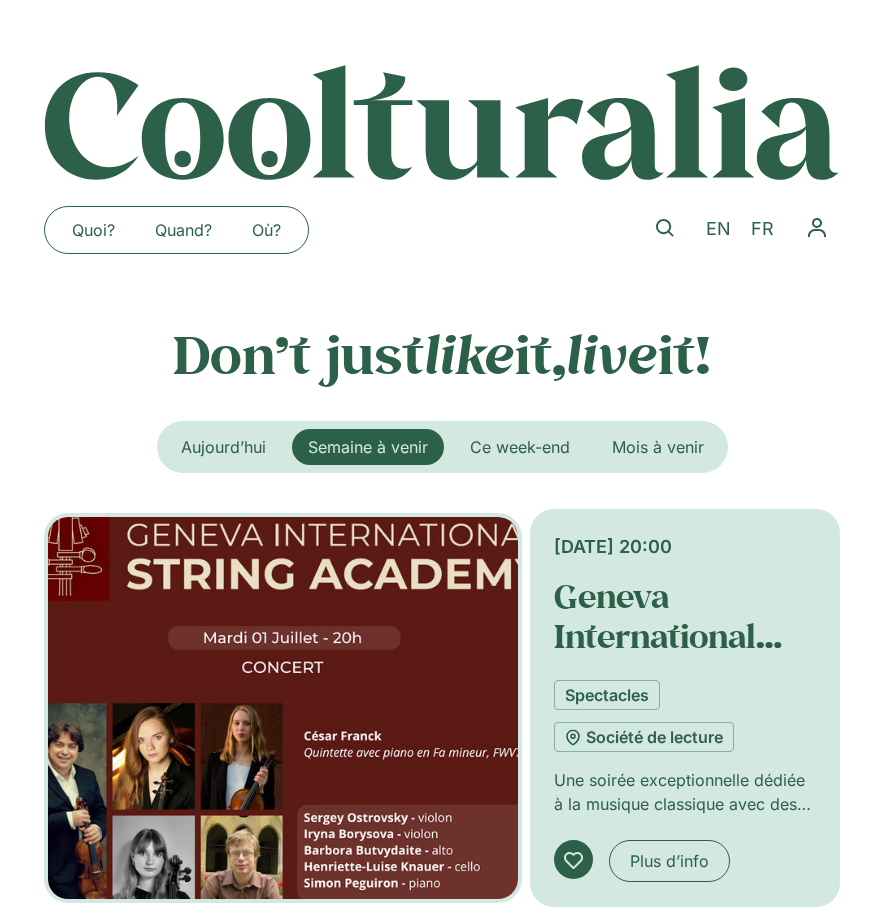 scroll, scrollTop: 0, scrollLeft: 0, axis: both 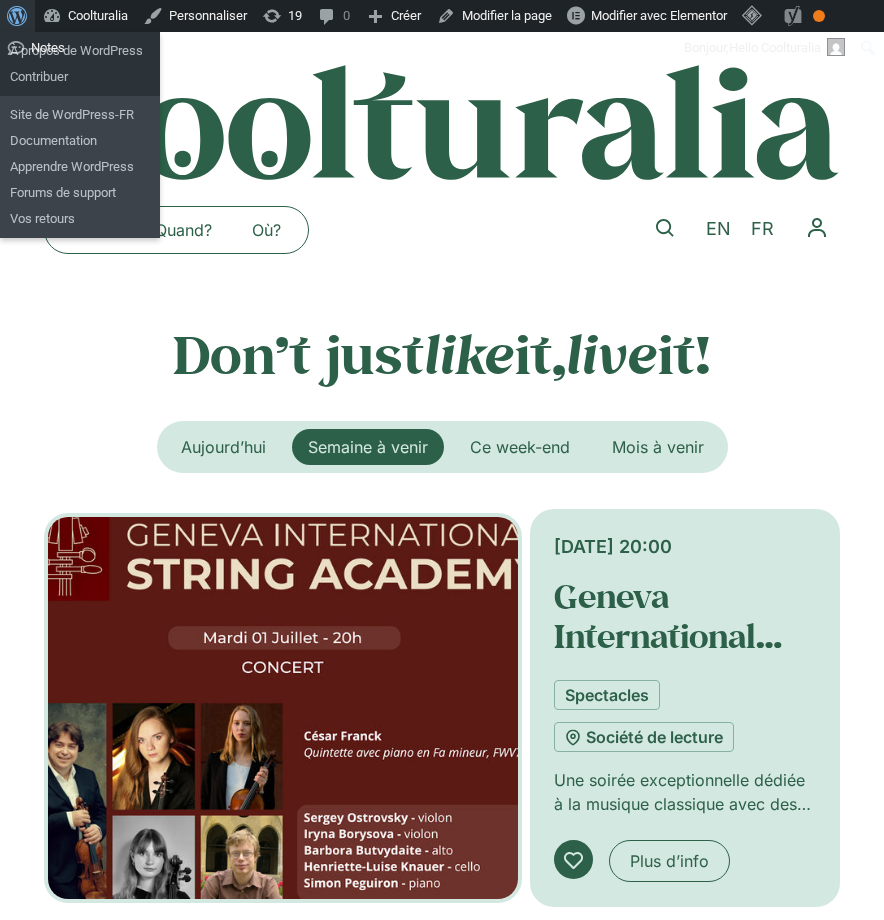 click at bounding box center (14, 14) 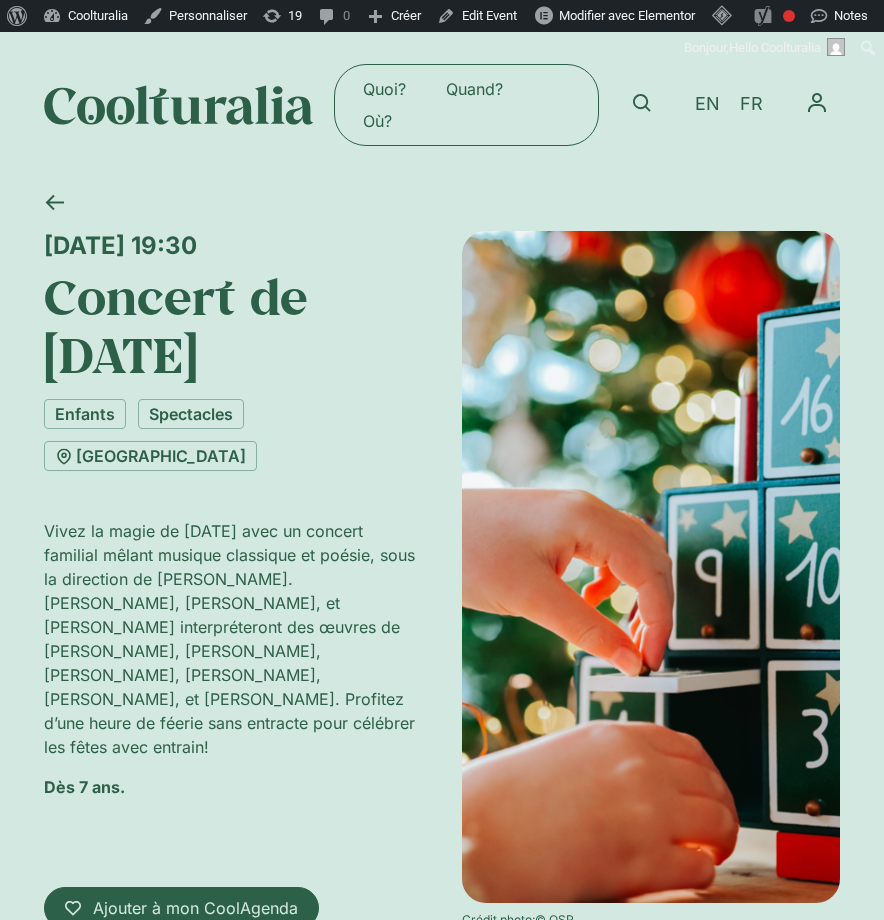 scroll, scrollTop: 0, scrollLeft: 0, axis: both 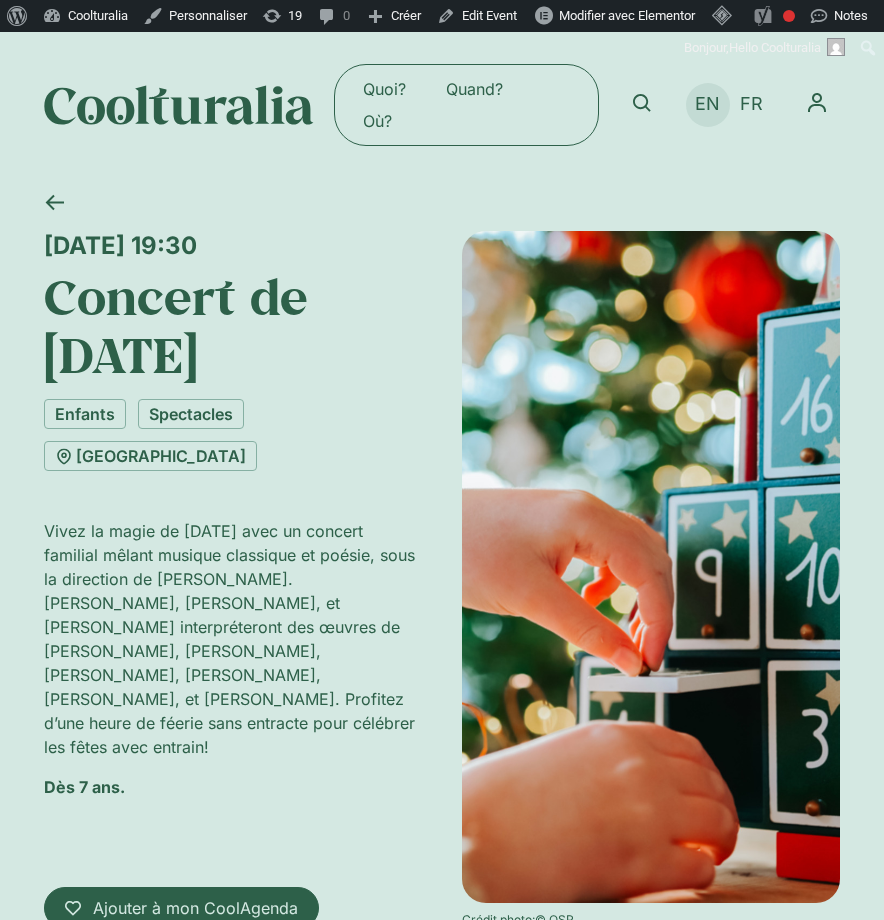 click on "EN" at bounding box center (707, 104) 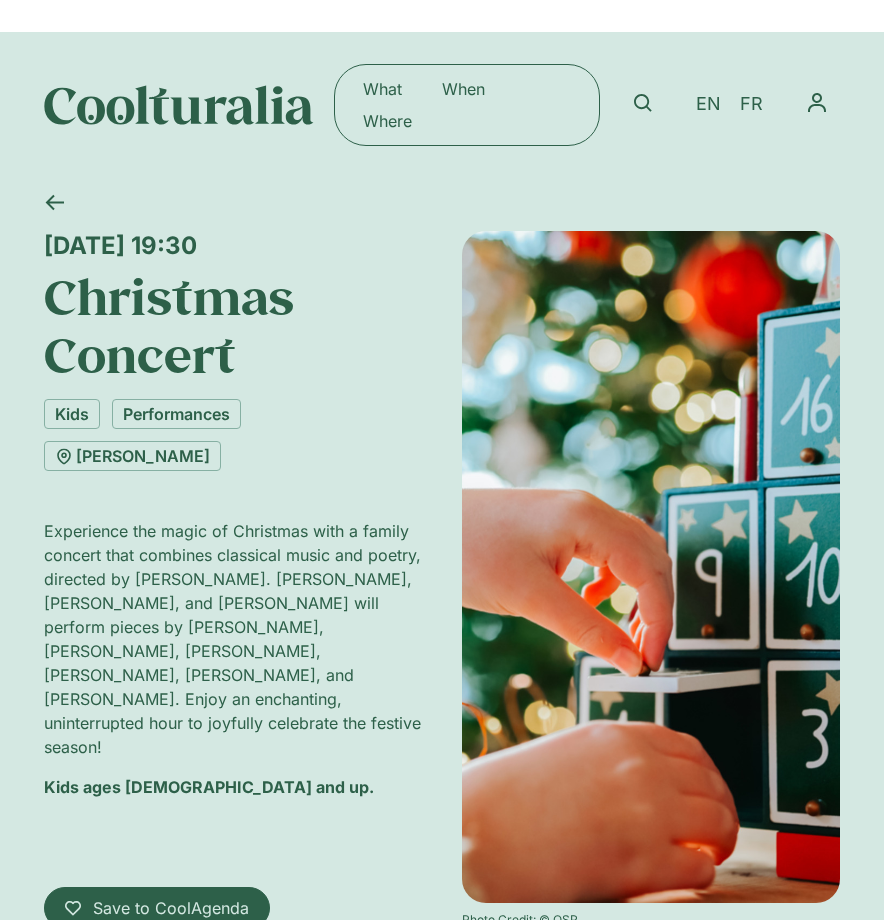 scroll, scrollTop: 0, scrollLeft: 0, axis: both 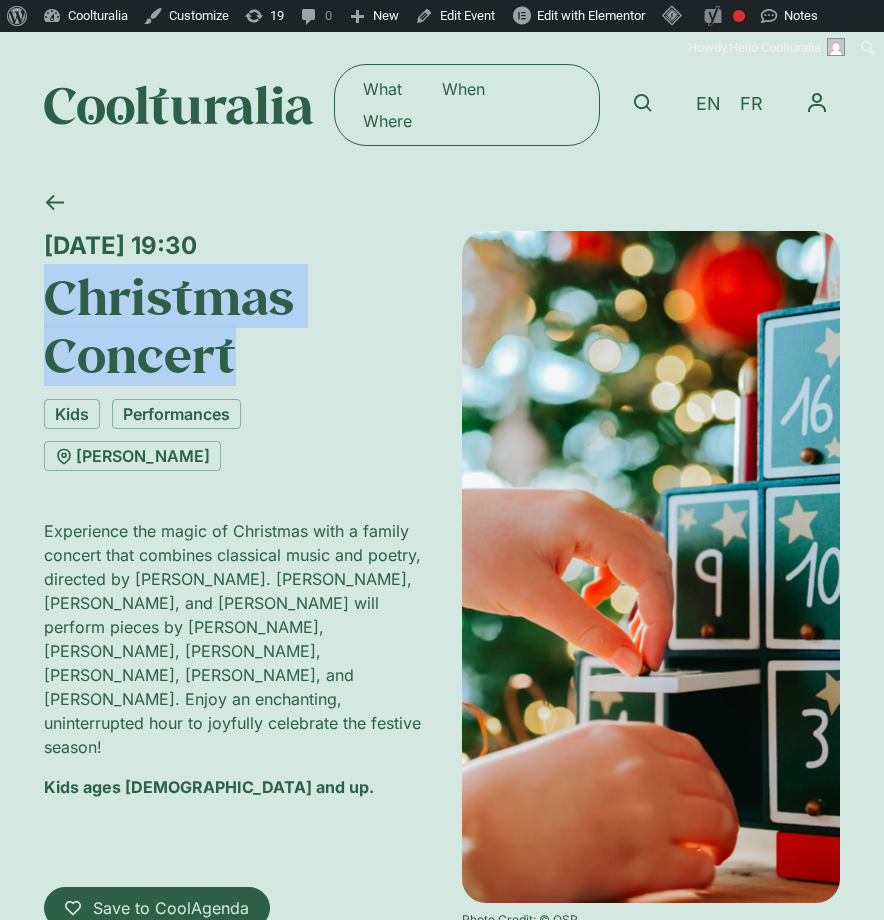 drag, startPoint x: 53, startPoint y: 293, endPoint x: 253, endPoint y: 348, distance: 207.42468 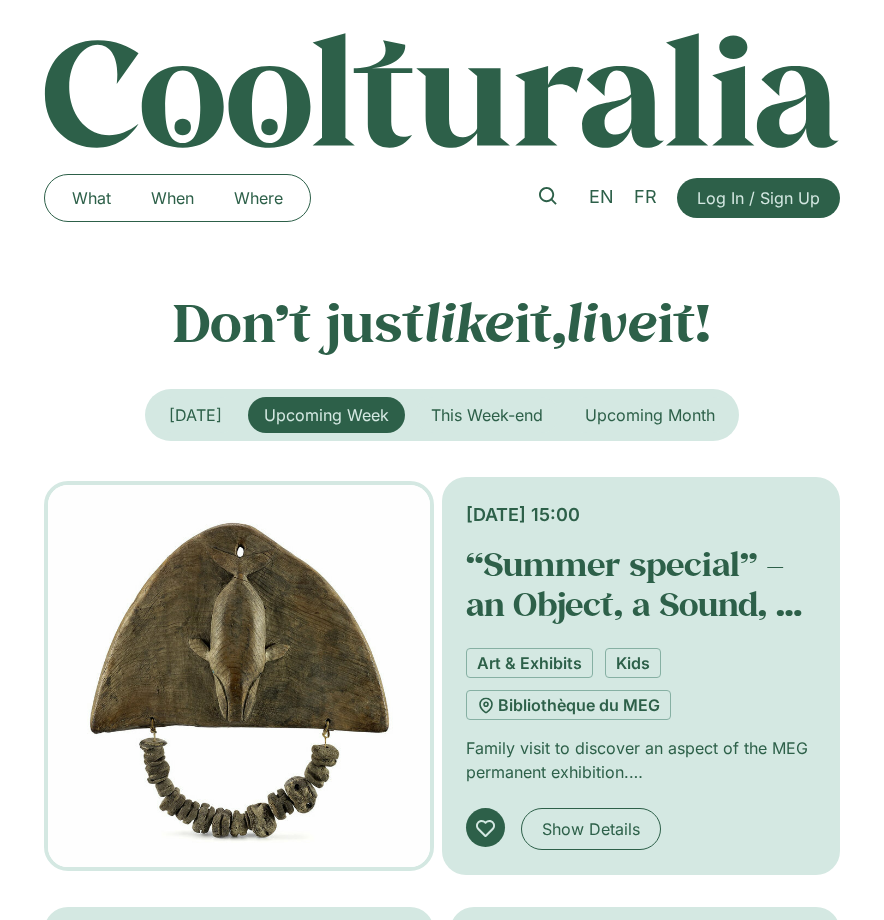 scroll, scrollTop: 0, scrollLeft: 0, axis: both 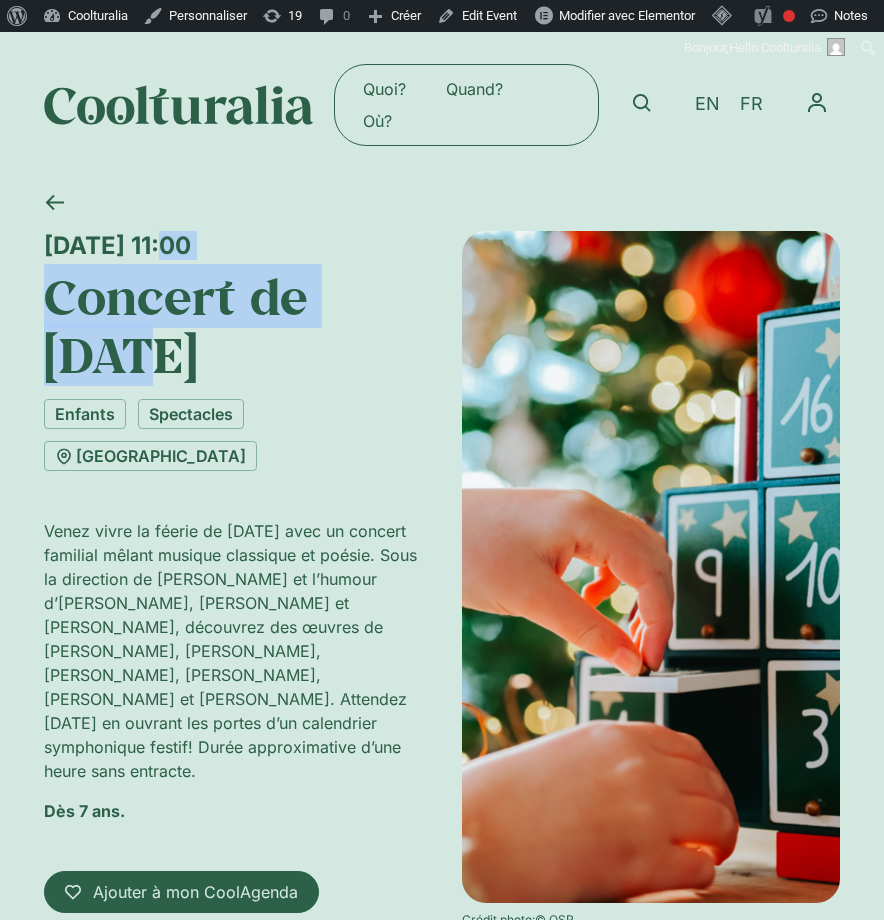 drag, startPoint x: 187, startPoint y: 363, endPoint x: 35, endPoint y: 249, distance: 190 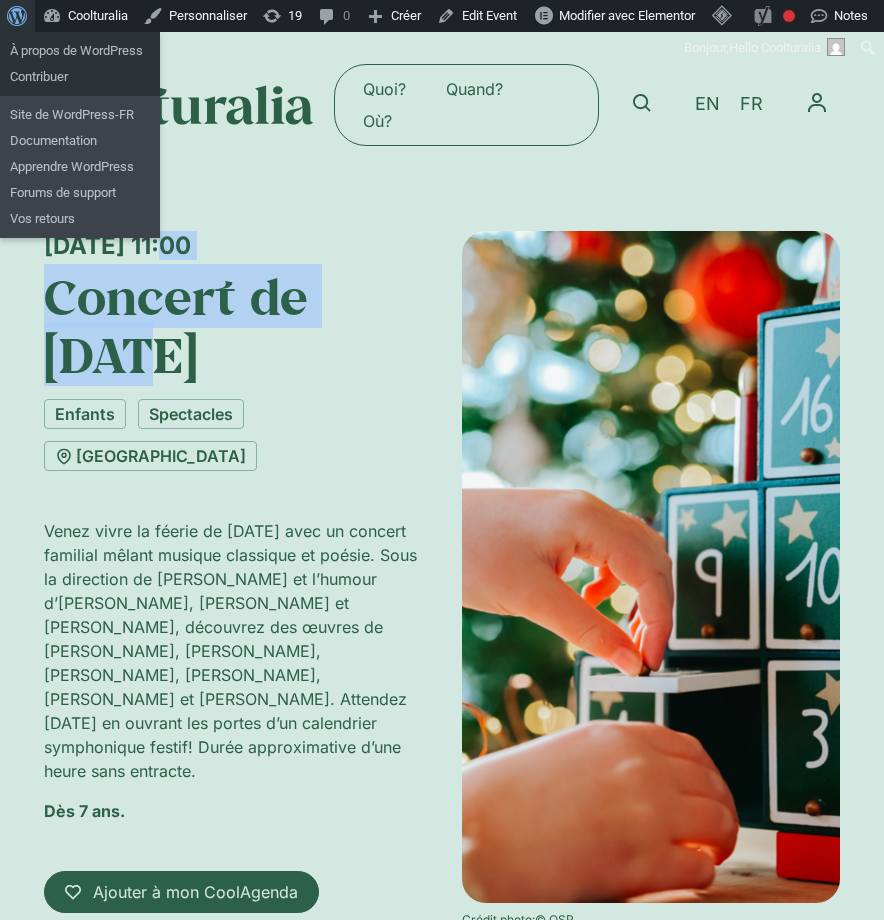 click at bounding box center (14, 14) 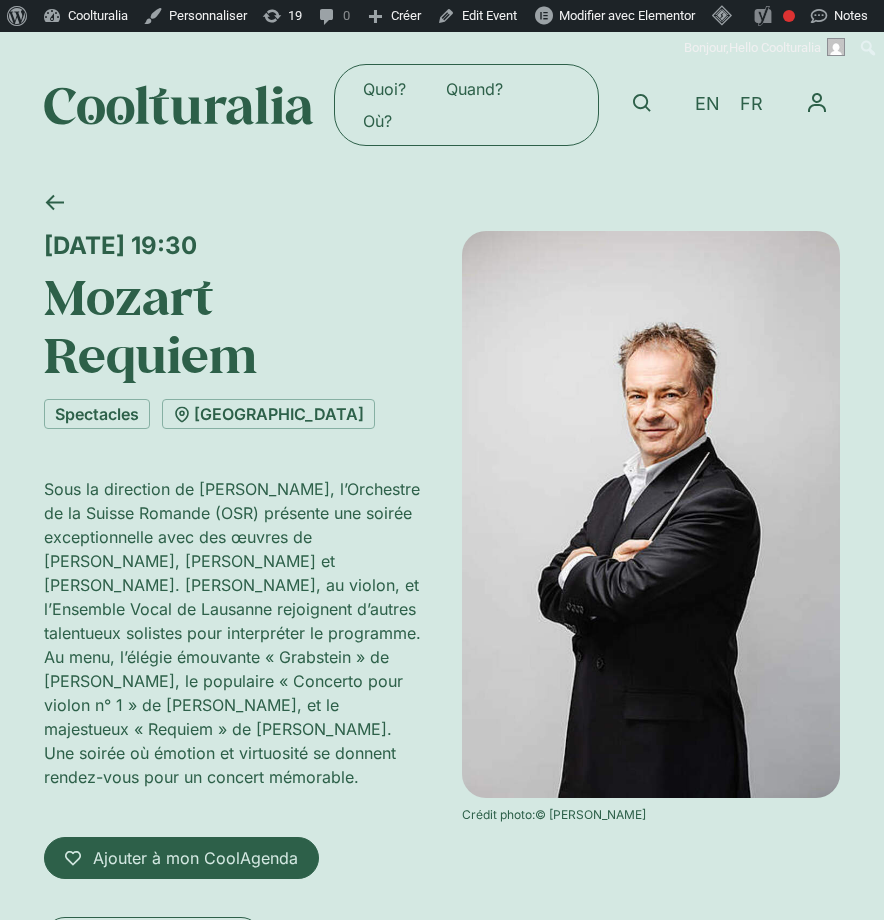 scroll, scrollTop: 0, scrollLeft: 0, axis: both 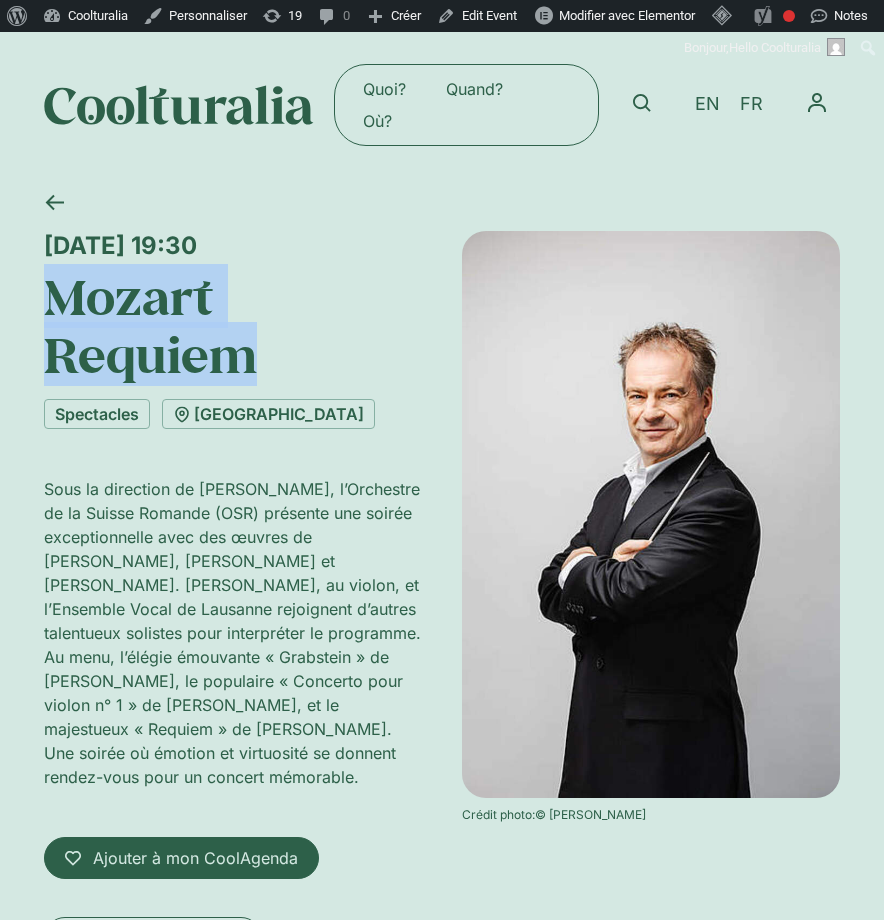 drag, startPoint x: 274, startPoint y: 364, endPoint x: 59, endPoint y: 297, distance: 225.1977 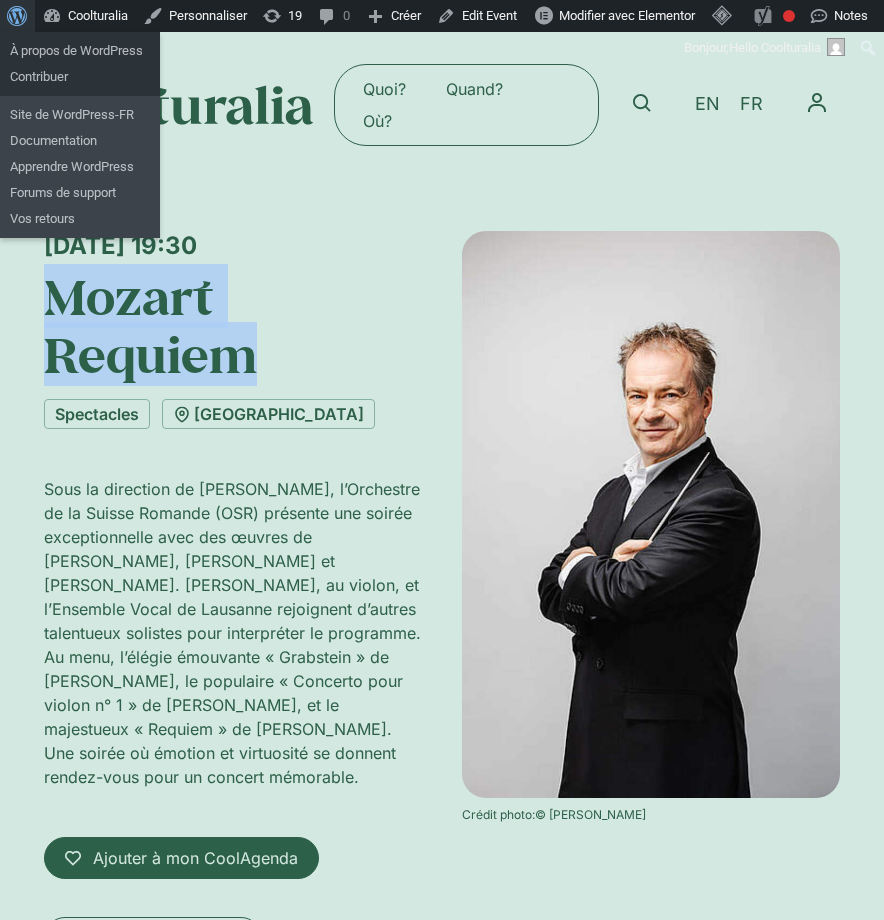 click at bounding box center (14, 14) 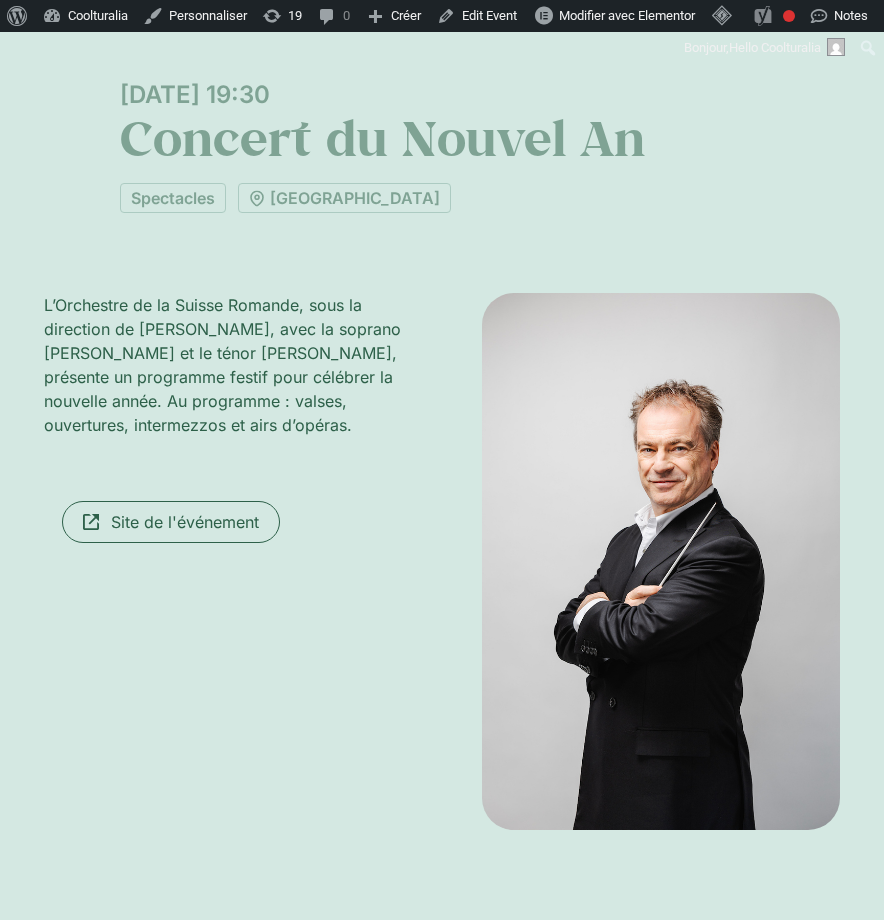 scroll, scrollTop: 0, scrollLeft: 0, axis: both 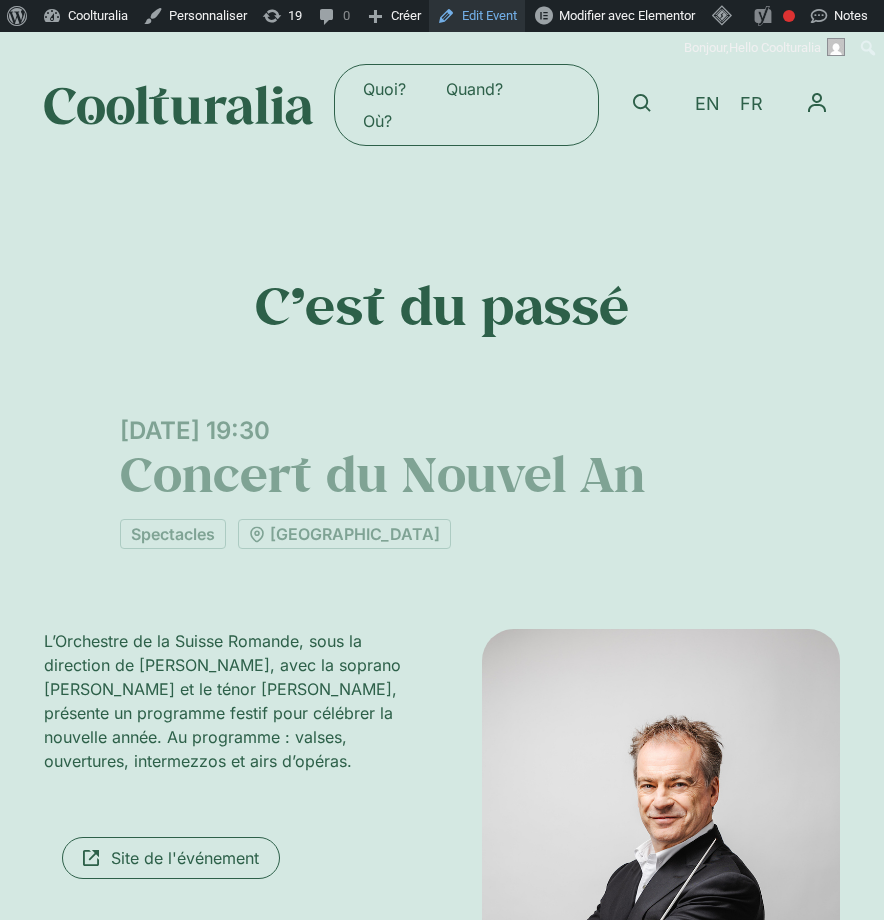 click on "Edit Event" at bounding box center [477, 16] 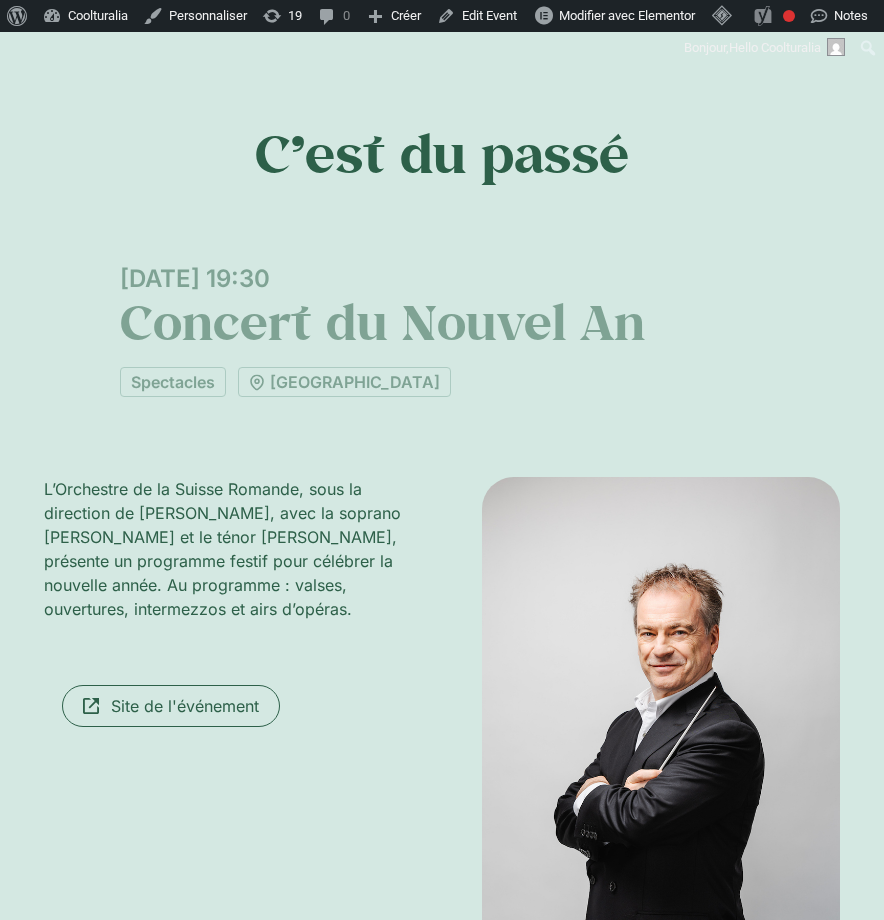 scroll, scrollTop: 196, scrollLeft: 0, axis: vertical 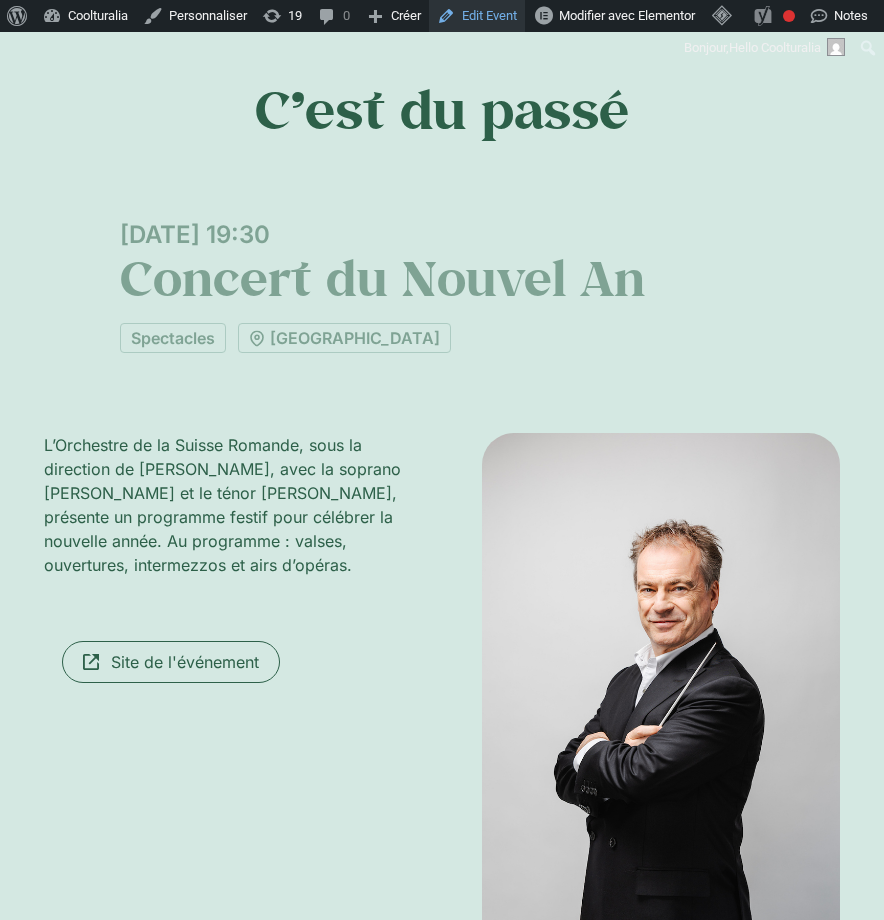 click on "Edit Event" at bounding box center (477, 16) 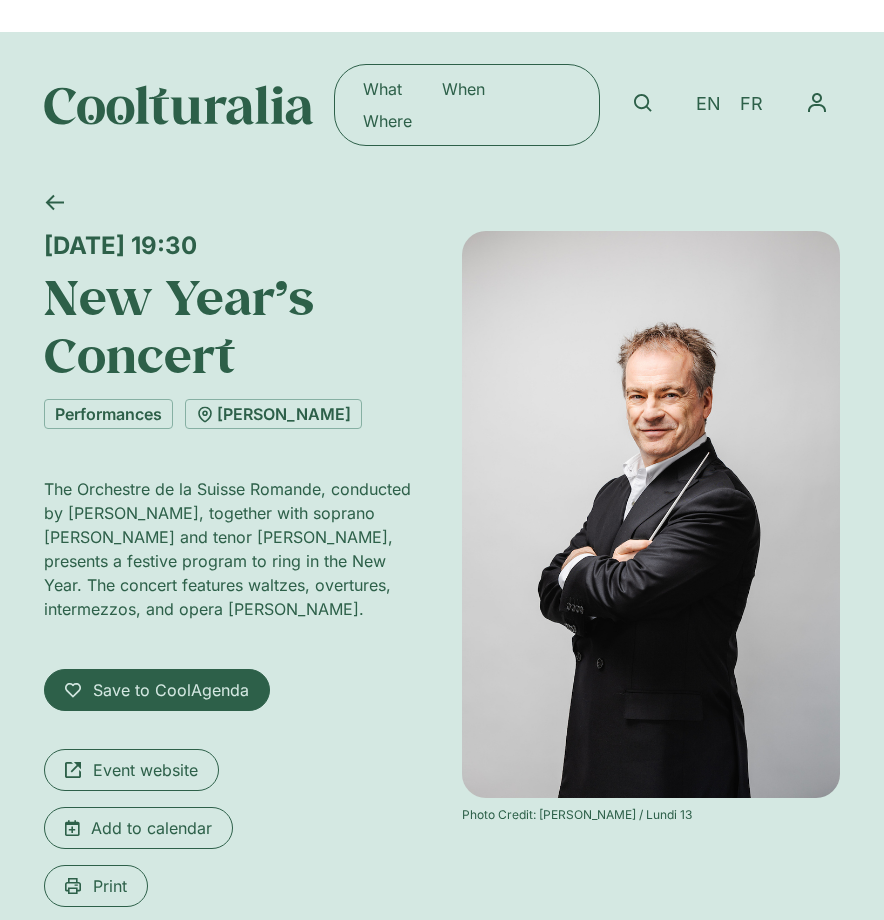 scroll, scrollTop: 0, scrollLeft: 0, axis: both 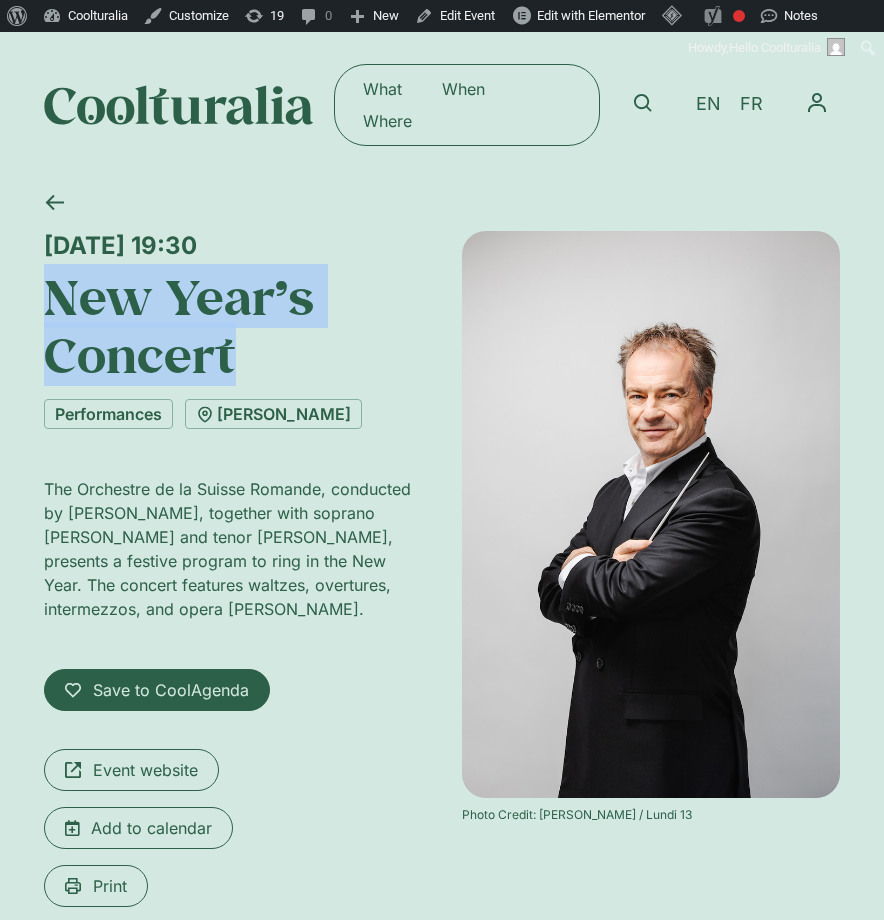 drag, startPoint x: 247, startPoint y: 353, endPoint x: 0, endPoint y: 306, distance: 251.4319 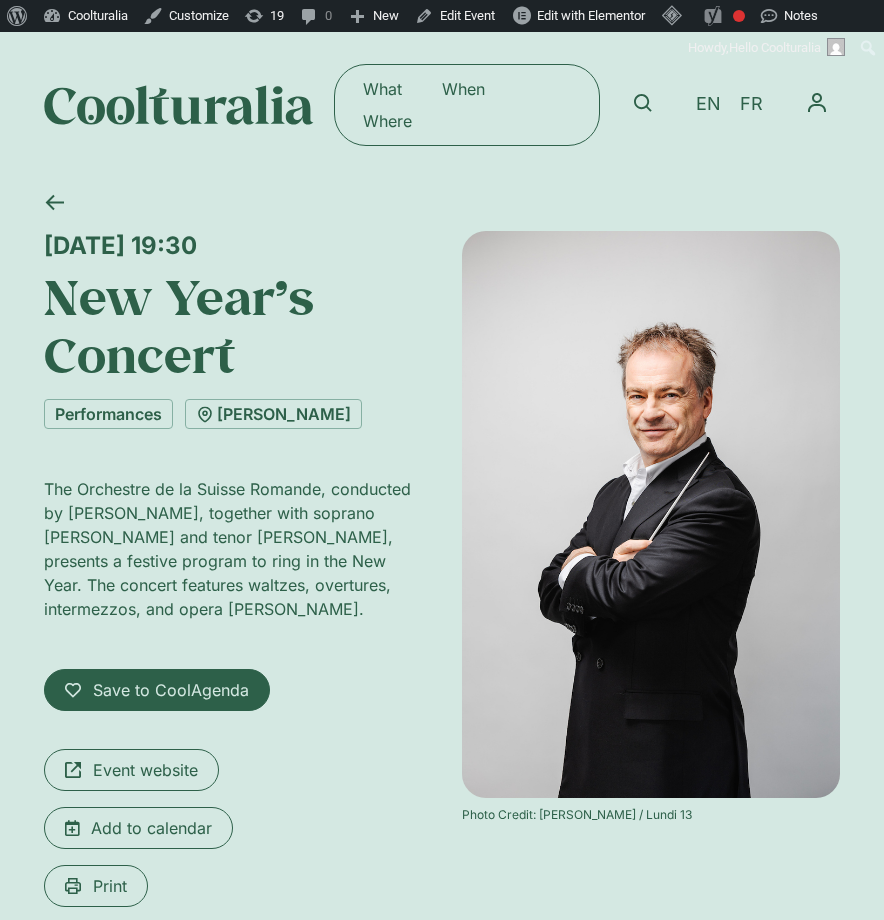 click on "What
When
Where
What
When
Where" at bounding box center [322, 105] 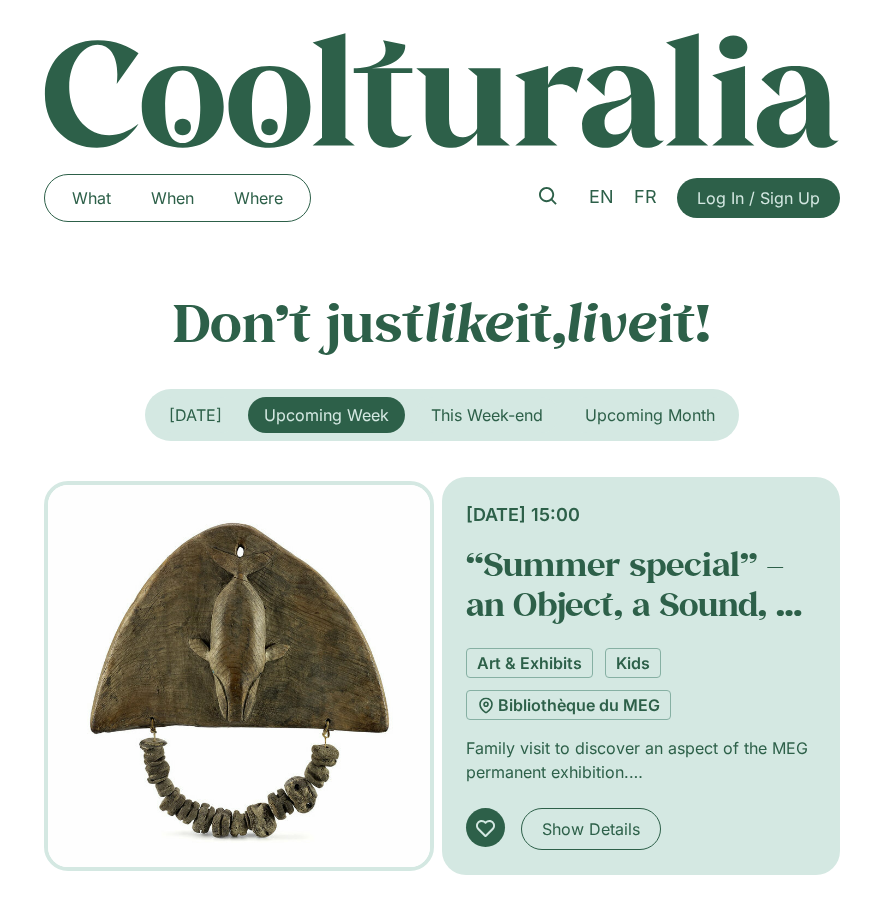 scroll, scrollTop: 0, scrollLeft: 0, axis: both 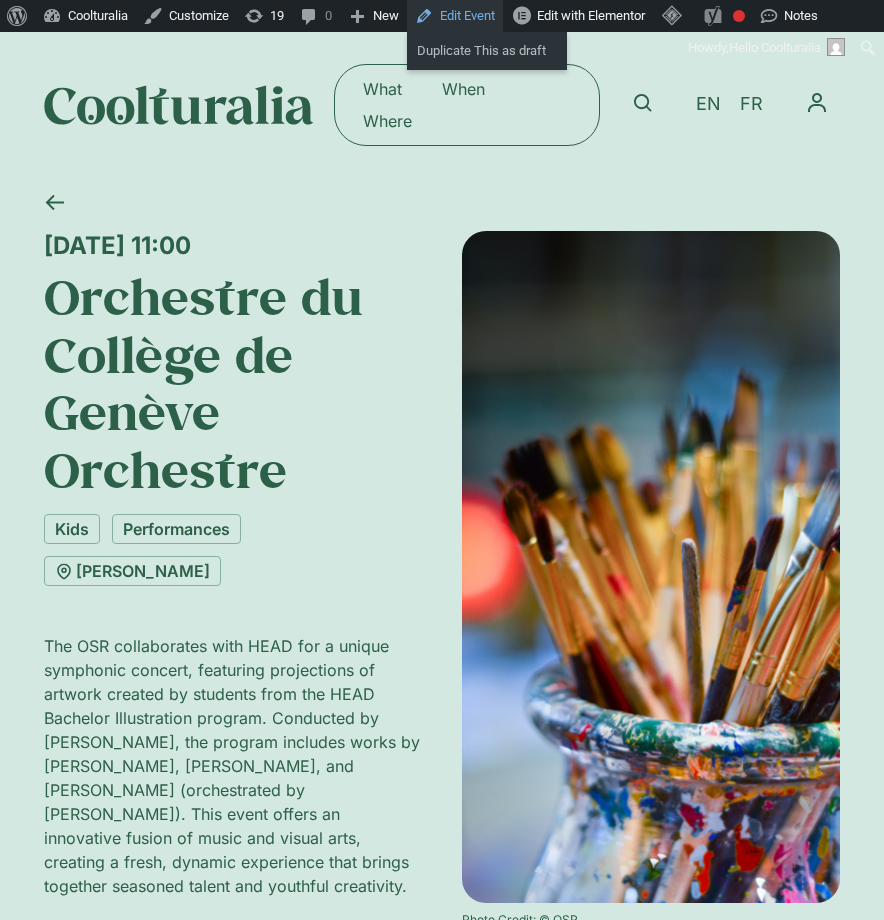 click on "Edit Event" at bounding box center [455, 16] 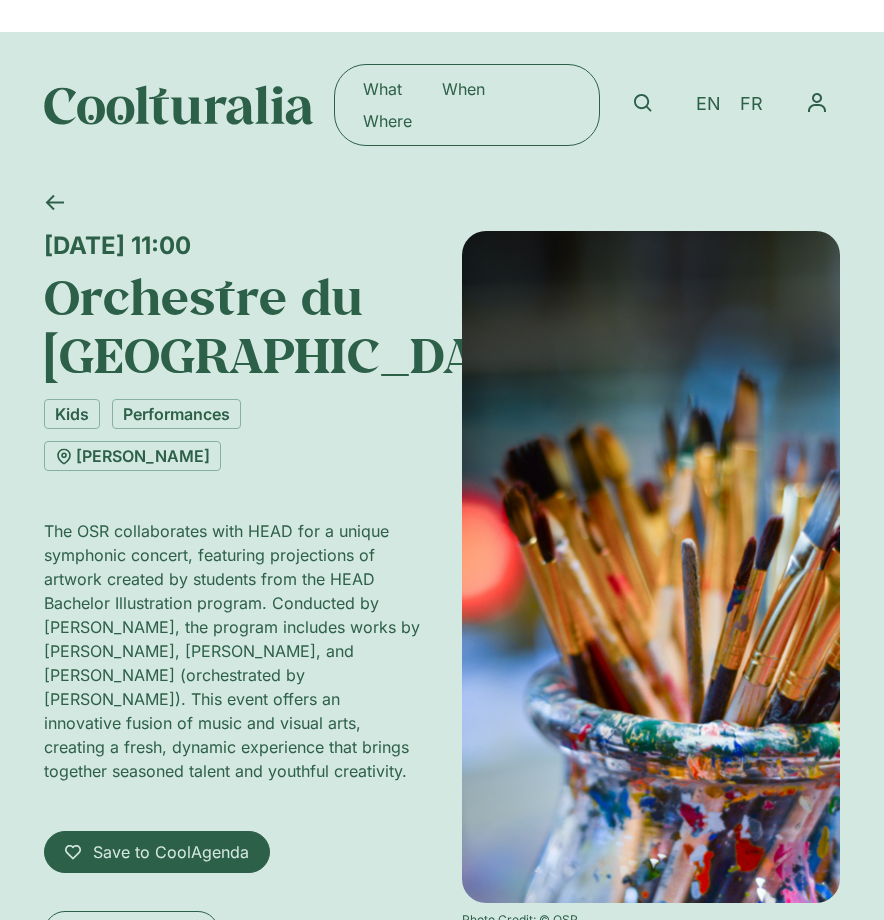 scroll, scrollTop: 0, scrollLeft: 0, axis: both 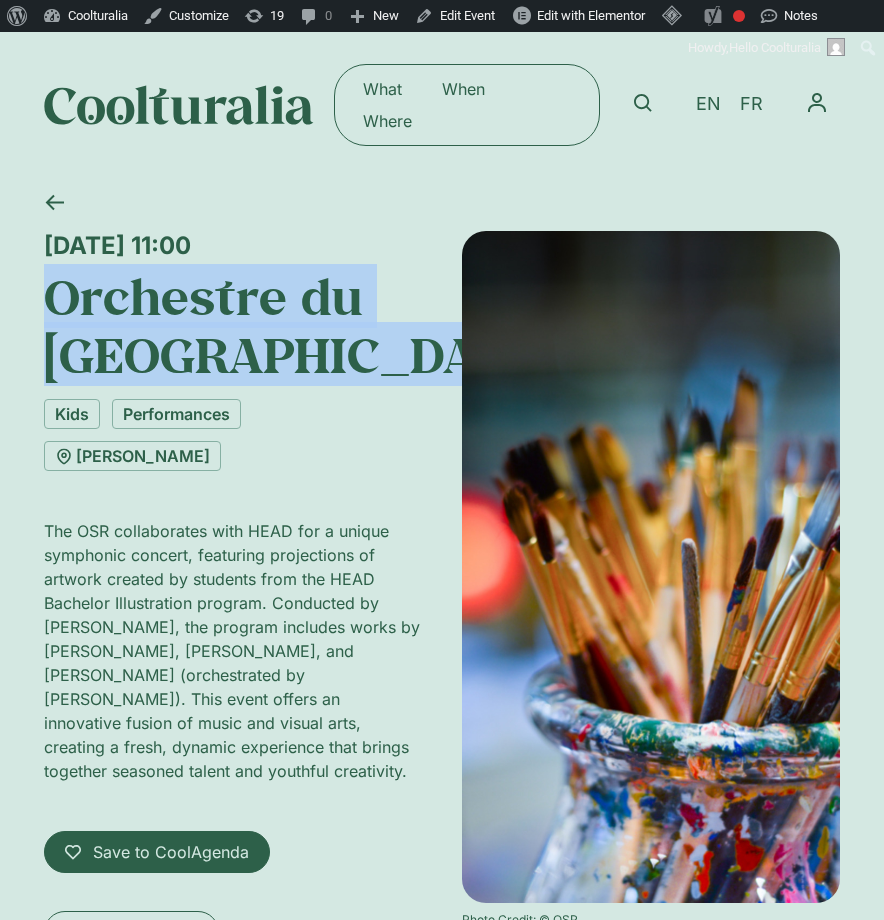 drag, startPoint x: 238, startPoint y: 432, endPoint x: 49, endPoint y: 299, distance: 231.10603 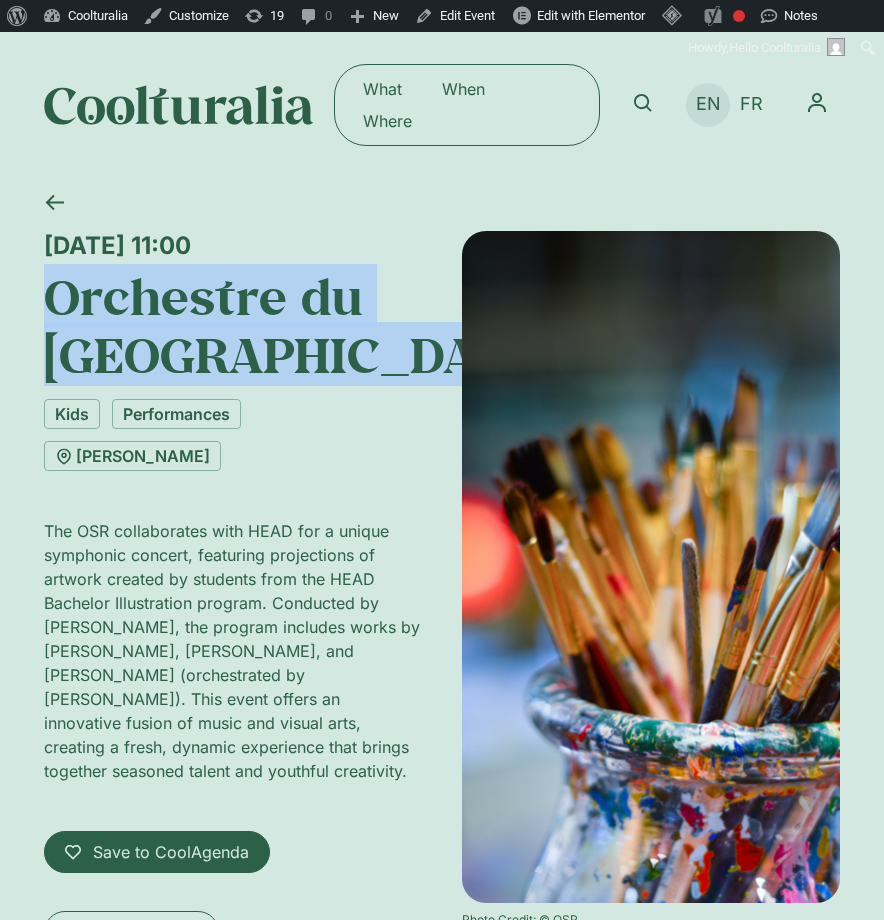 click on "EN" at bounding box center (708, 104) 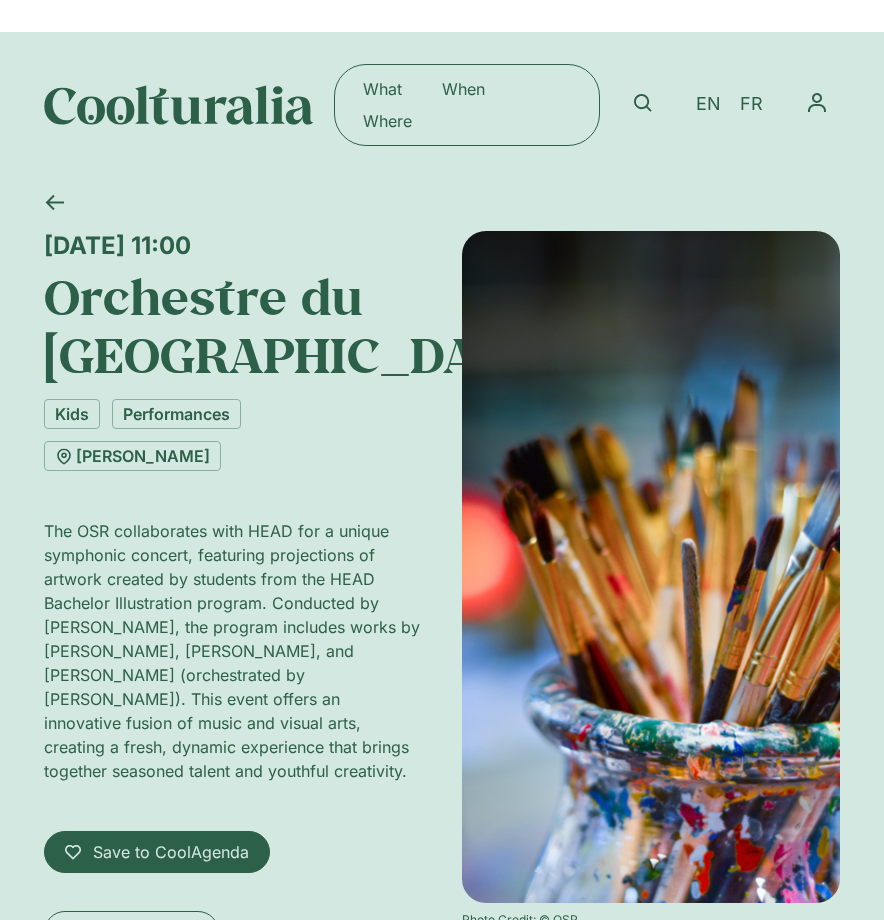 scroll, scrollTop: 0, scrollLeft: 0, axis: both 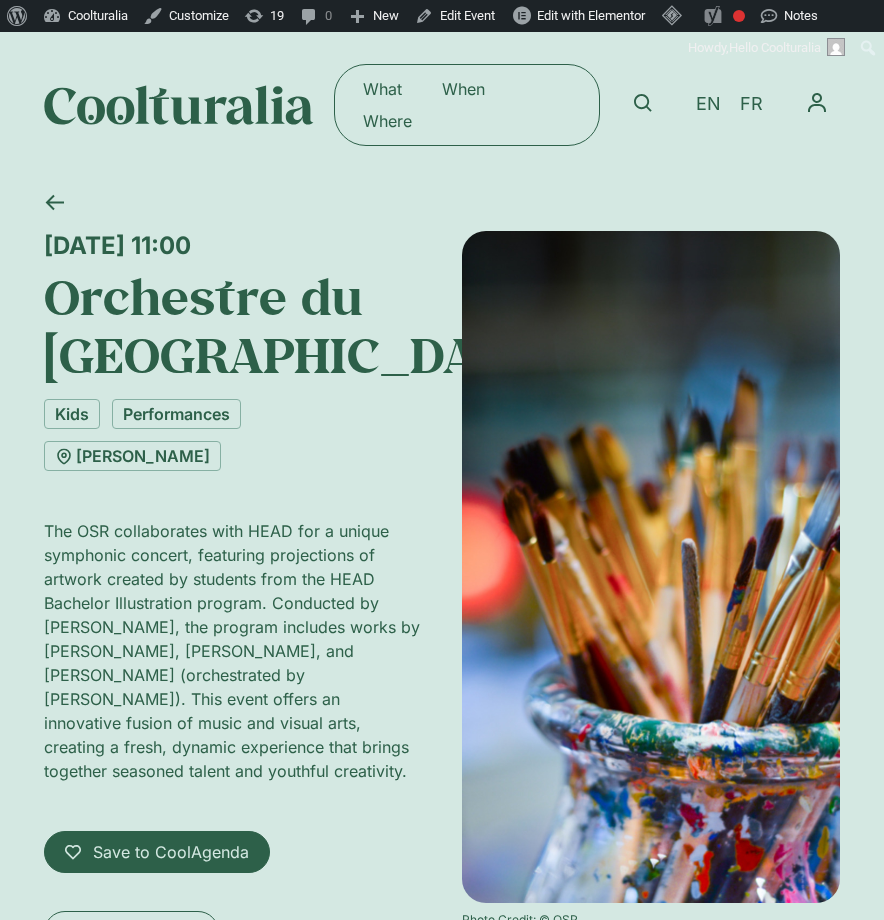 click at bounding box center [178, 105] 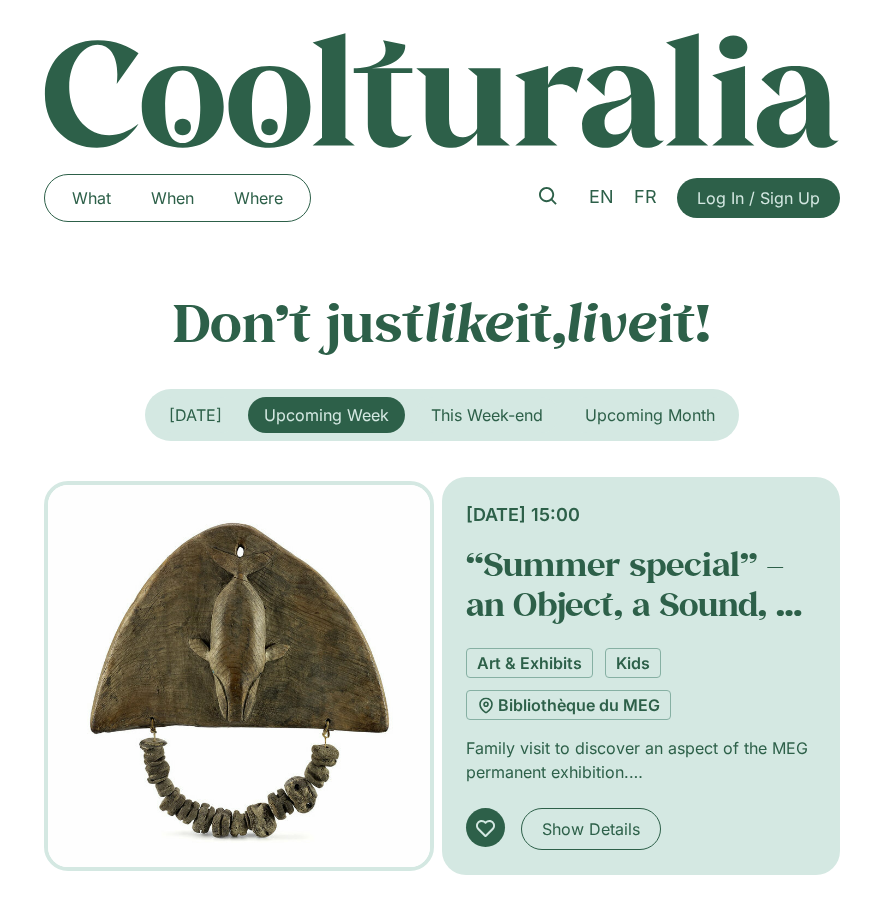 scroll, scrollTop: 0, scrollLeft: 0, axis: both 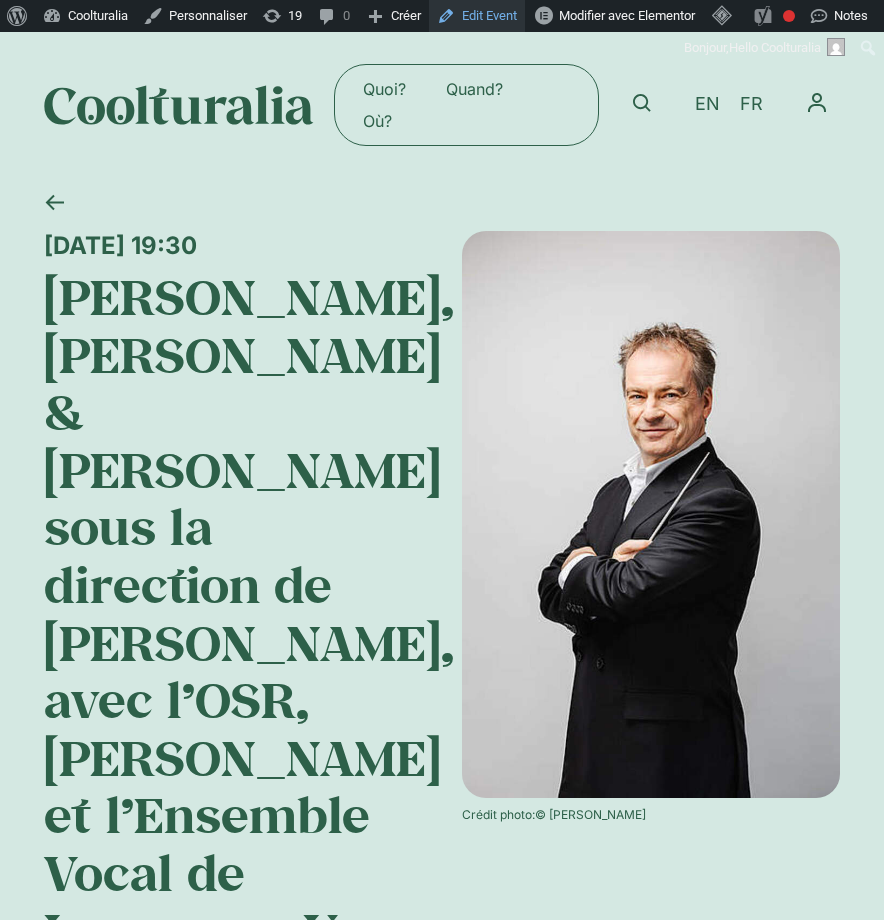 click on "Edit Event" at bounding box center (477, 16) 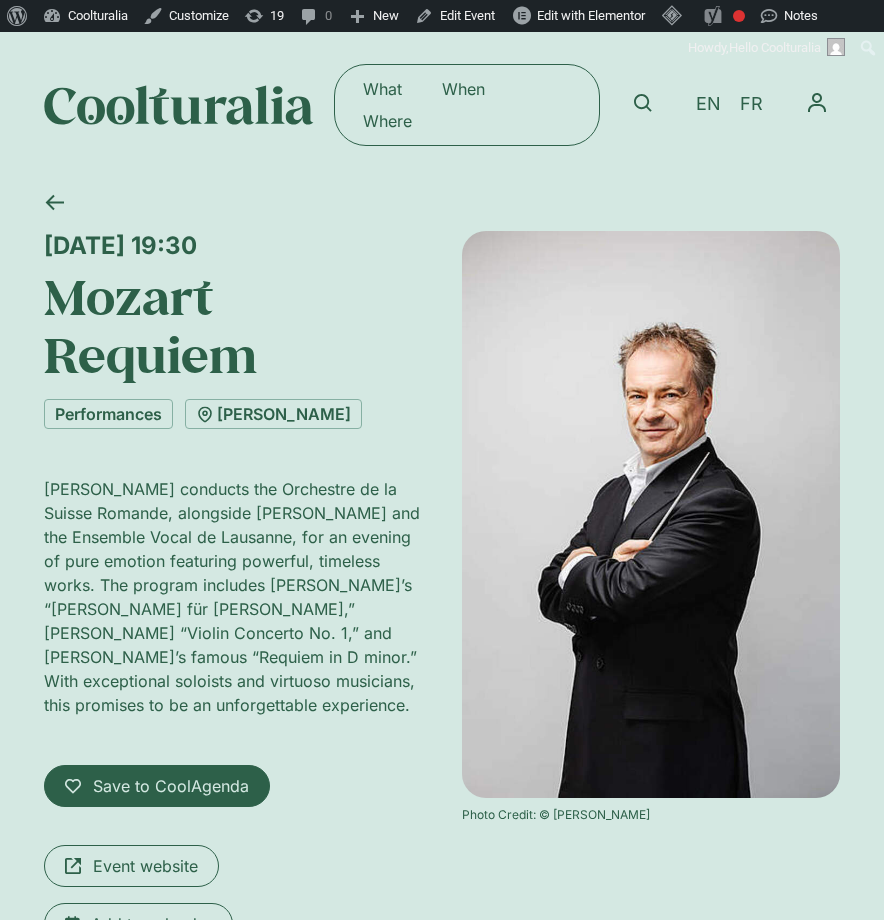 scroll, scrollTop: 0, scrollLeft: 0, axis: both 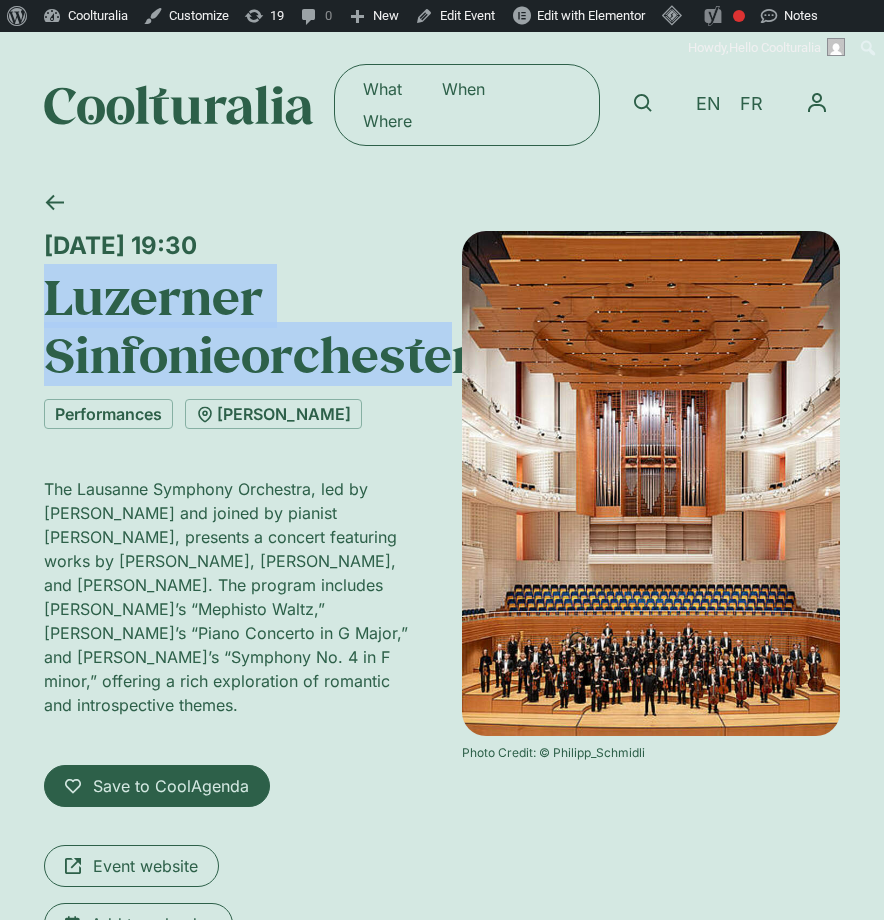 drag, startPoint x: 451, startPoint y: 390, endPoint x: 9, endPoint y: 325, distance: 446.75385 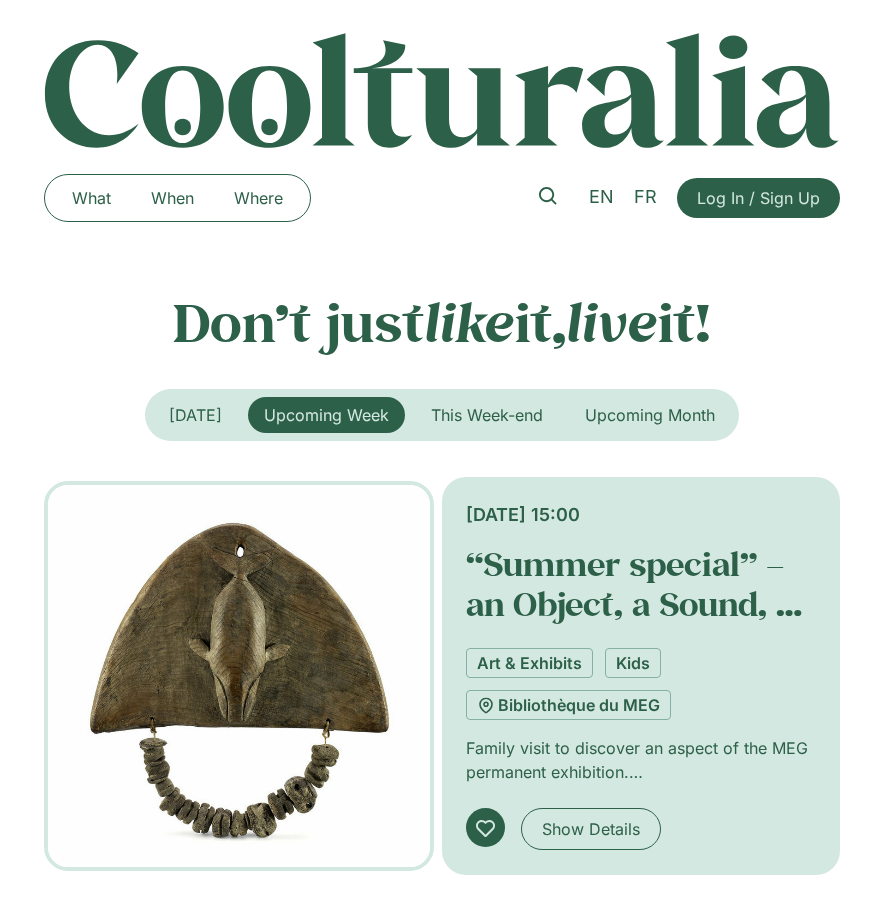 scroll, scrollTop: 0, scrollLeft: 0, axis: both 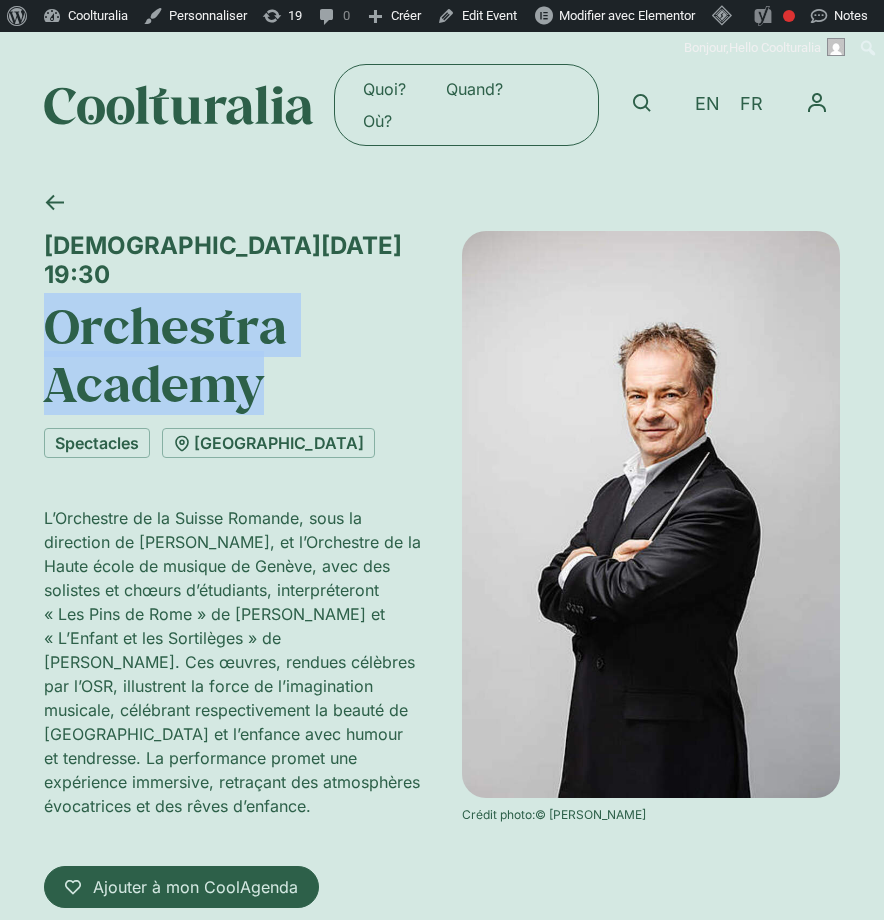 drag, startPoint x: 287, startPoint y: 358, endPoint x: 36, endPoint y: 271, distance: 265.65015 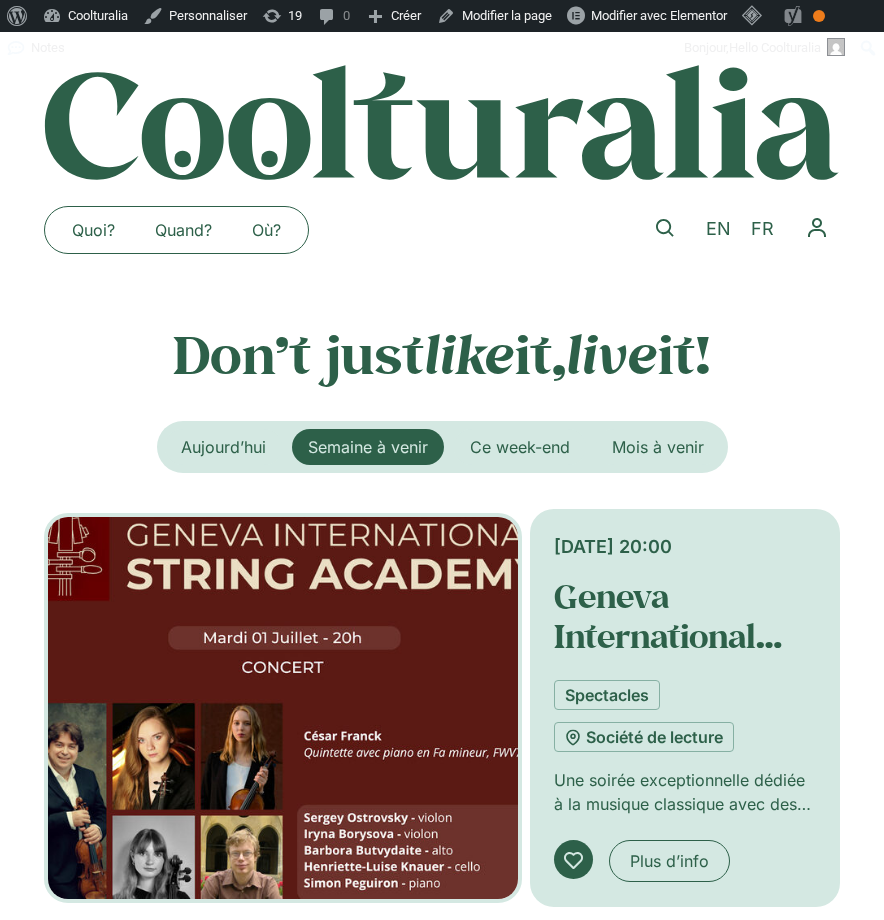 scroll, scrollTop: 0, scrollLeft: 0, axis: both 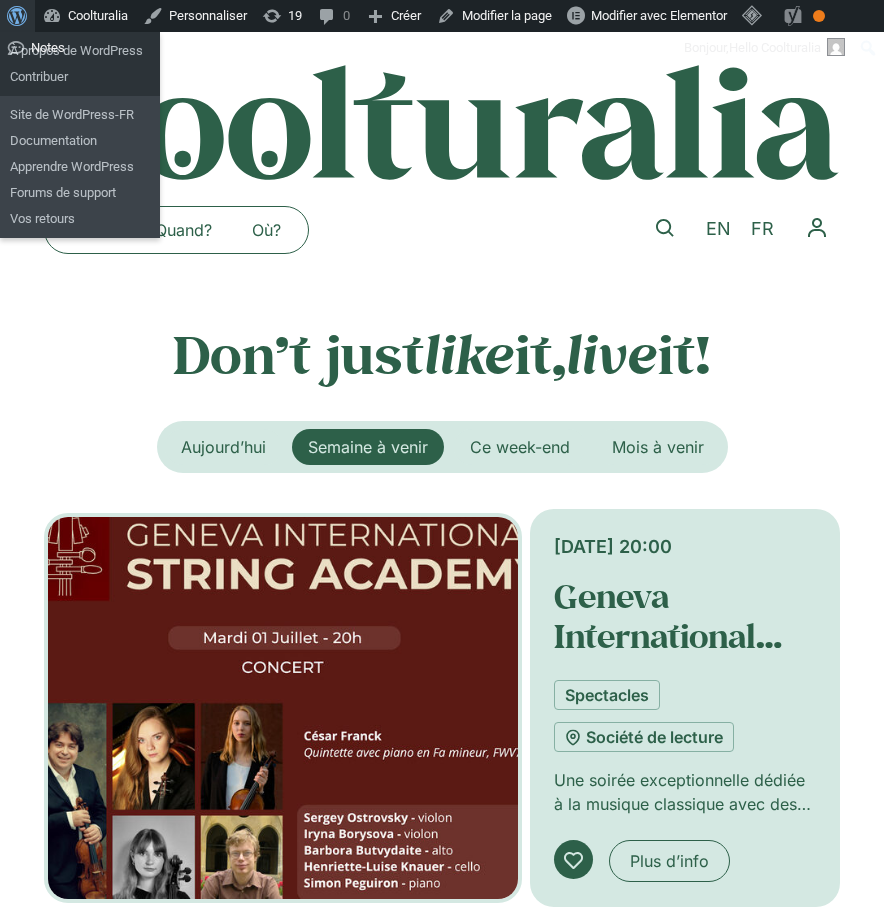 click at bounding box center (14, 14) 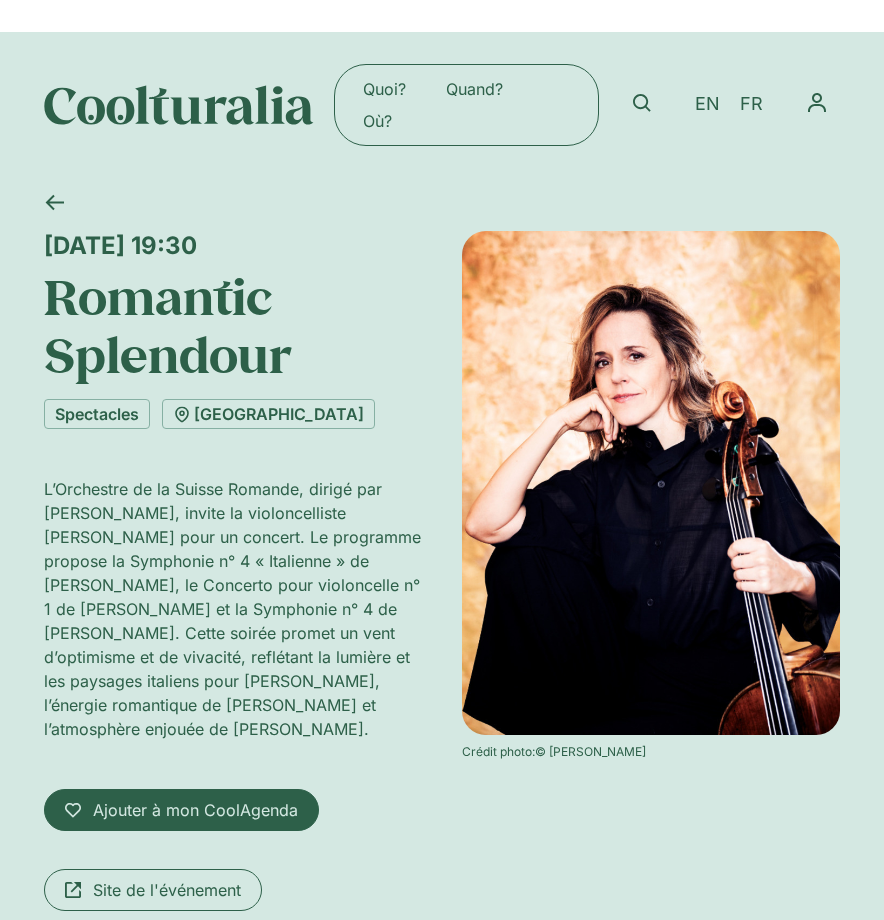 scroll, scrollTop: 0, scrollLeft: 0, axis: both 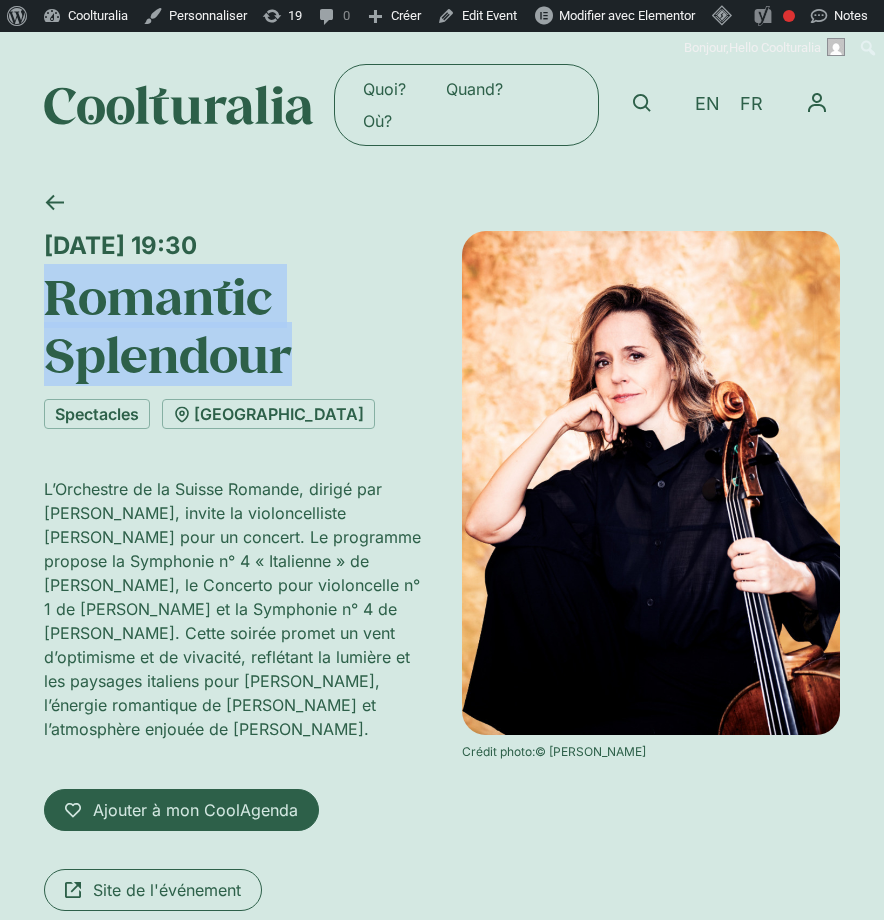 copy on "Romantic Splendour" 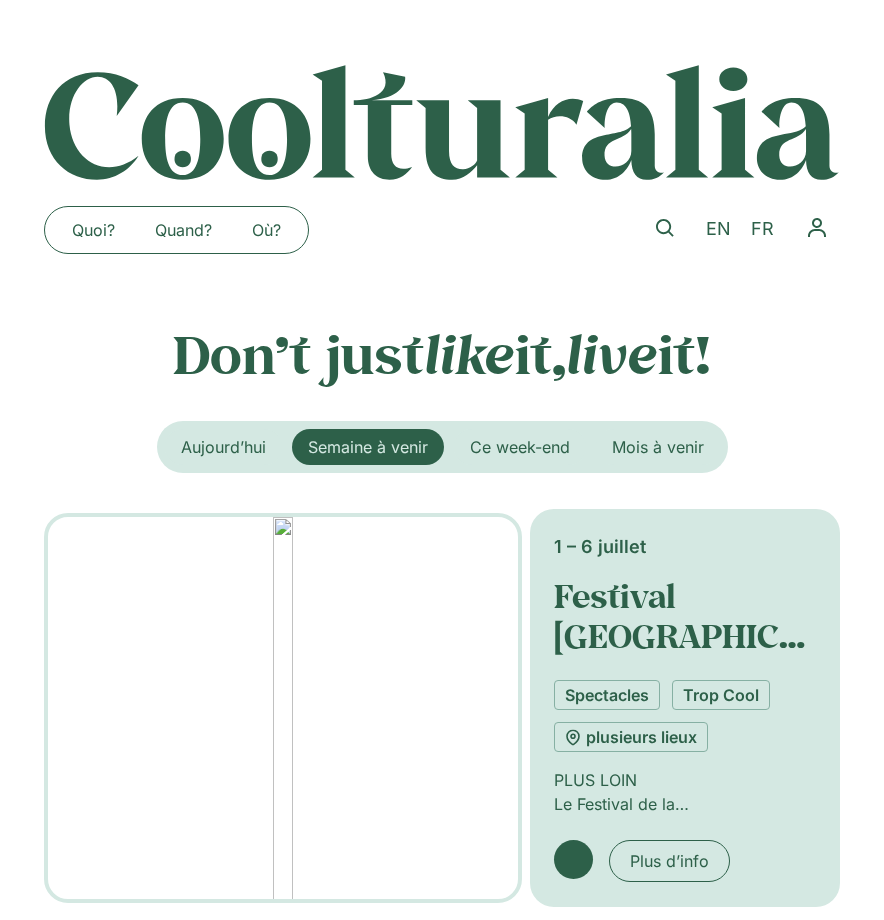 scroll, scrollTop: 0, scrollLeft: 0, axis: both 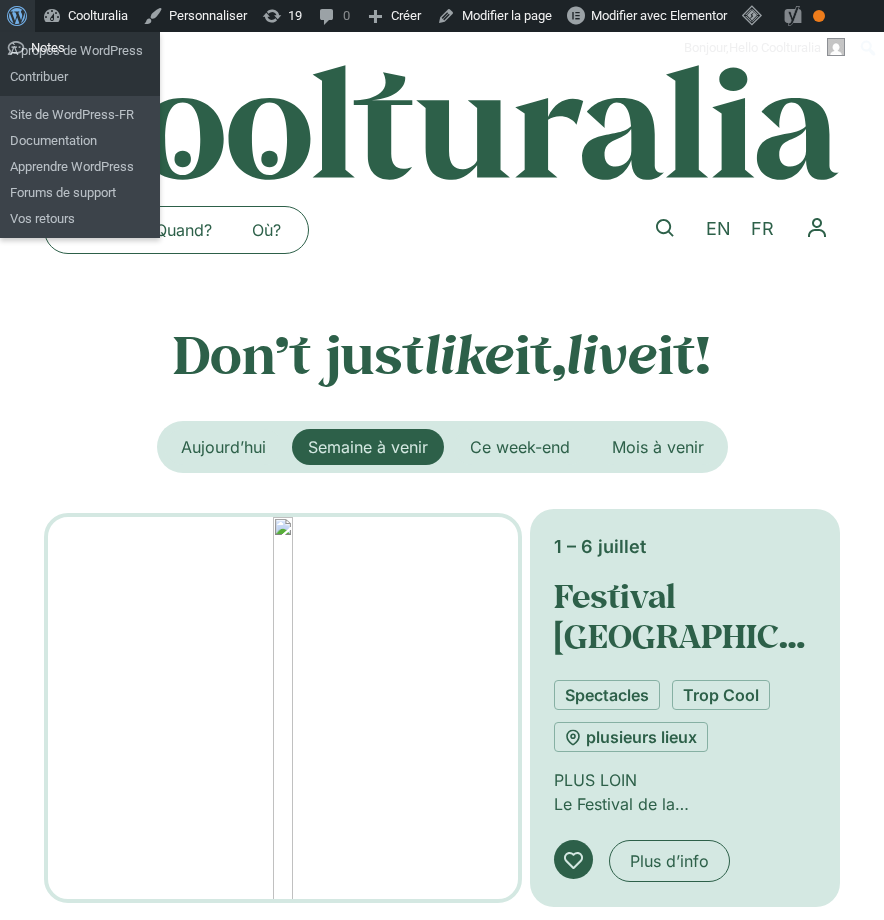 click at bounding box center [14, 14] 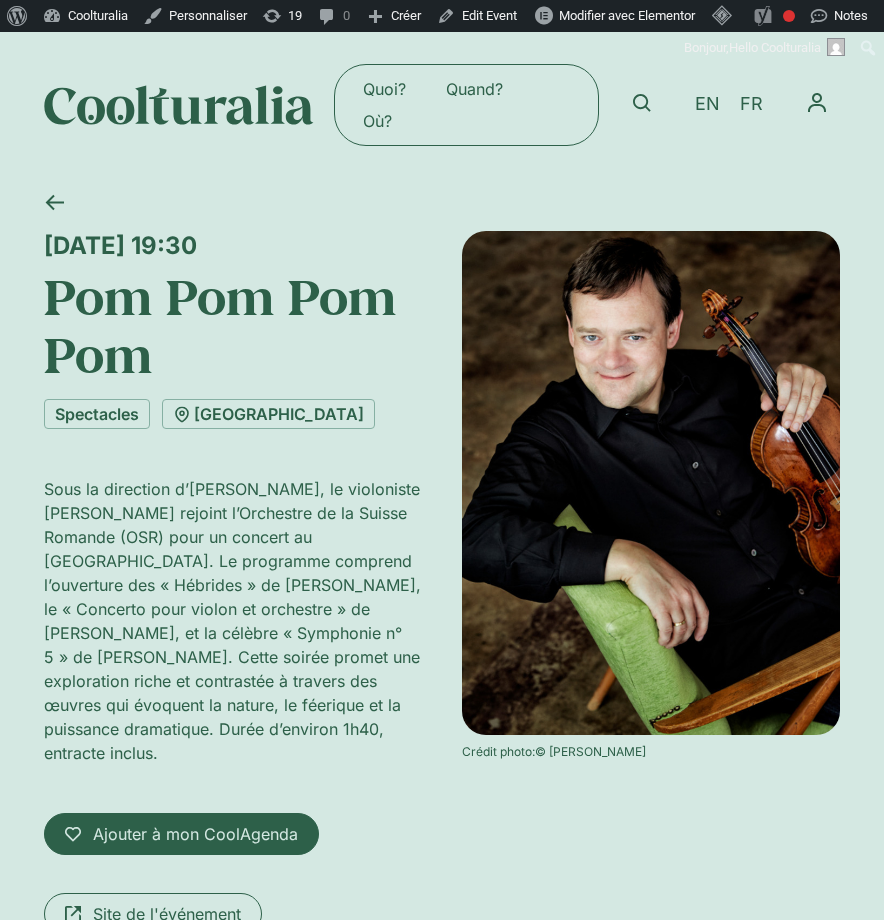 scroll, scrollTop: 0, scrollLeft: 0, axis: both 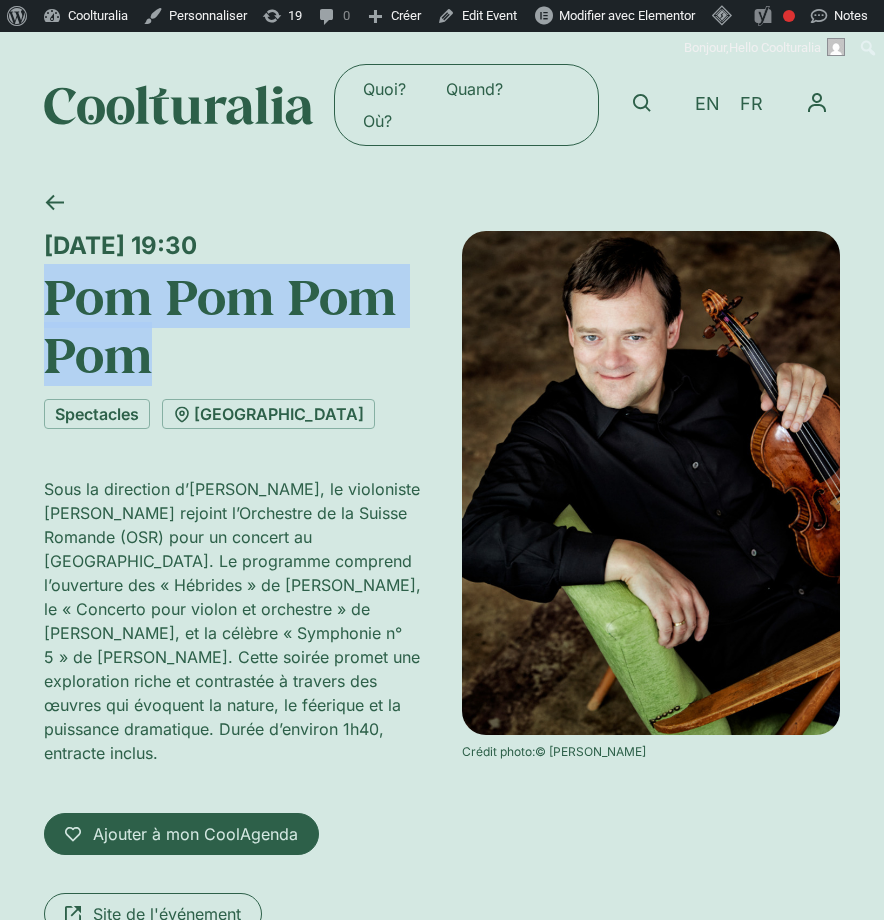 drag, startPoint x: 55, startPoint y: 298, endPoint x: 193, endPoint y: 359, distance: 150.88075 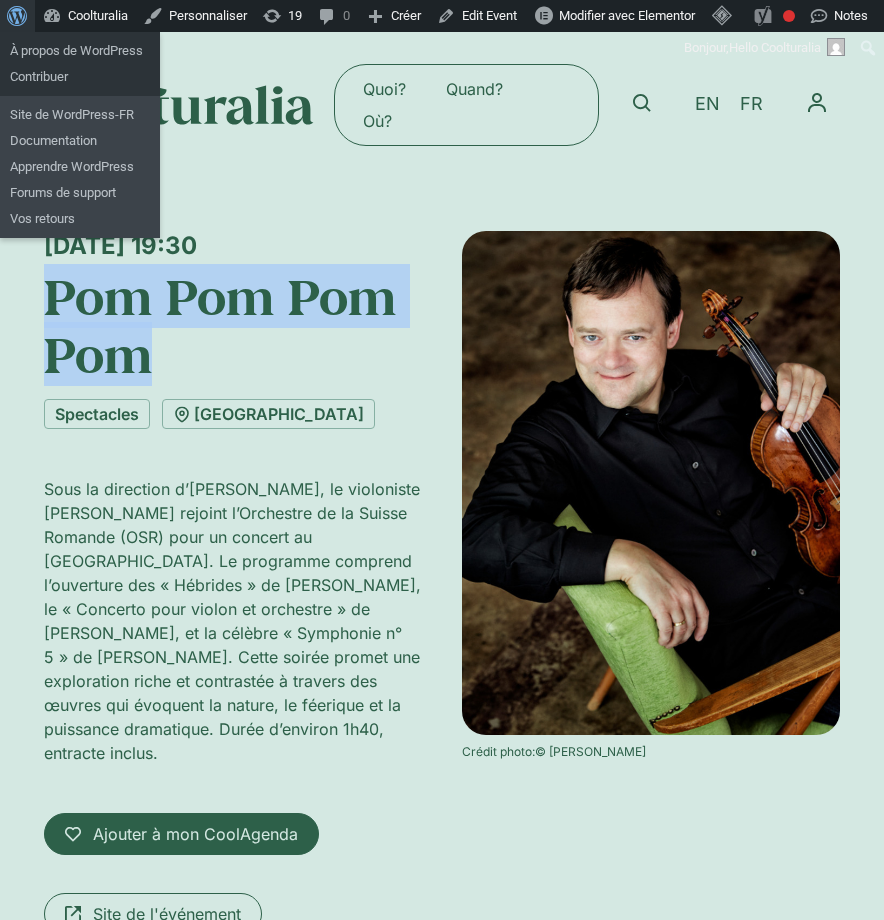 click on "À propos de WordPress" at bounding box center [17, 16] 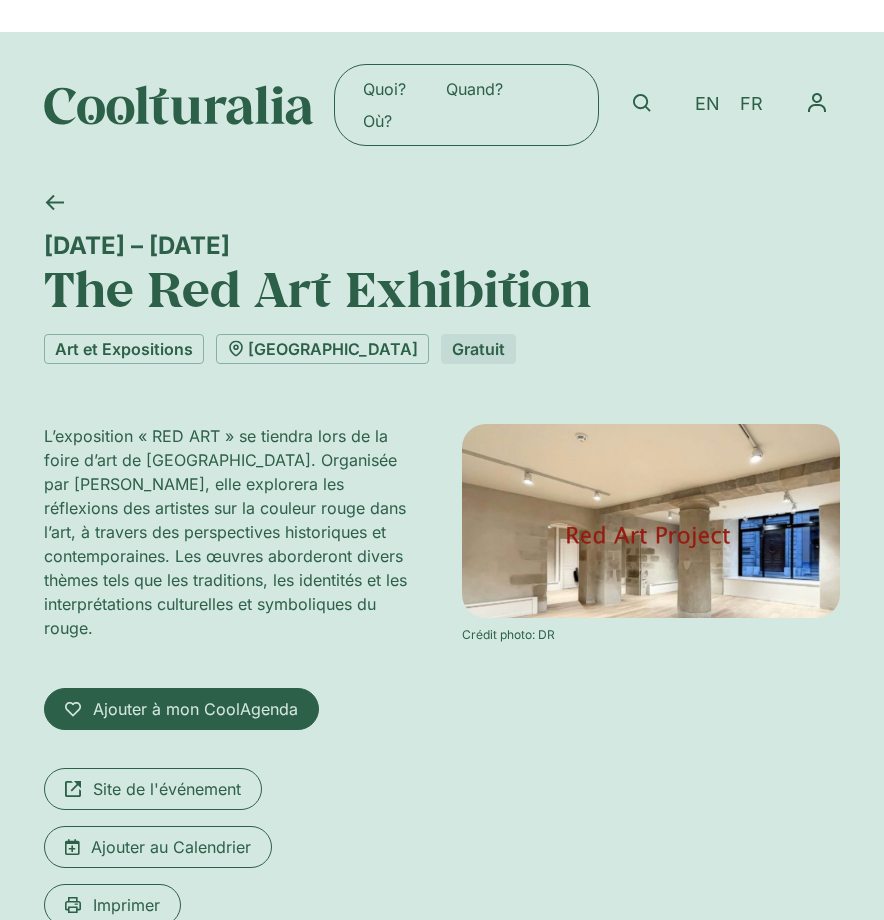 scroll, scrollTop: 0, scrollLeft: 0, axis: both 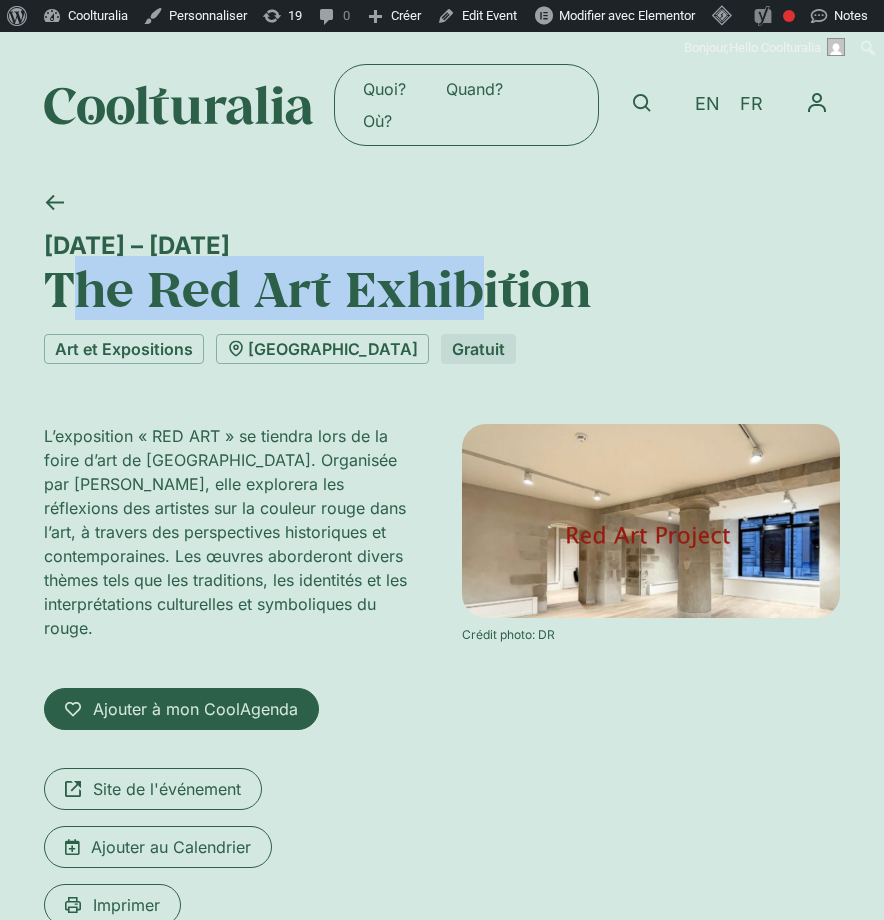 drag, startPoint x: 64, startPoint y: 296, endPoint x: 472, endPoint y: 298, distance: 408.0049 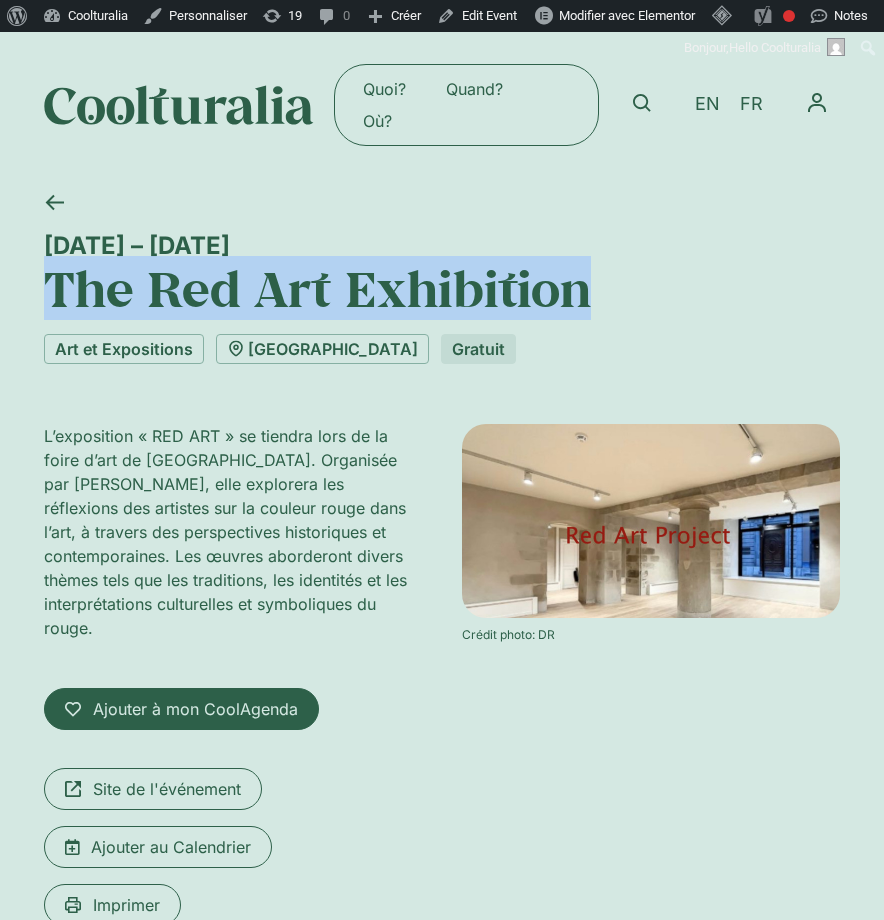 drag, startPoint x: 40, startPoint y: 278, endPoint x: 574, endPoint y: 292, distance: 534.1835 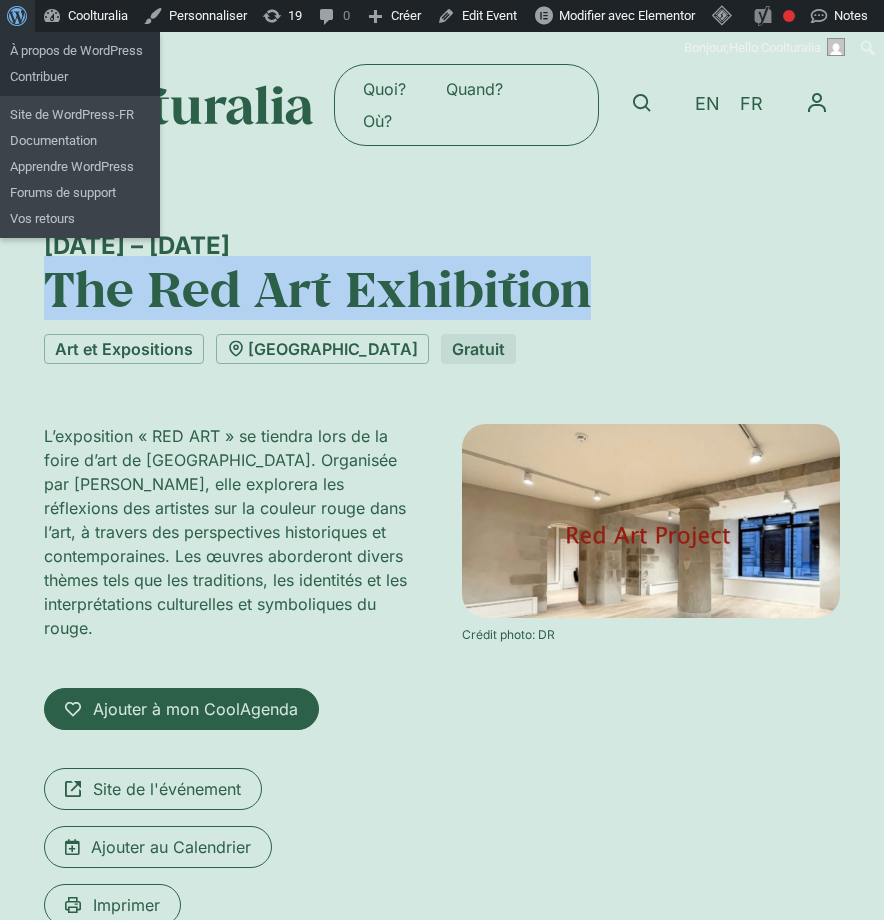 click at bounding box center (14, 14) 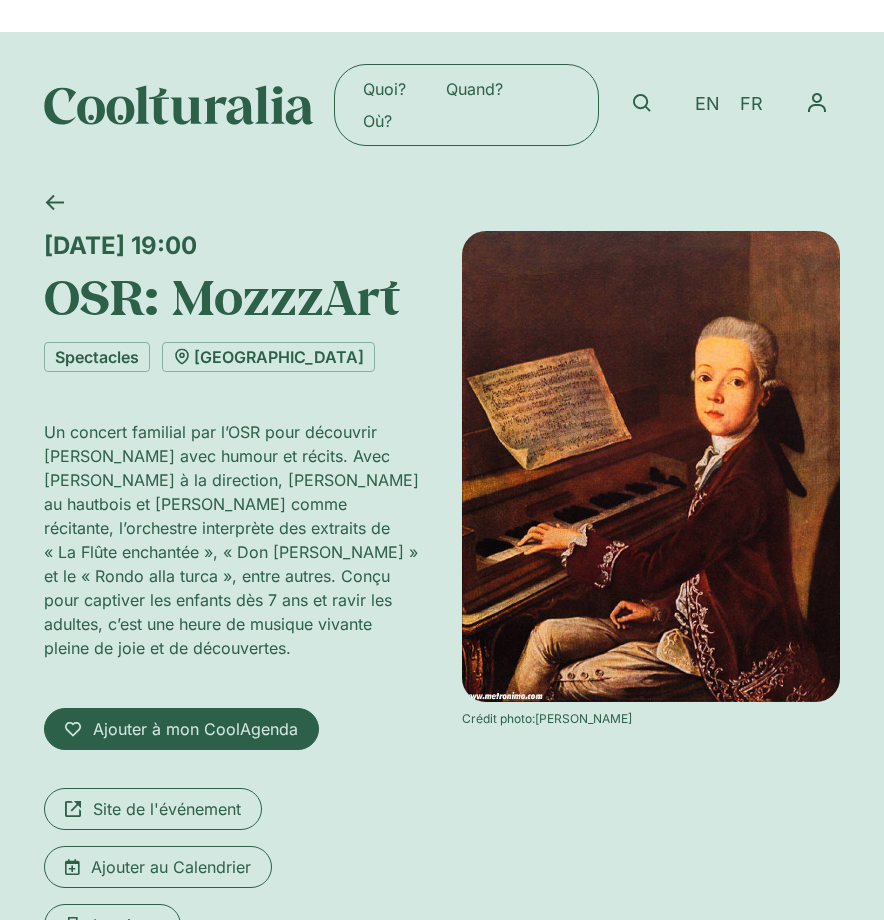 scroll, scrollTop: 0, scrollLeft: 0, axis: both 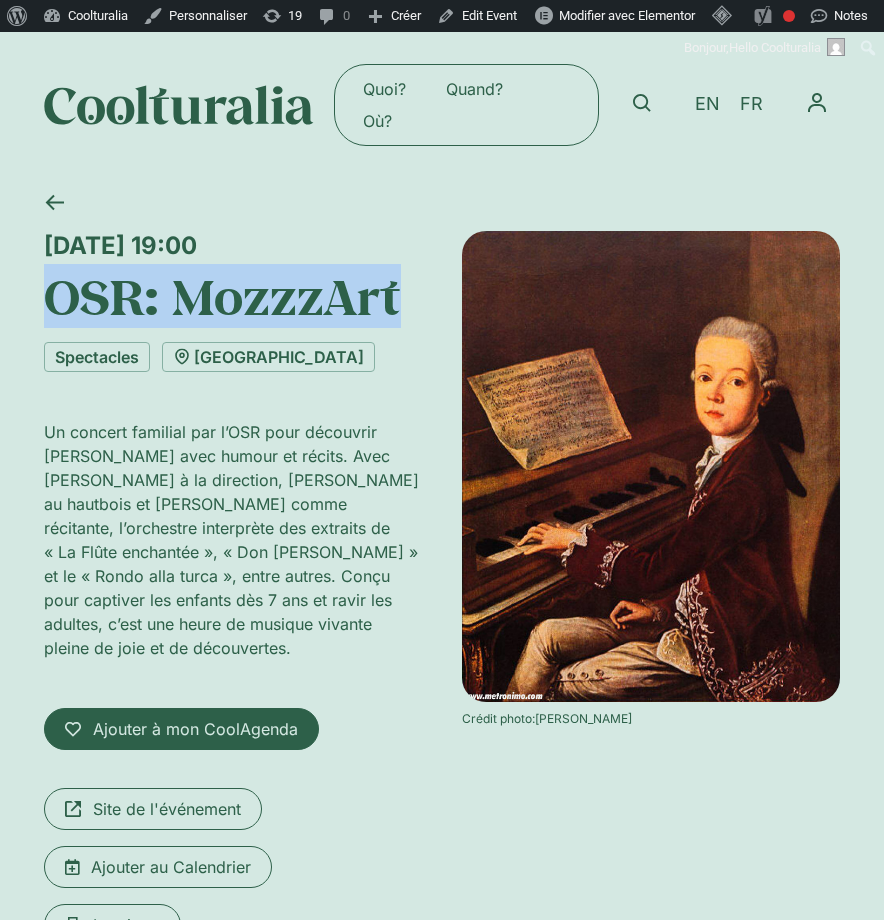 drag, startPoint x: 45, startPoint y: 303, endPoint x: 402, endPoint y: 307, distance: 357.0224 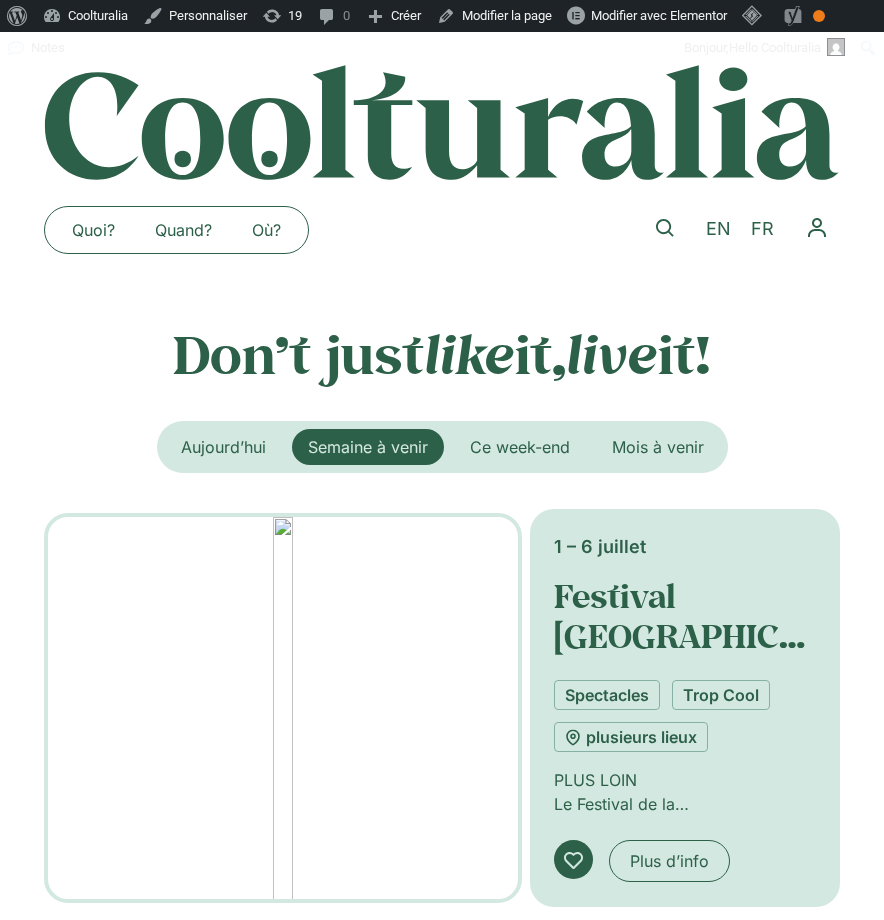 scroll, scrollTop: 0, scrollLeft: 0, axis: both 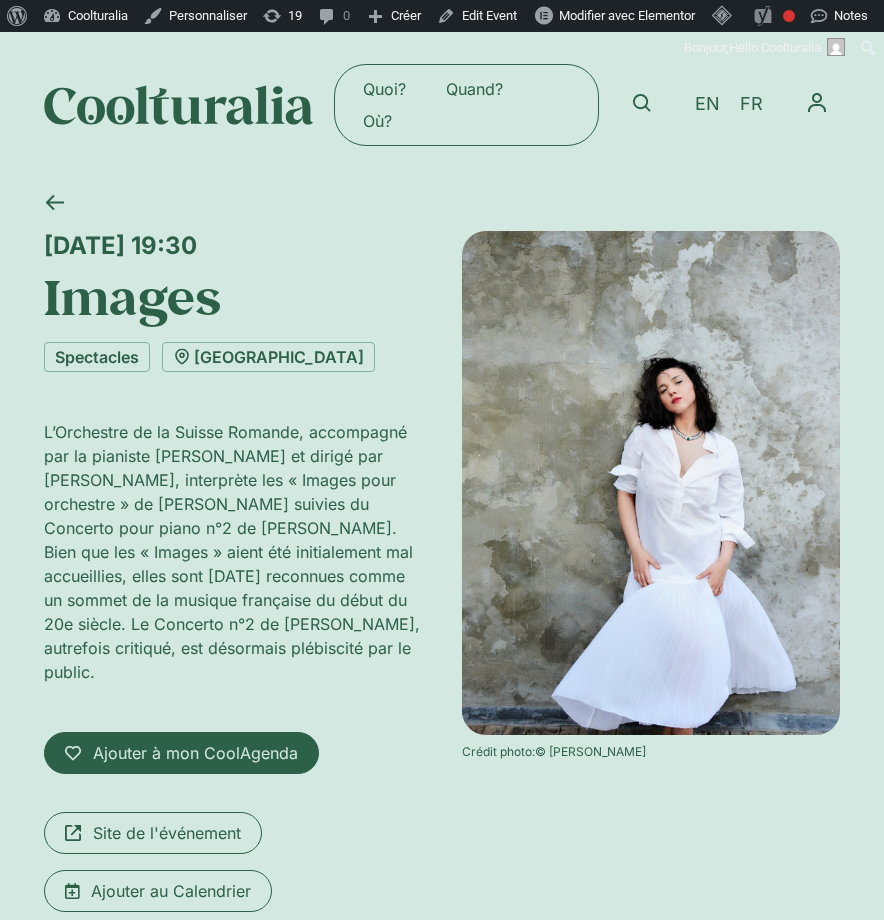 click on "Images" at bounding box center [233, 297] 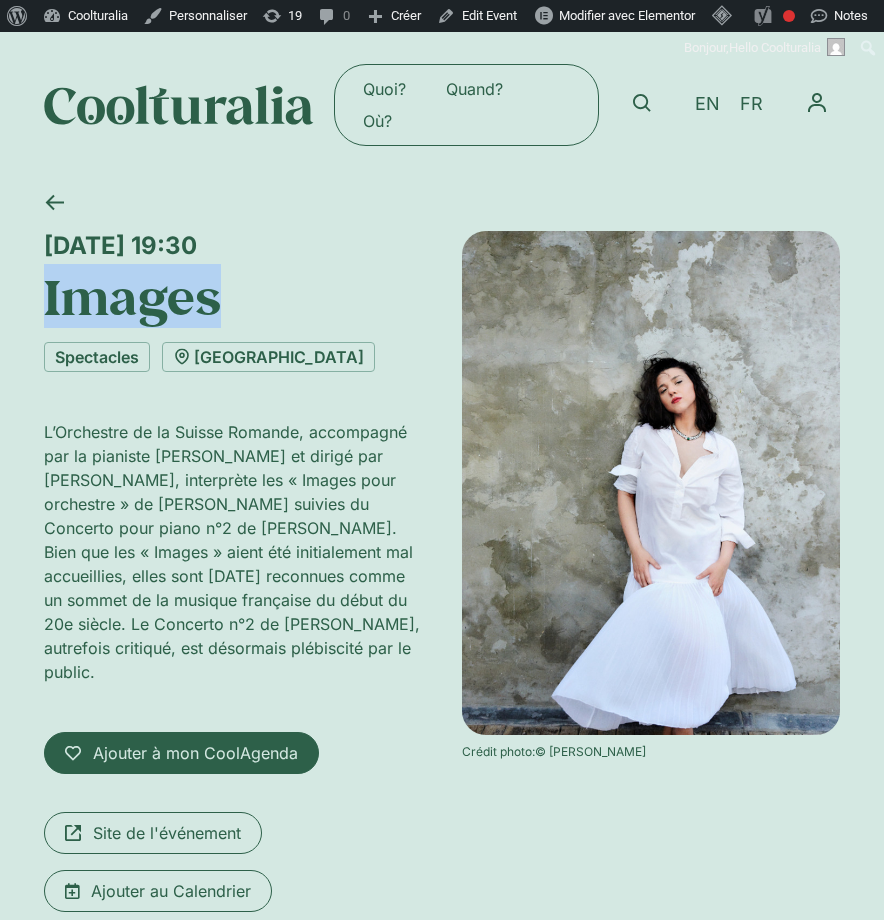 click on "Images" at bounding box center [233, 297] 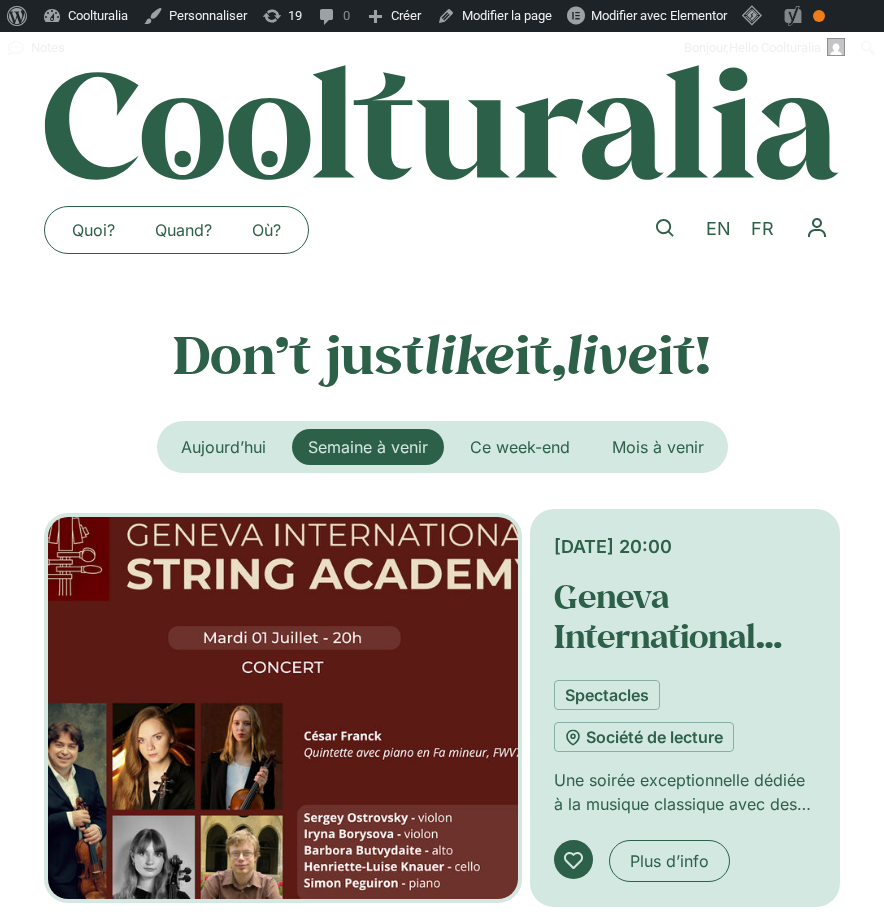 scroll, scrollTop: 0, scrollLeft: 0, axis: both 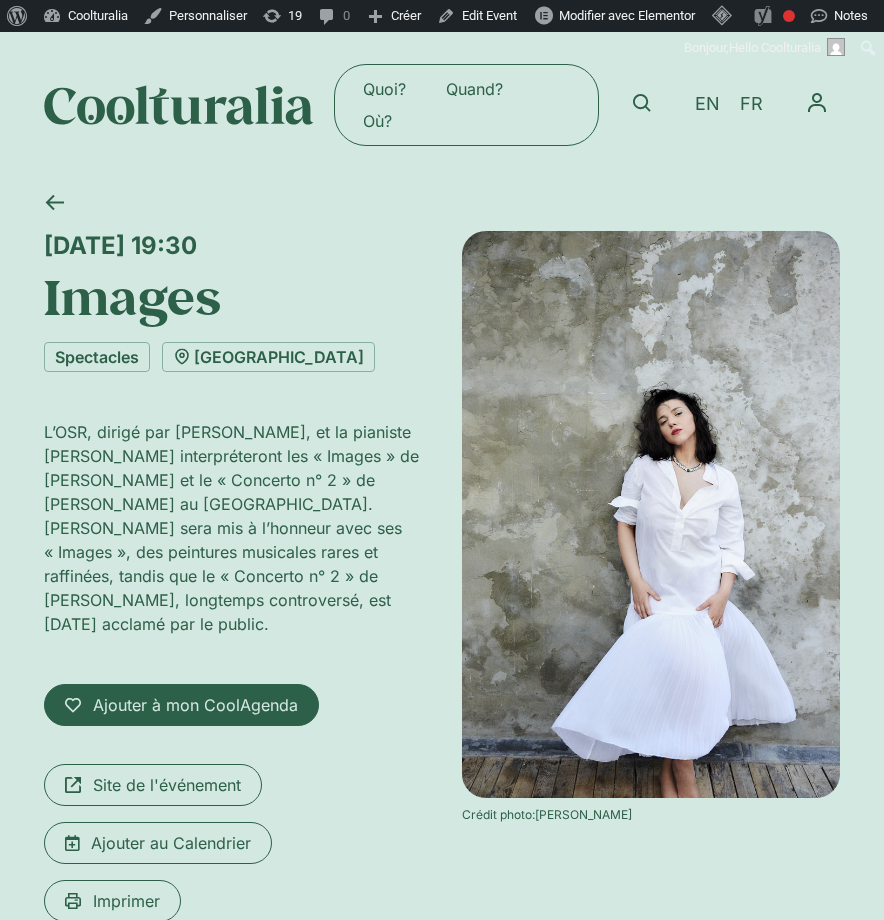 click on "Images" at bounding box center [233, 297] 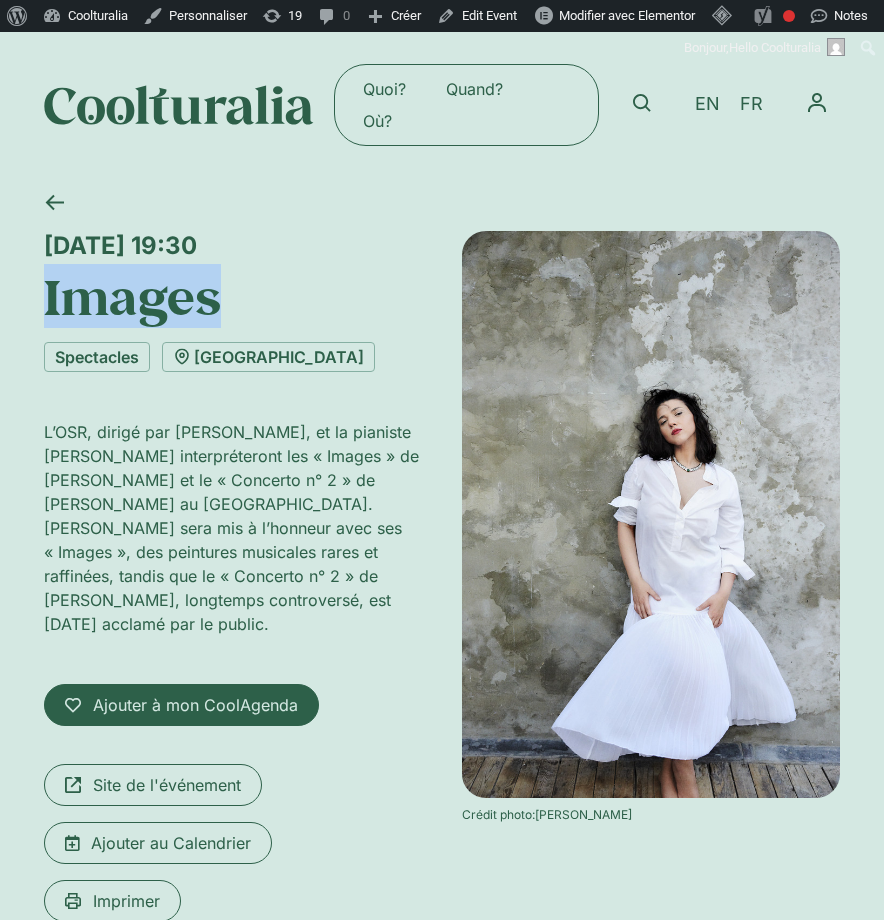 click on "Images" at bounding box center (233, 297) 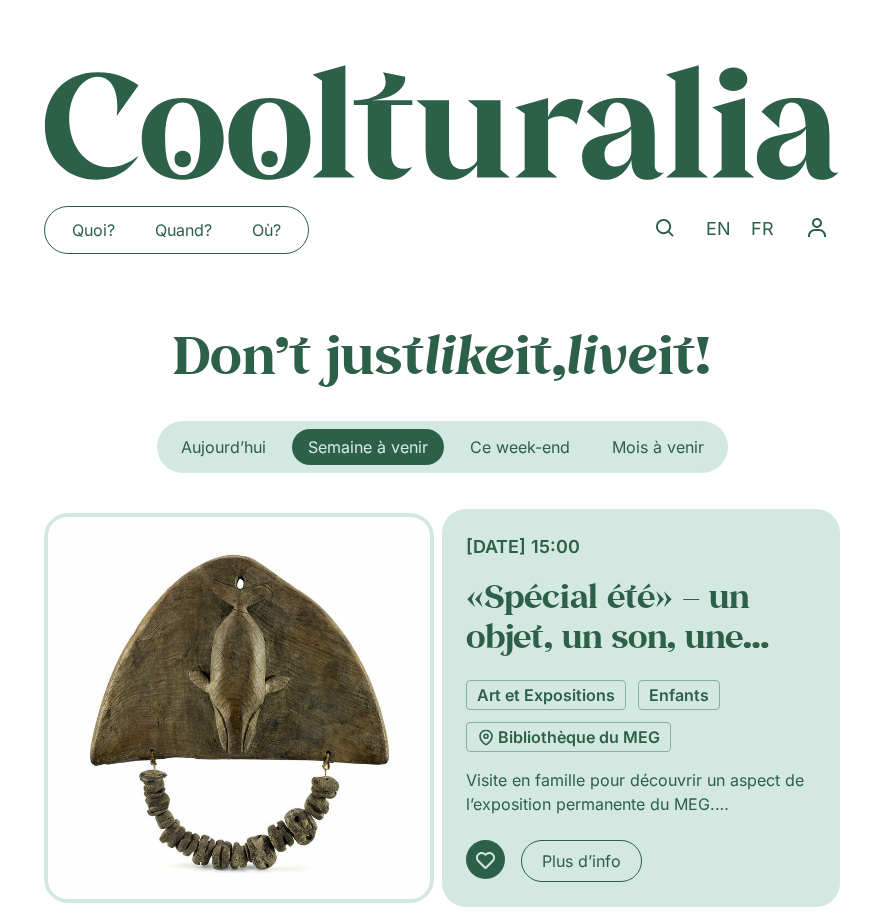 scroll, scrollTop: 0, scrollLeft: 0, axis: both 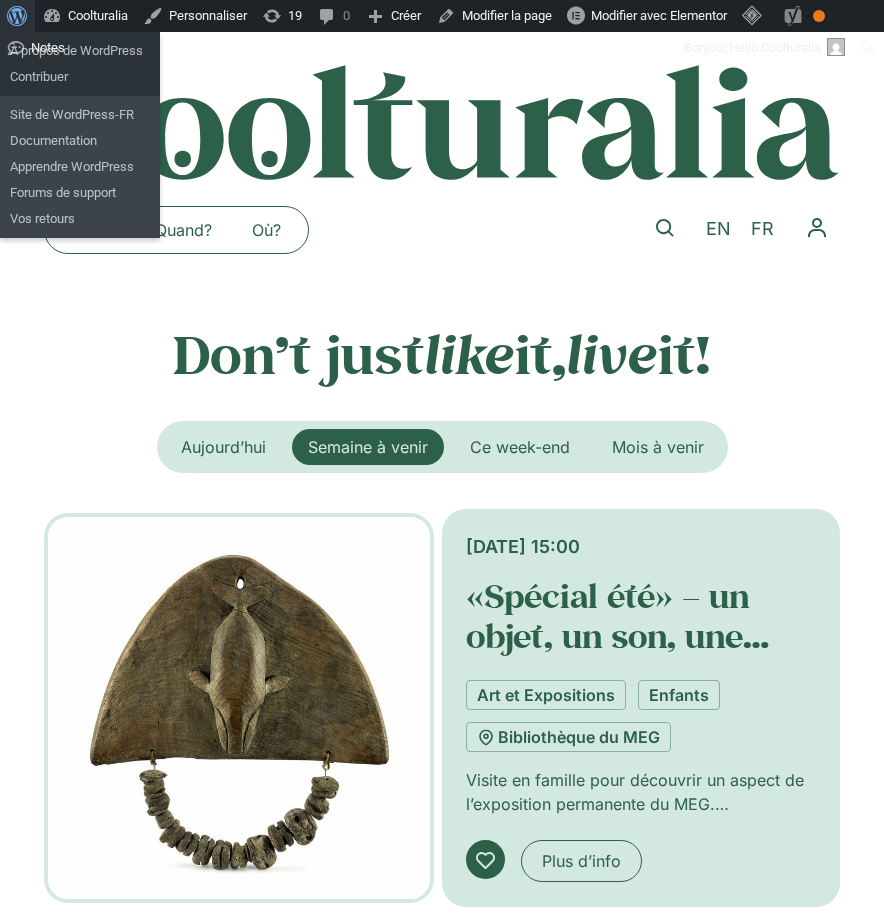 click at bounding box center [14, 14] 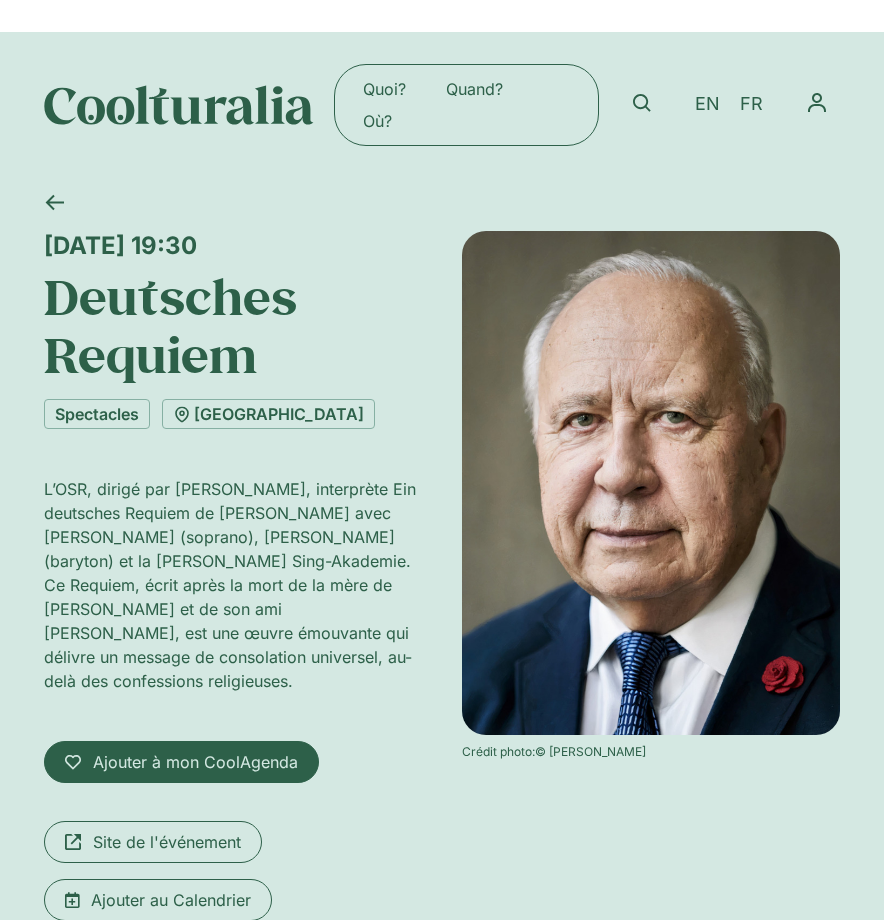 scroll, scrollTop: 0, scrollLeft: 0, axis: both 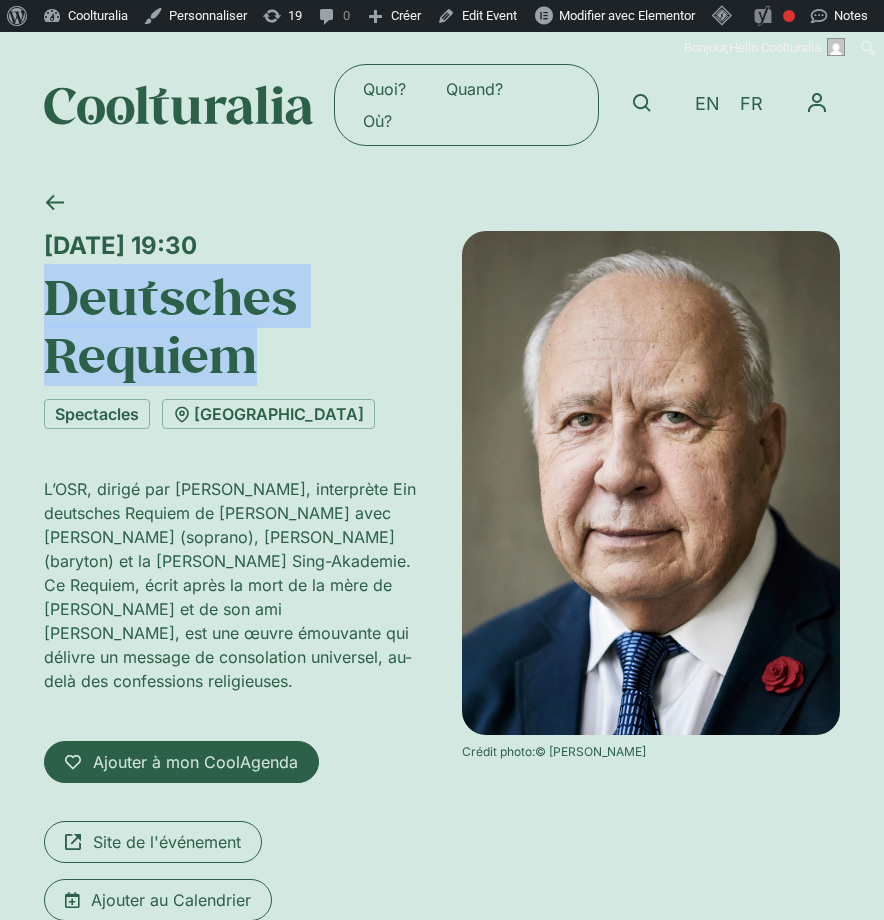 drag, startPoint x: 51, startPoint y: 290, endPoint x: 277, endPoint y: 349, distance: 233.5744 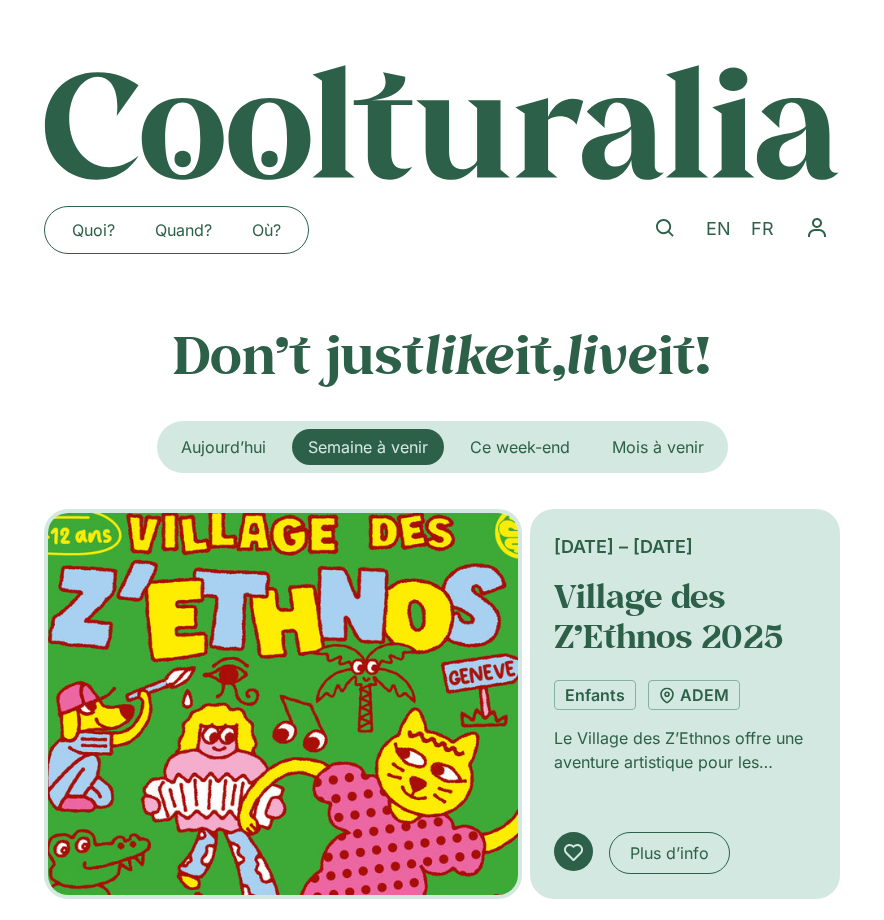 scroll, scrollTop: 0, scrollLeft: 0, axis: both 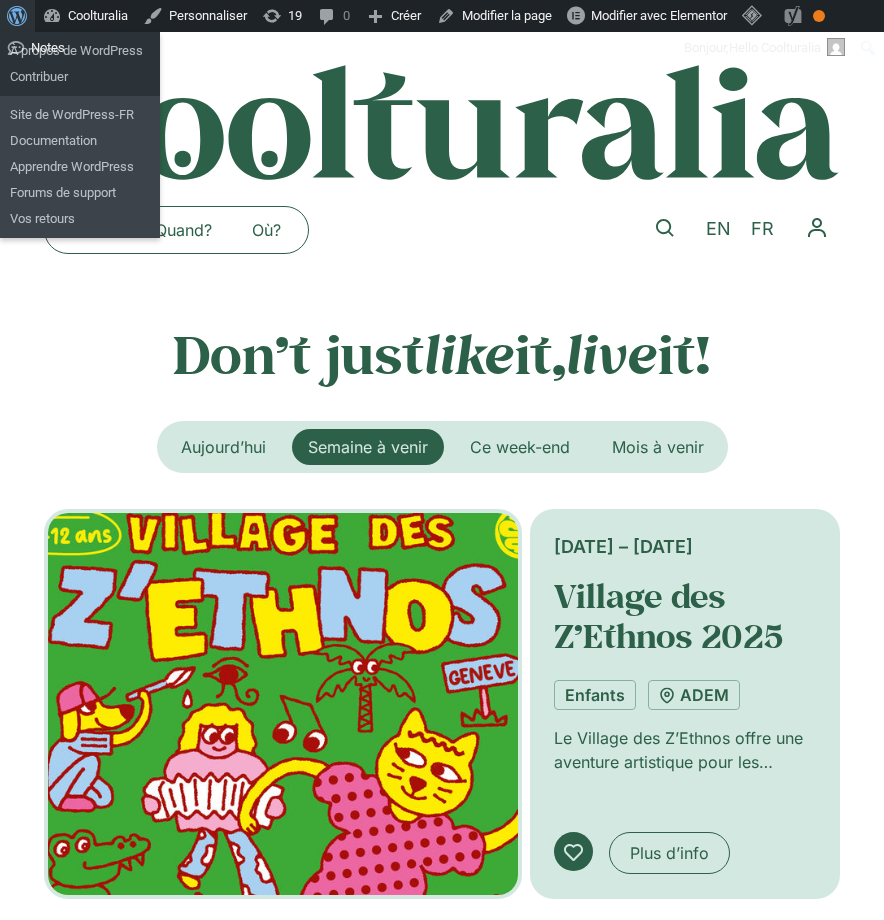 click at bounding box center [14, 14] 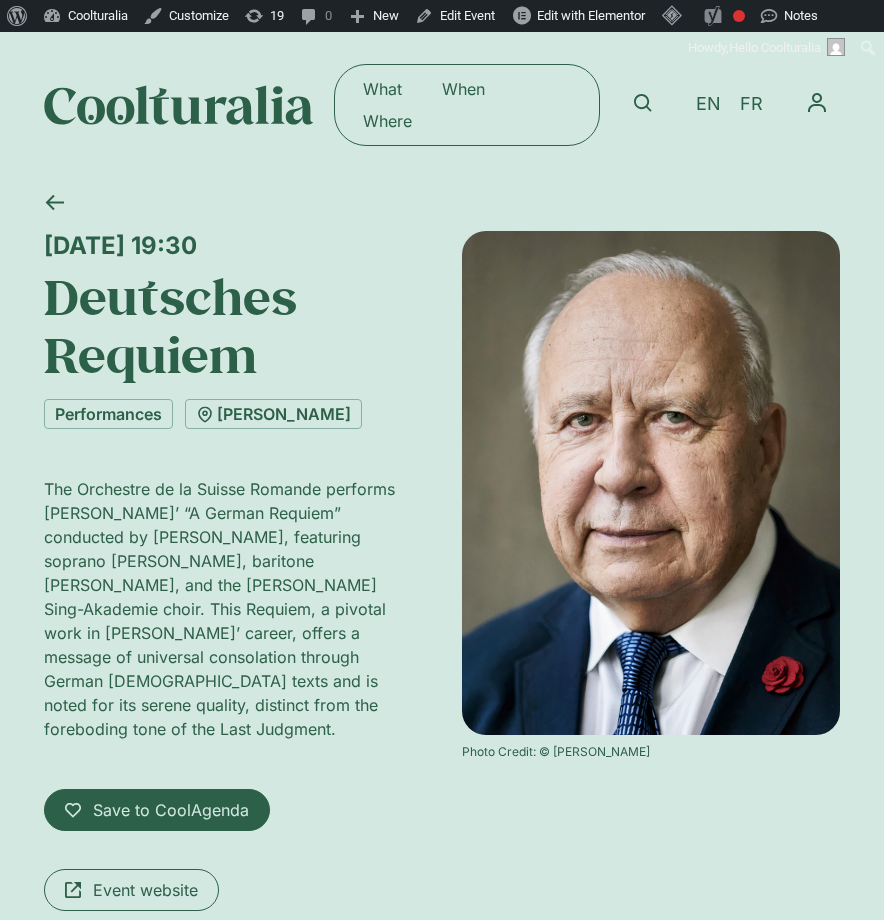 scroll, scrollTop: 0, scrollLeft: 0, axis: both 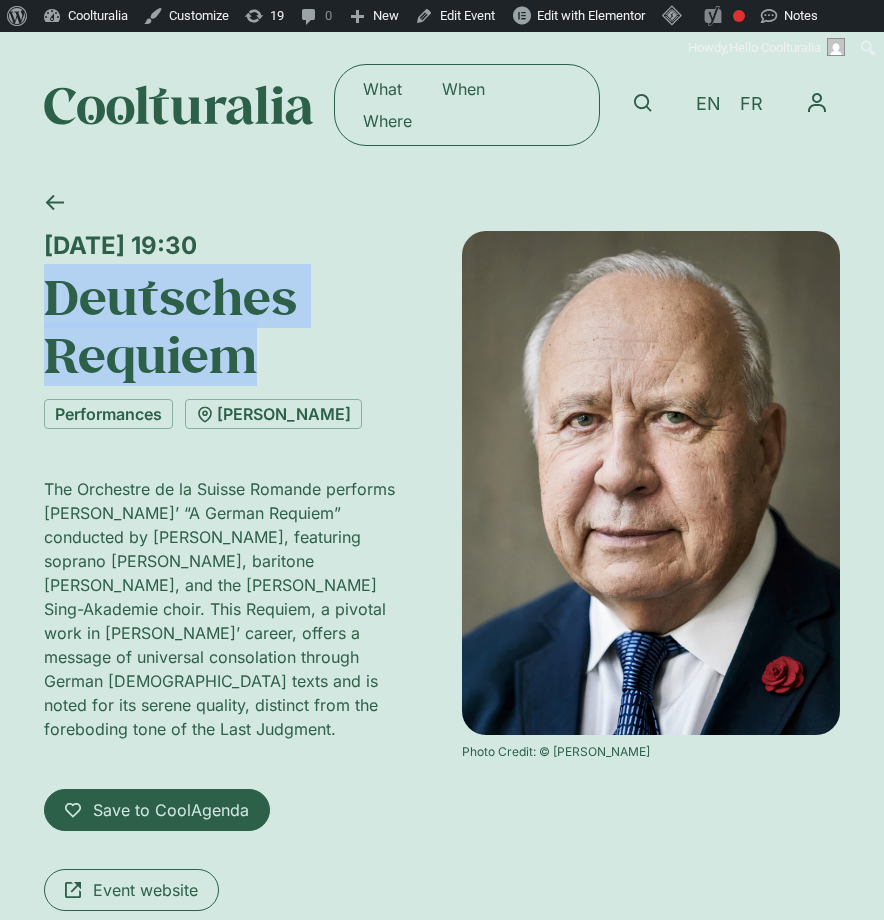 drag, startPoint x: 266, startPoint y: 374, endPoint x: 11, endPoint y: 314, distance: 261.96375 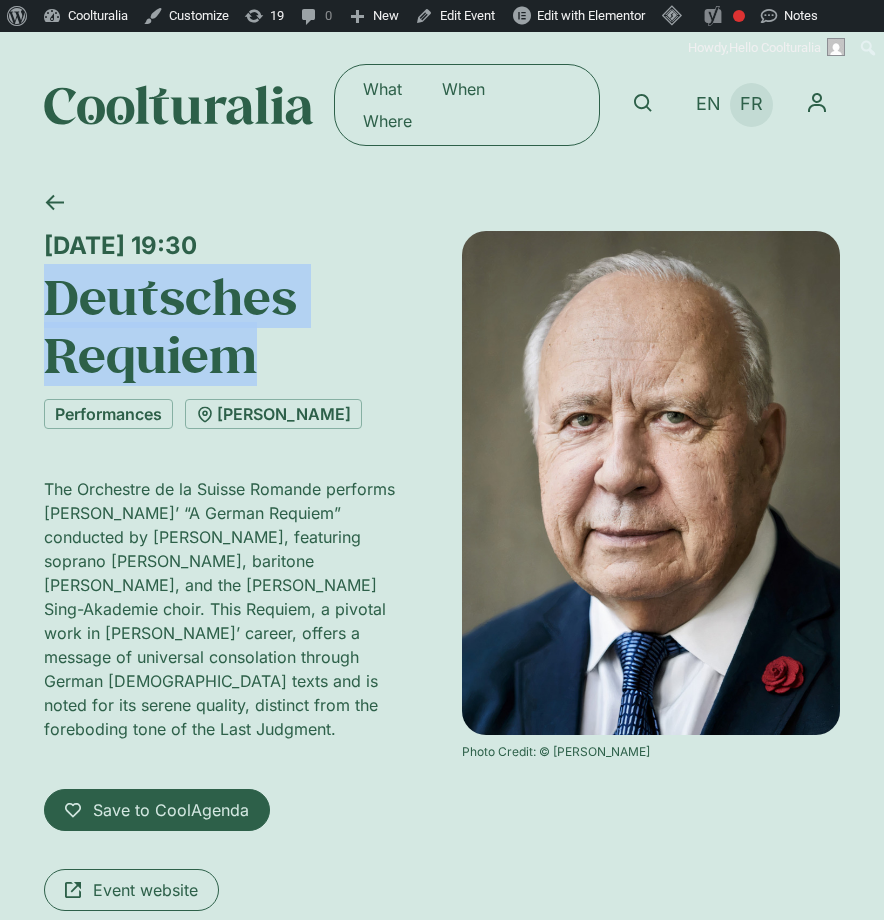 click on "FR" at bounding box center (751, 104) 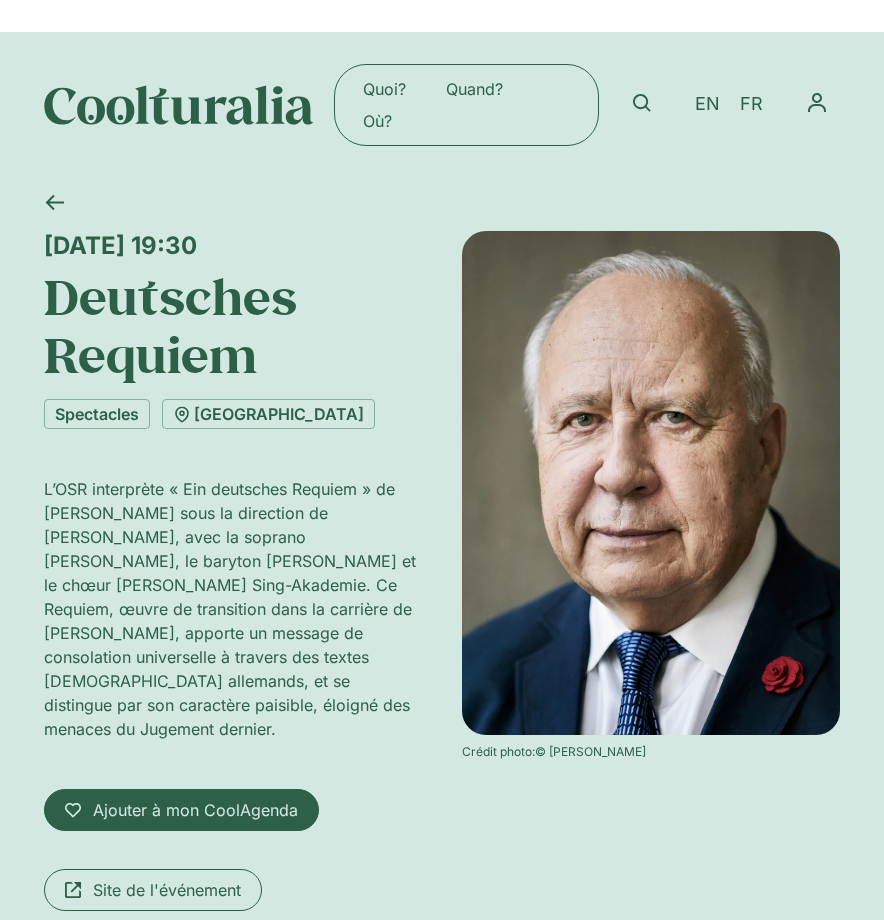 scroll, scrollTop: 0, scrollLeft: 0, axis: both 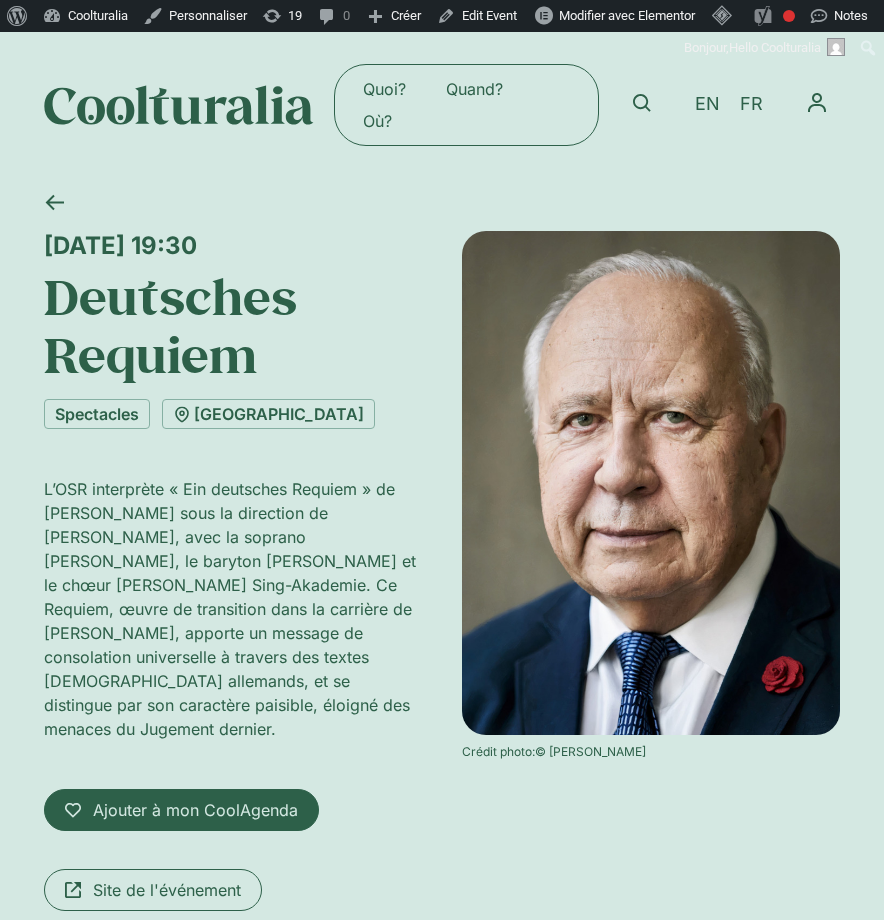 click at bounding box center [179, 105] 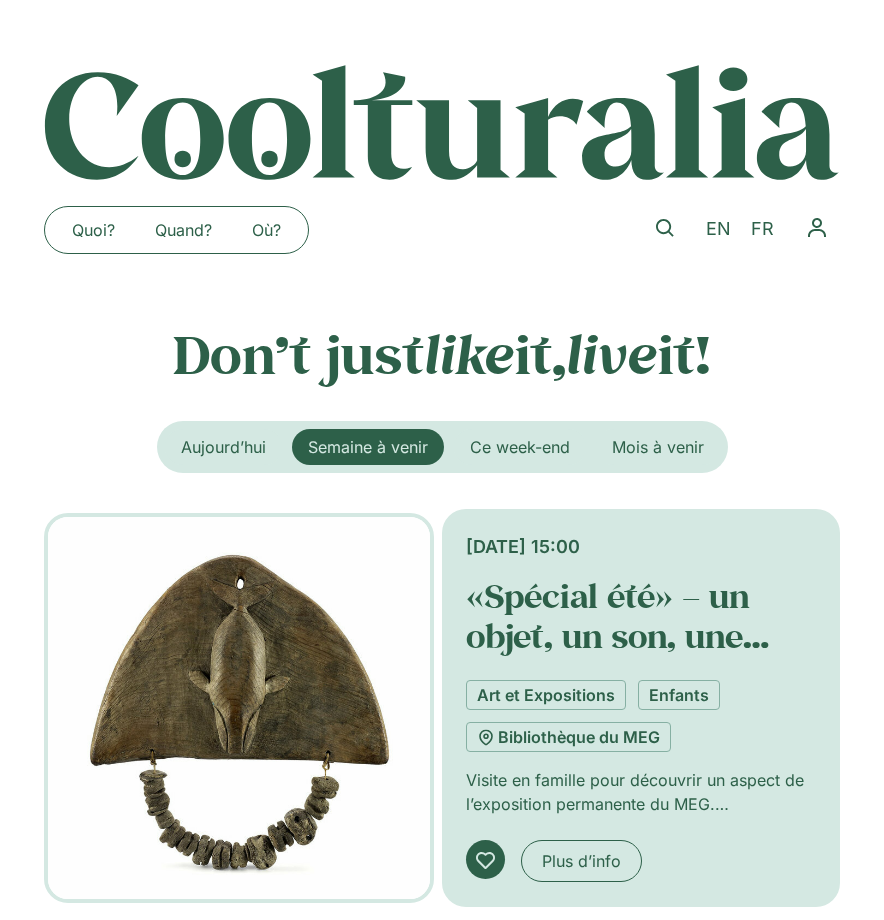 scroll, scrollTop: 0, scrollLeft: 0, axis: both 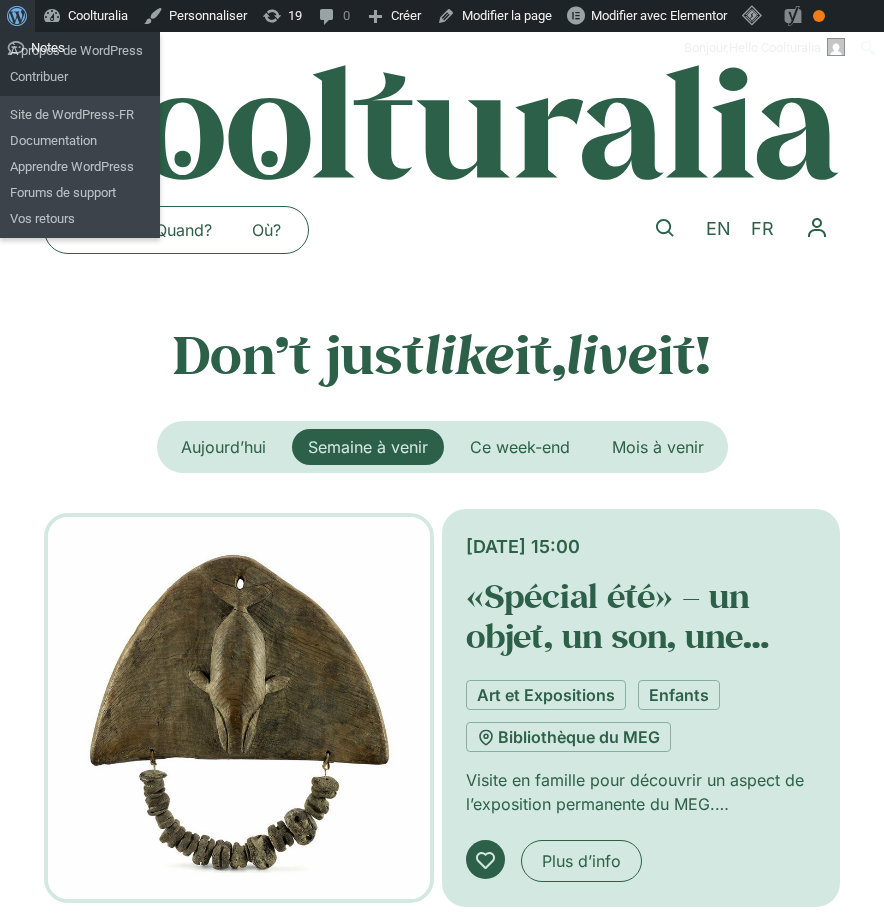 click at bounding box center [14, 14] 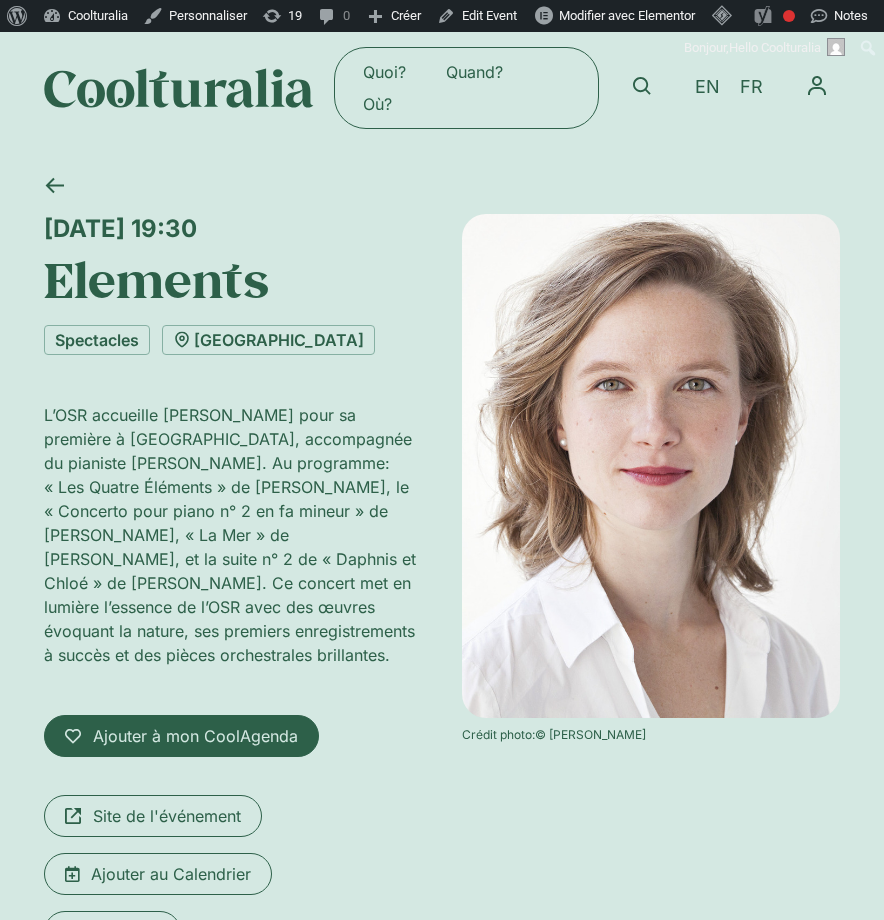 scroll, scrollTop: 23, scrollLeft: 0, axis: vertical 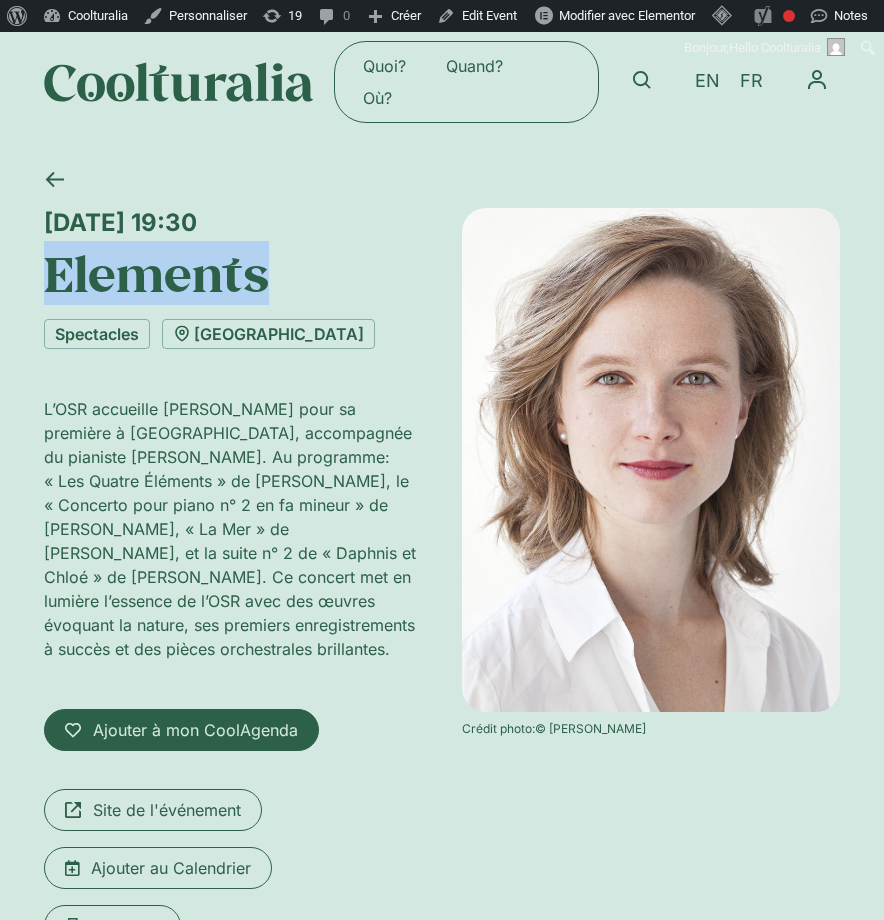 drag, startPoint x: 29, startPoint y: 291, endPoint x: 350, endPoint y: 288, distance: 321.014 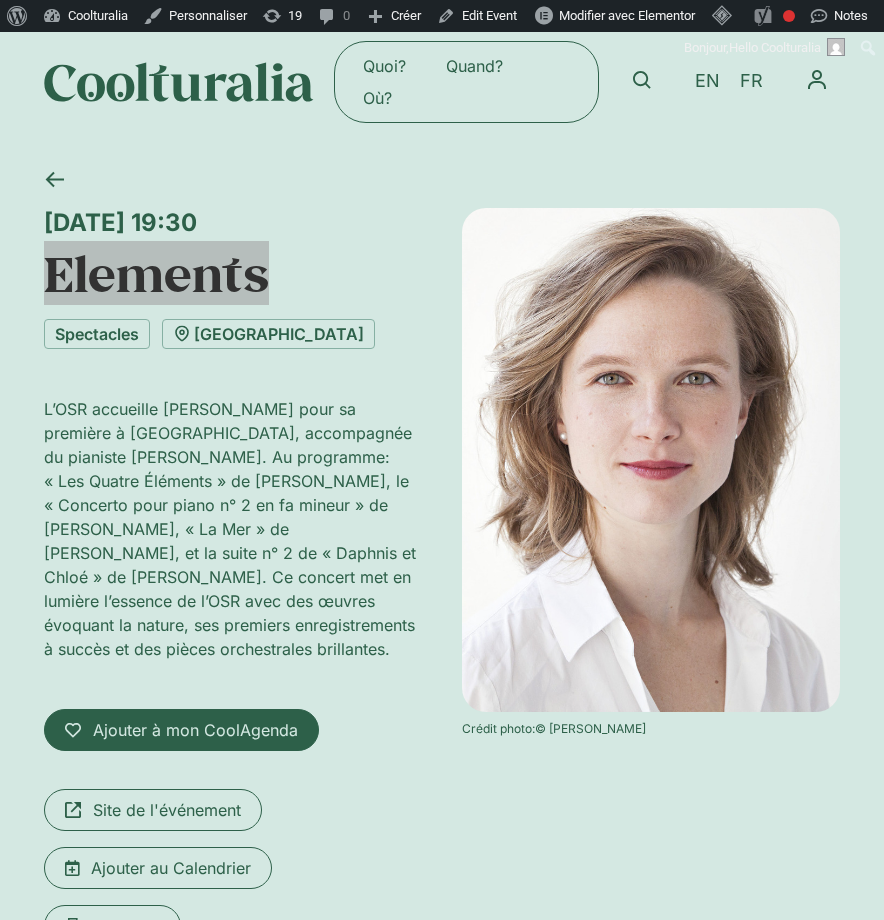 scroll, scrollTop: 0, scrollLeft: 0, axis: both 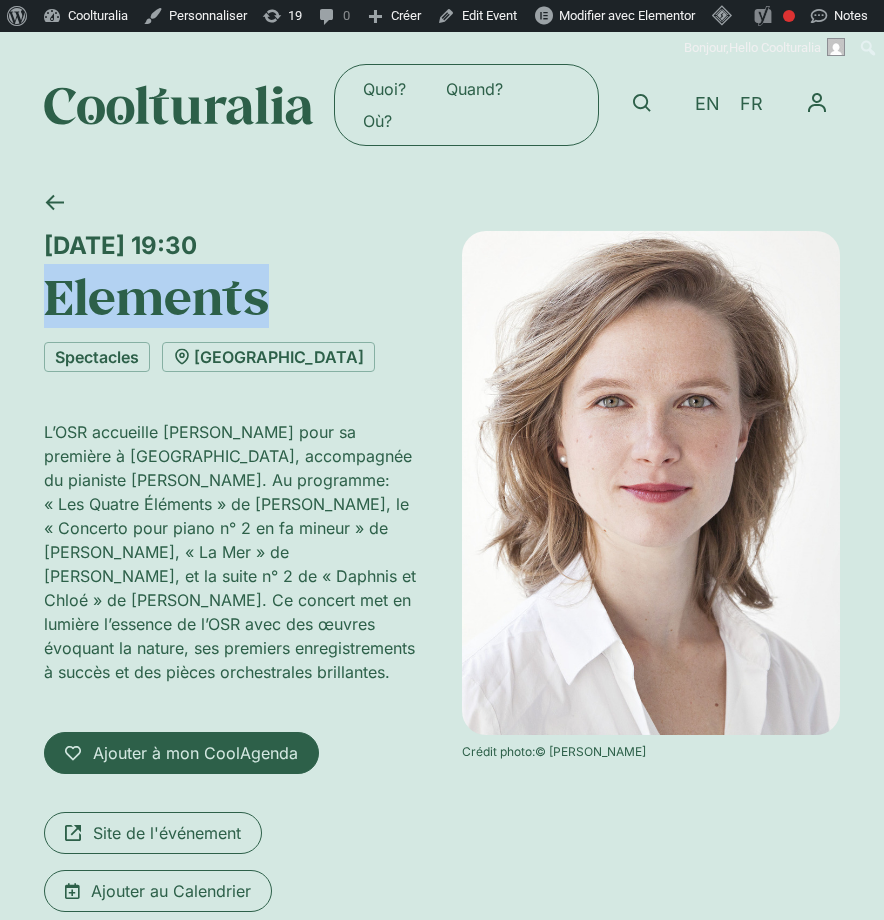 click at bounding box center [179, 105] 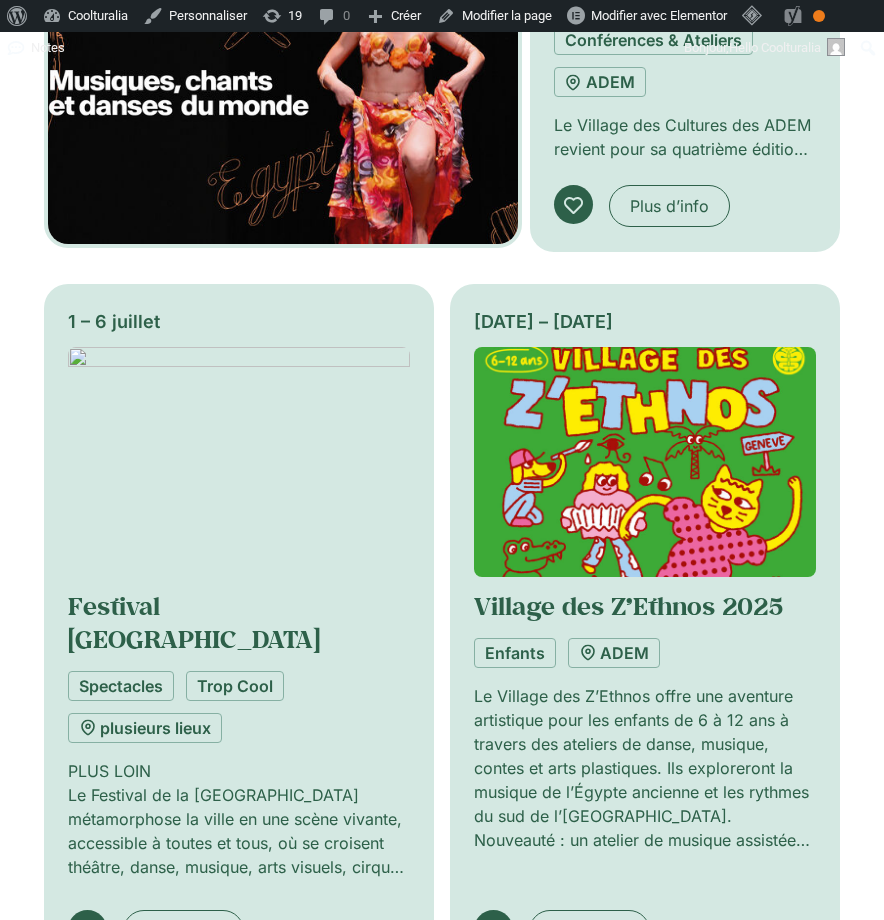 scroll, scrollTop: 0, scrollLeft: 0, axis: both 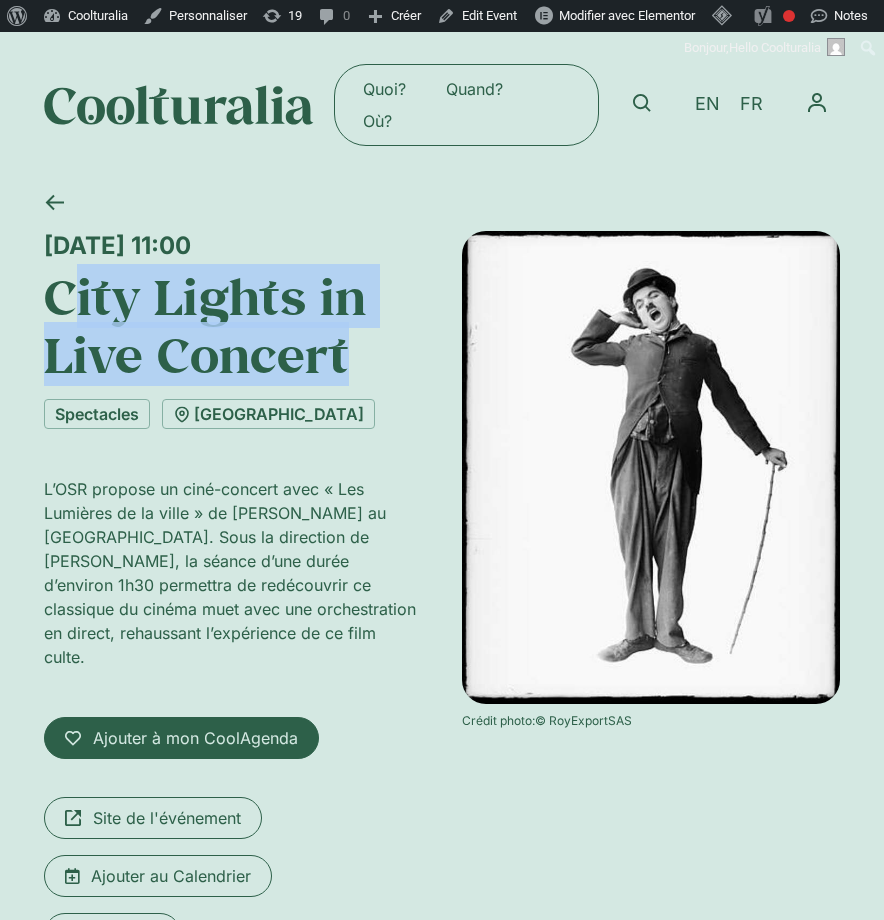 drag, startPoint x: 62, startPoint y: 288, endPoint x: 350, endPoint y: 358, distance: 296.3849 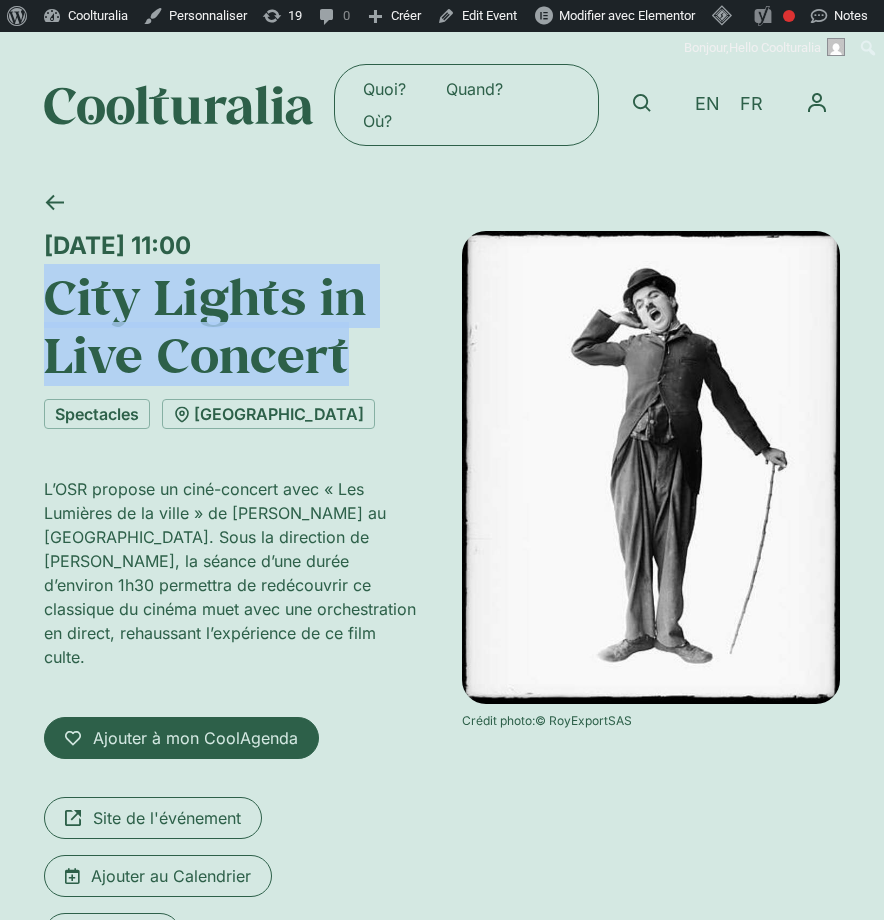 drag, startPoint x: 28, startPoint y: 294, endPoint x: 352, endPoint y: 342, distance: 327.53625 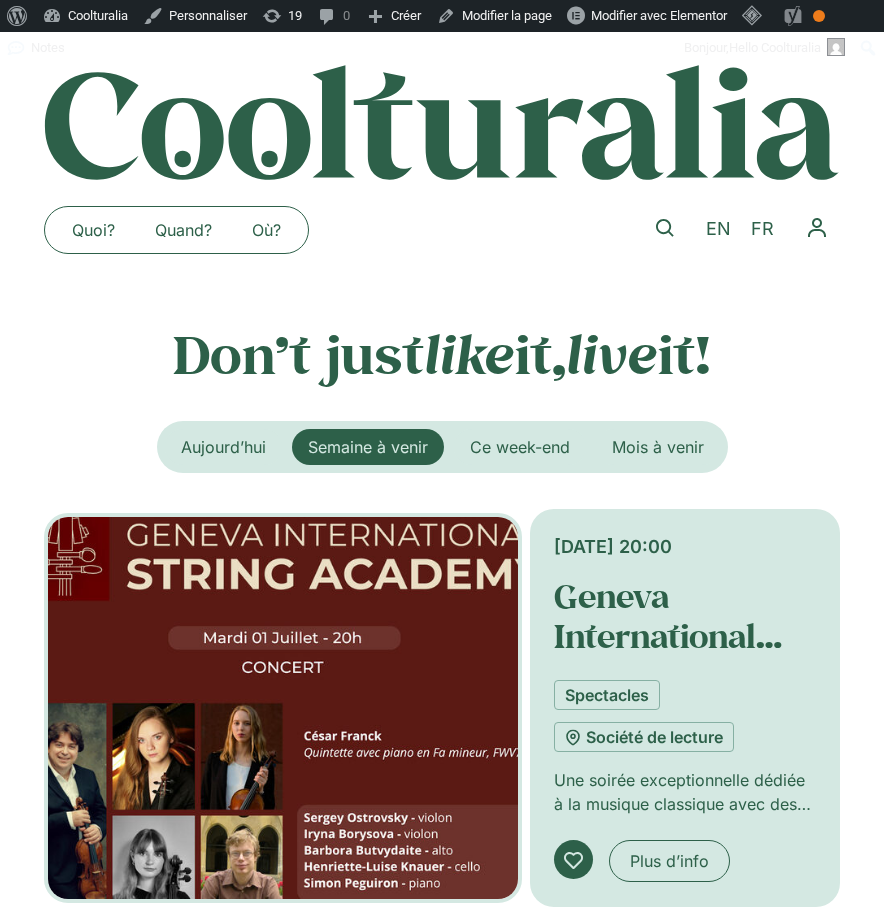 scroll, scrollTop: 0, scrollLeft: 0, axis: both 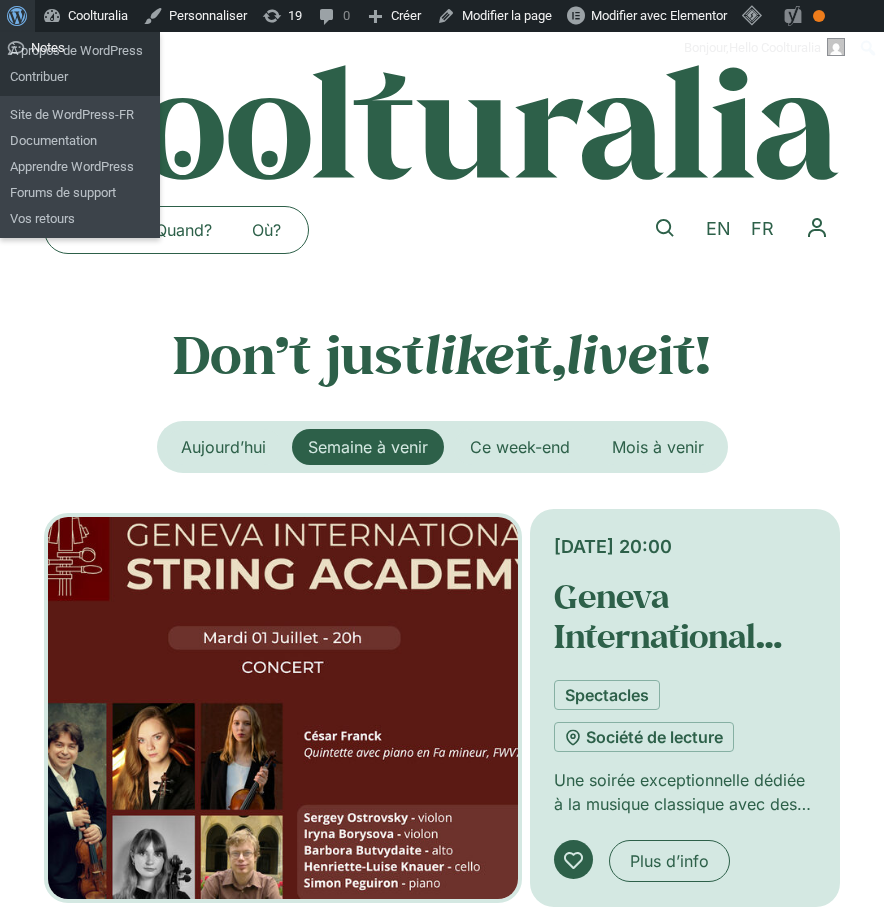 click on "À propos de WordPress" at bounding box center [17, 16] 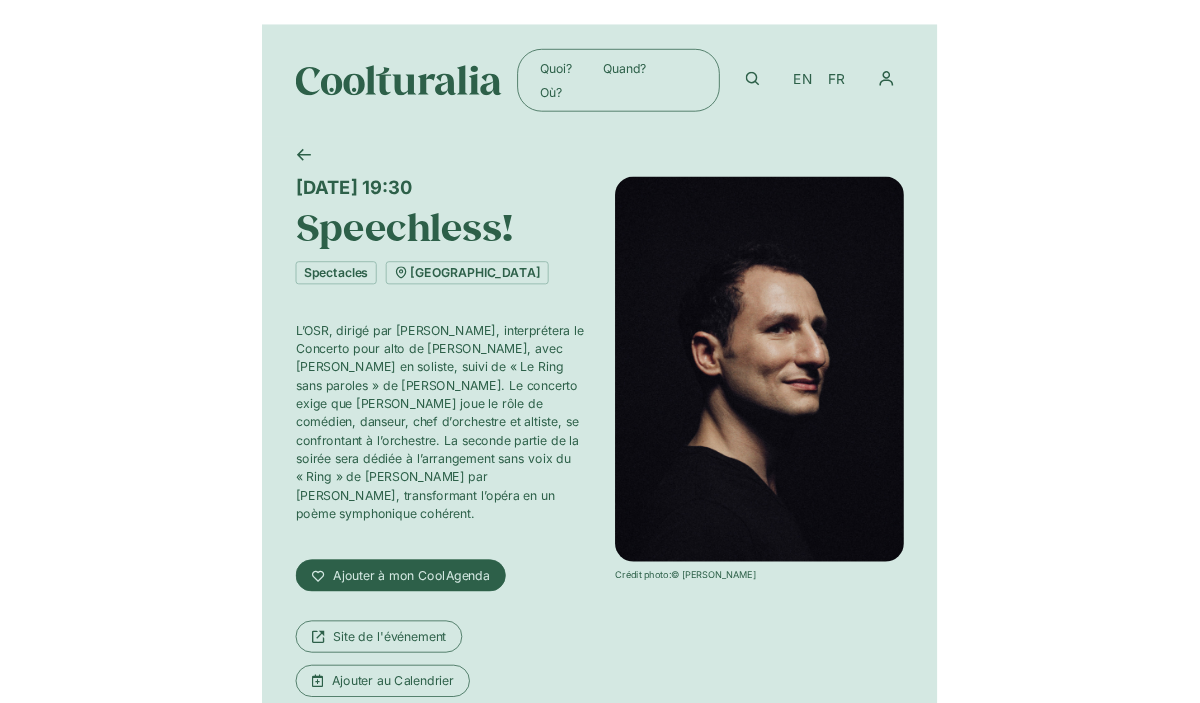 scroll, scrollTop: 0, scrollLeft: 0, axis: both 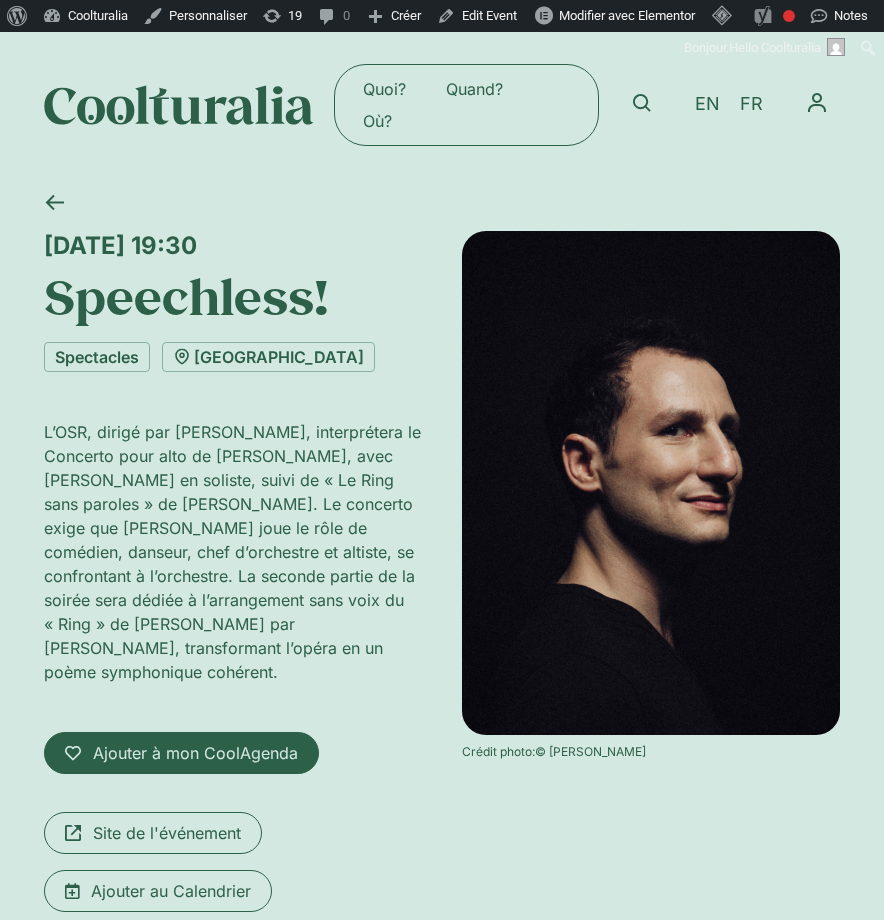 click on "Speechless!" at bounding box center [233, 297] 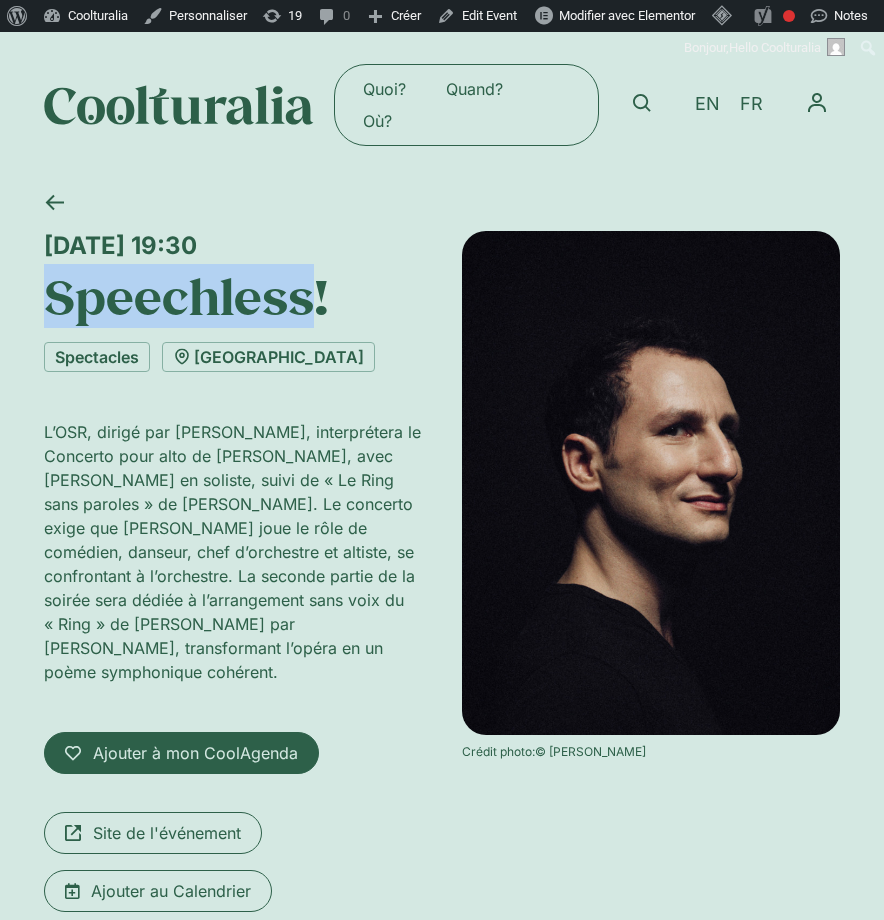 click on "Speechless!" at bounding box center (233, 297) 